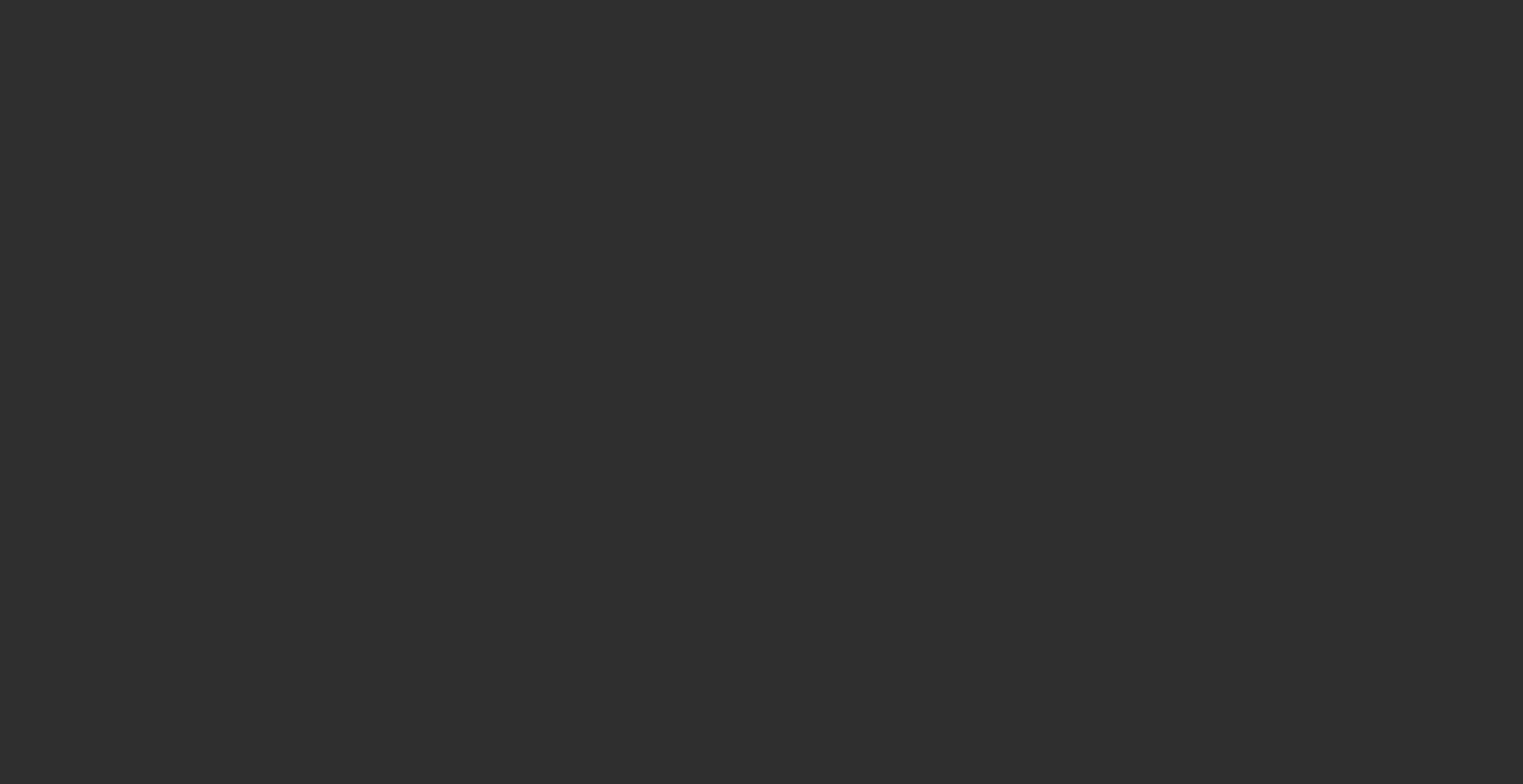 scroll, scrollTop: 0, scrollLeft: 0, axis: both 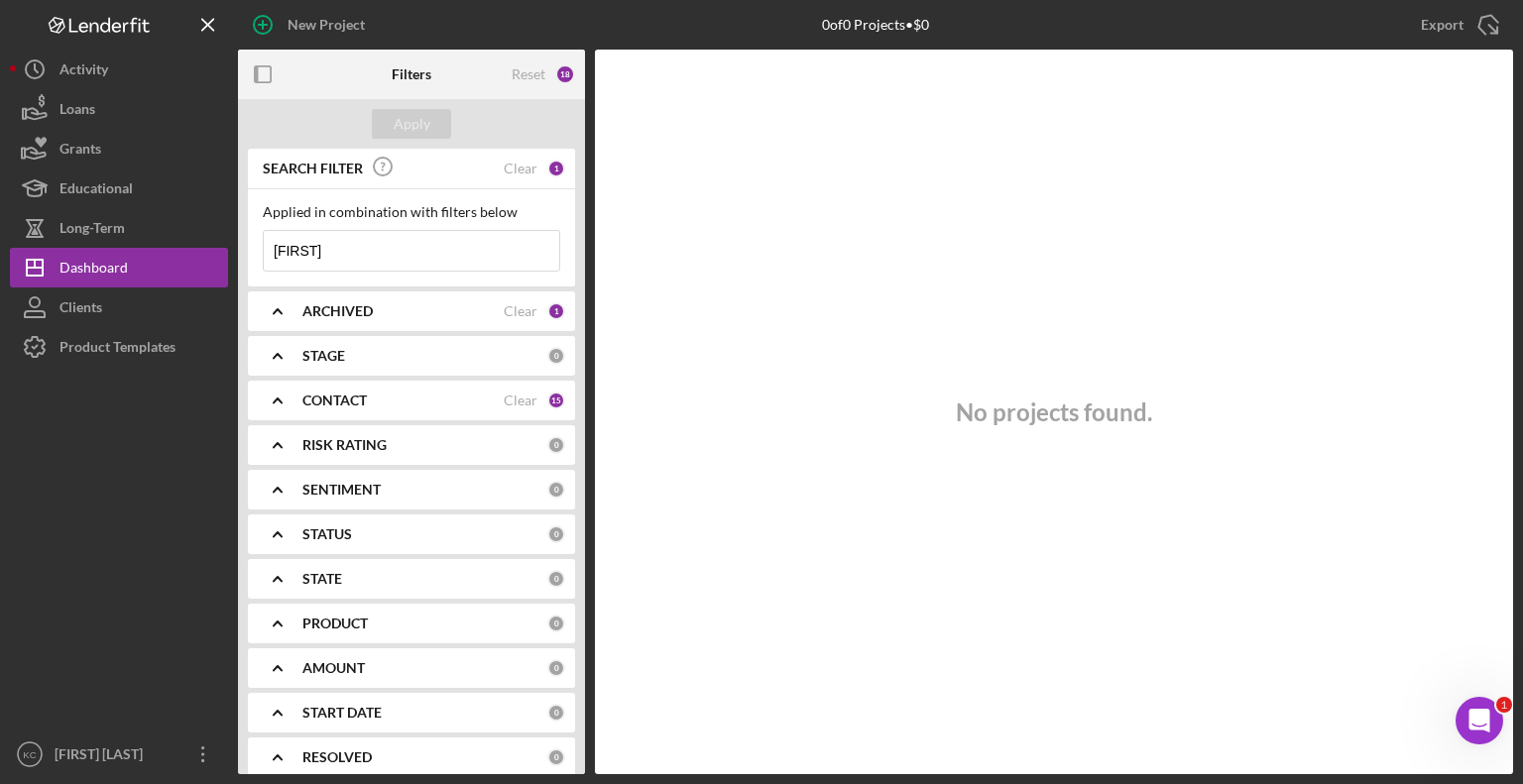 type 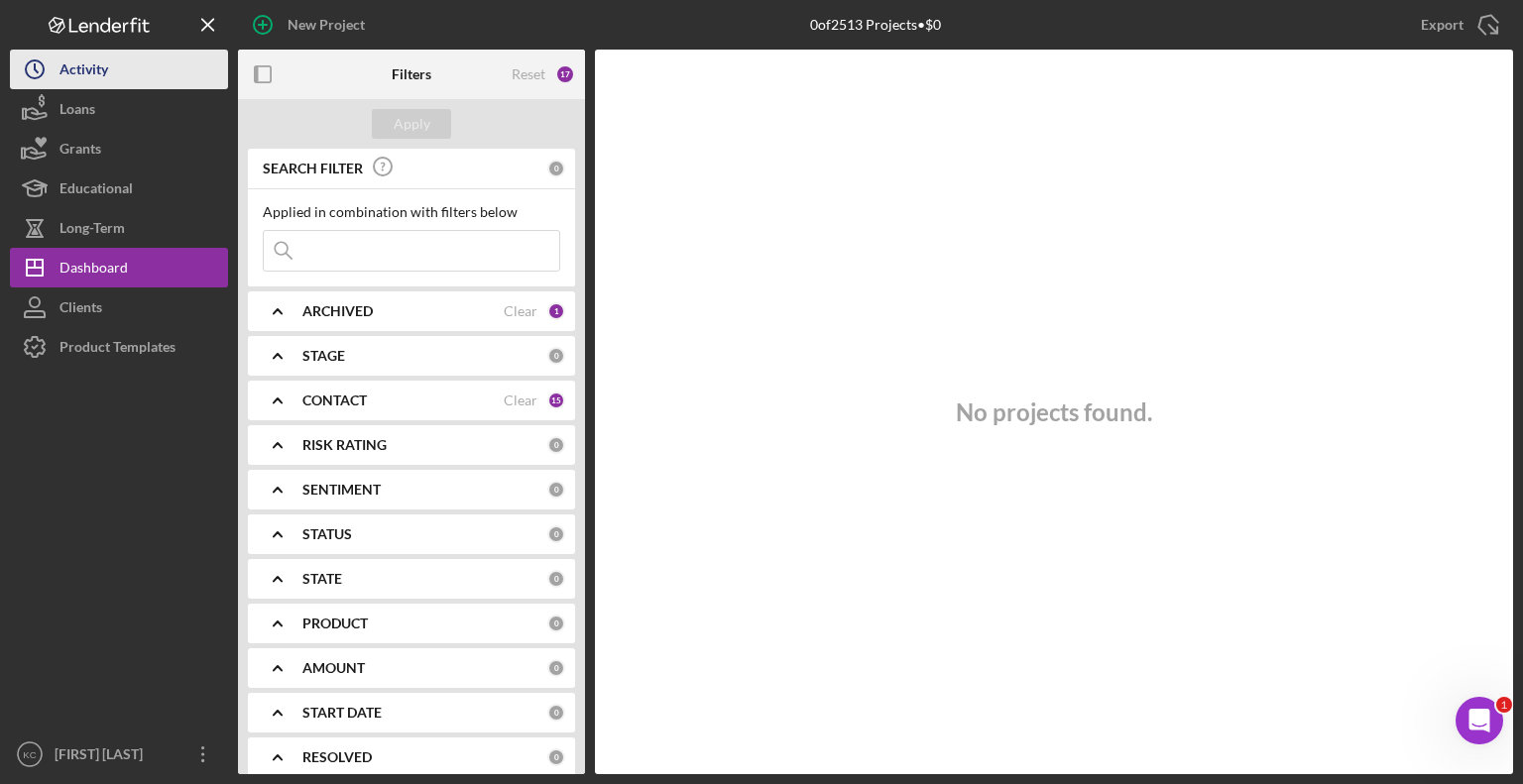 click on "Activity" at bounding box center [83, 71] 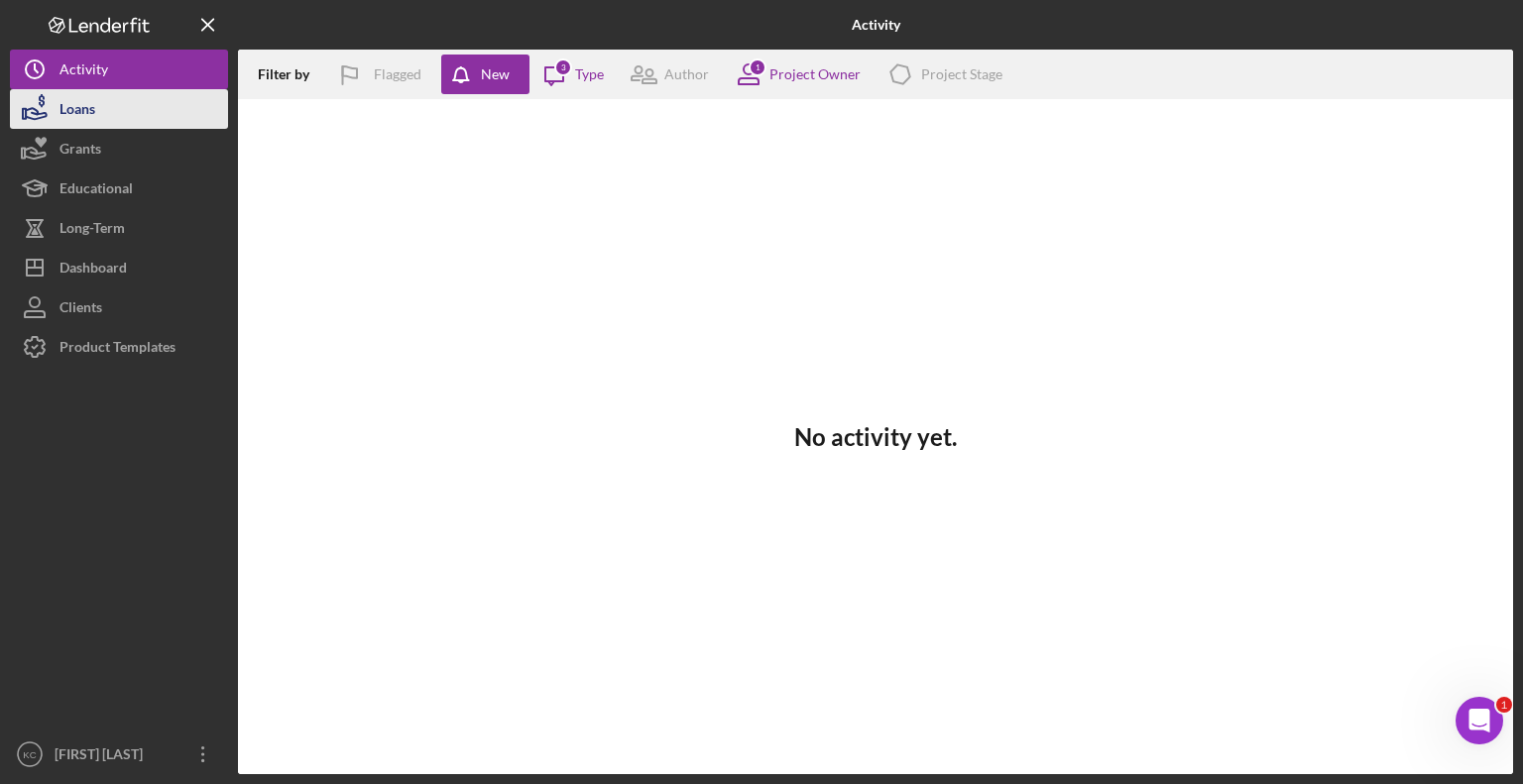 click on "Loans" at bounding box center (77, 111) 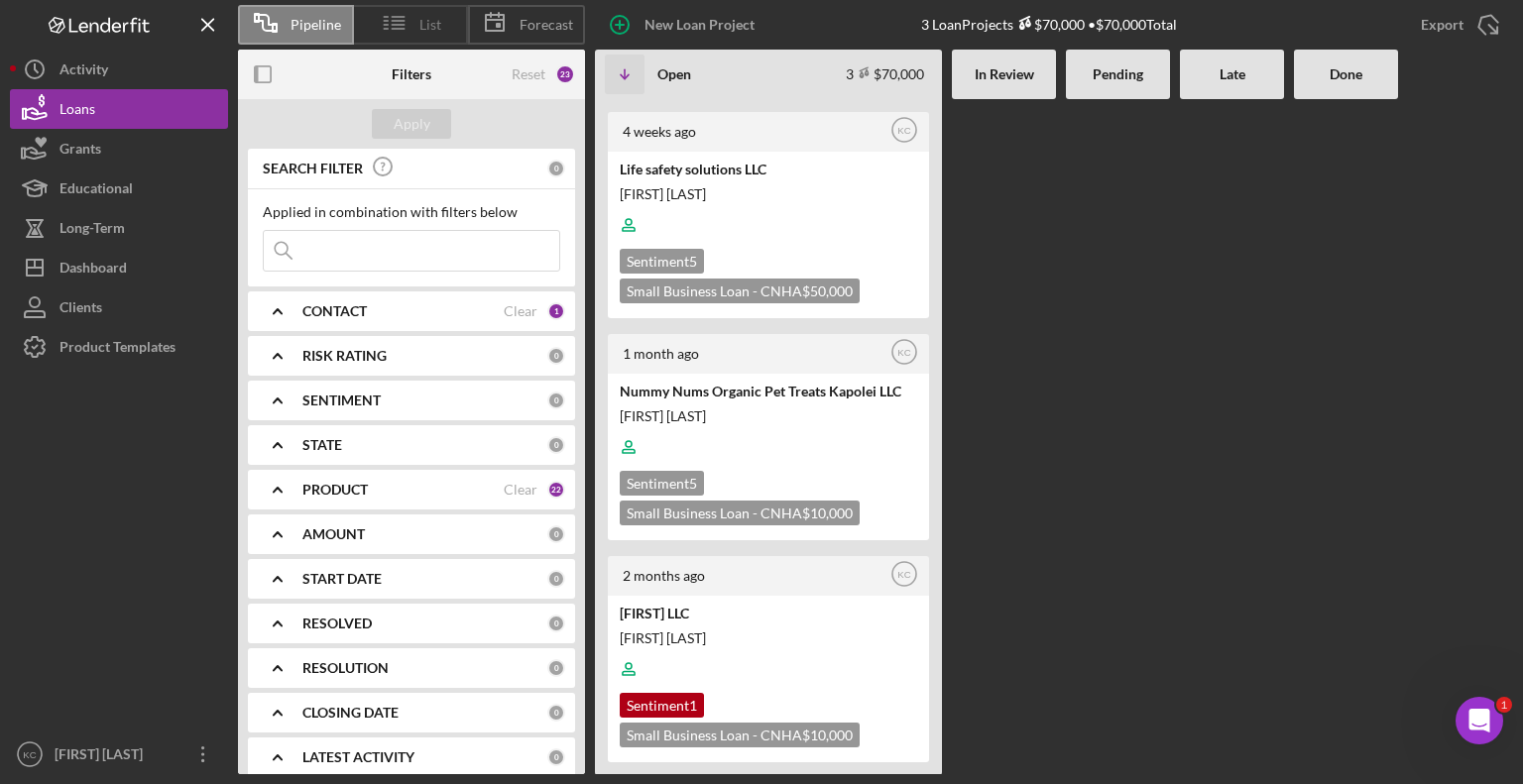 click 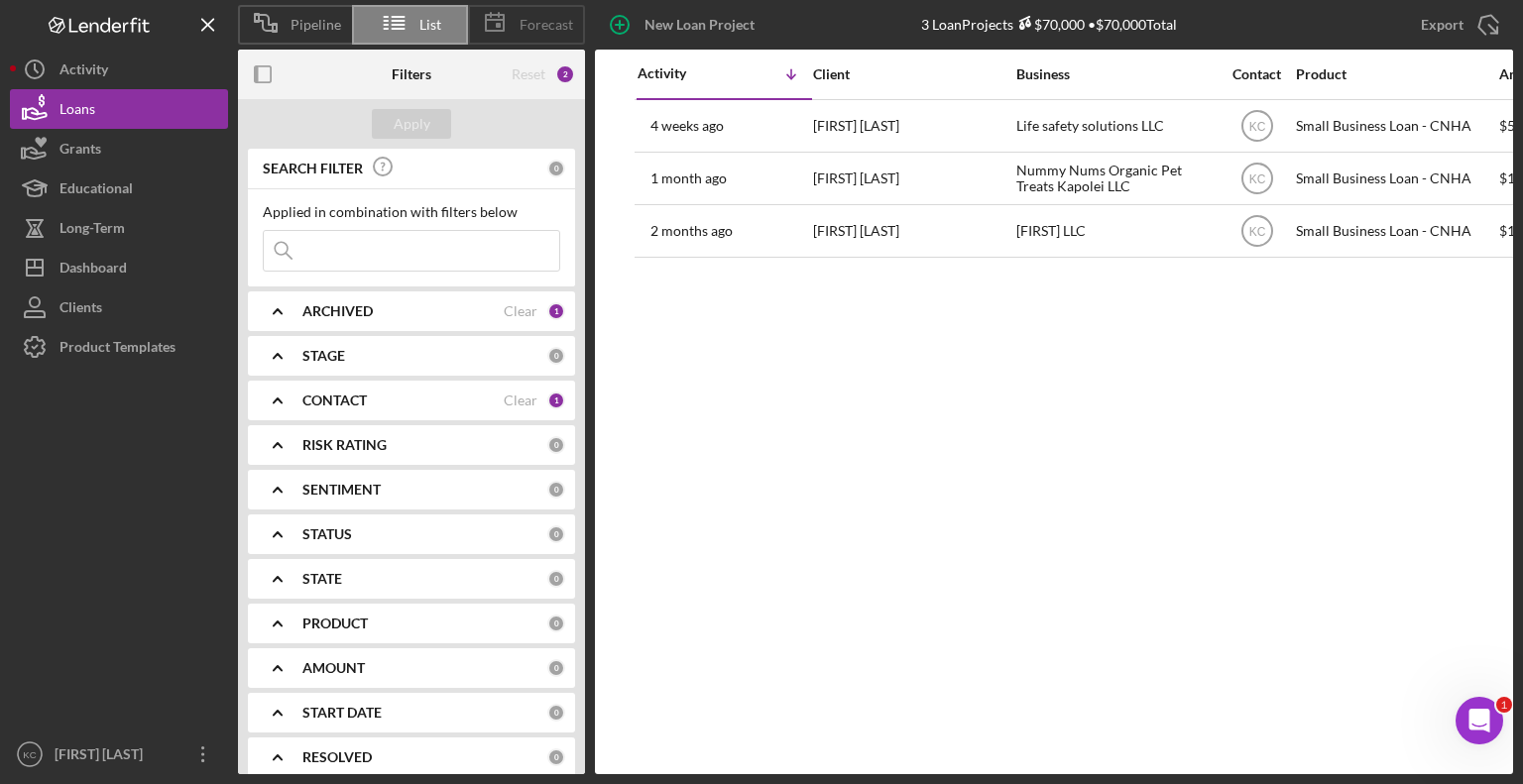 click on "Forecast" at bounding box center [546, 25] 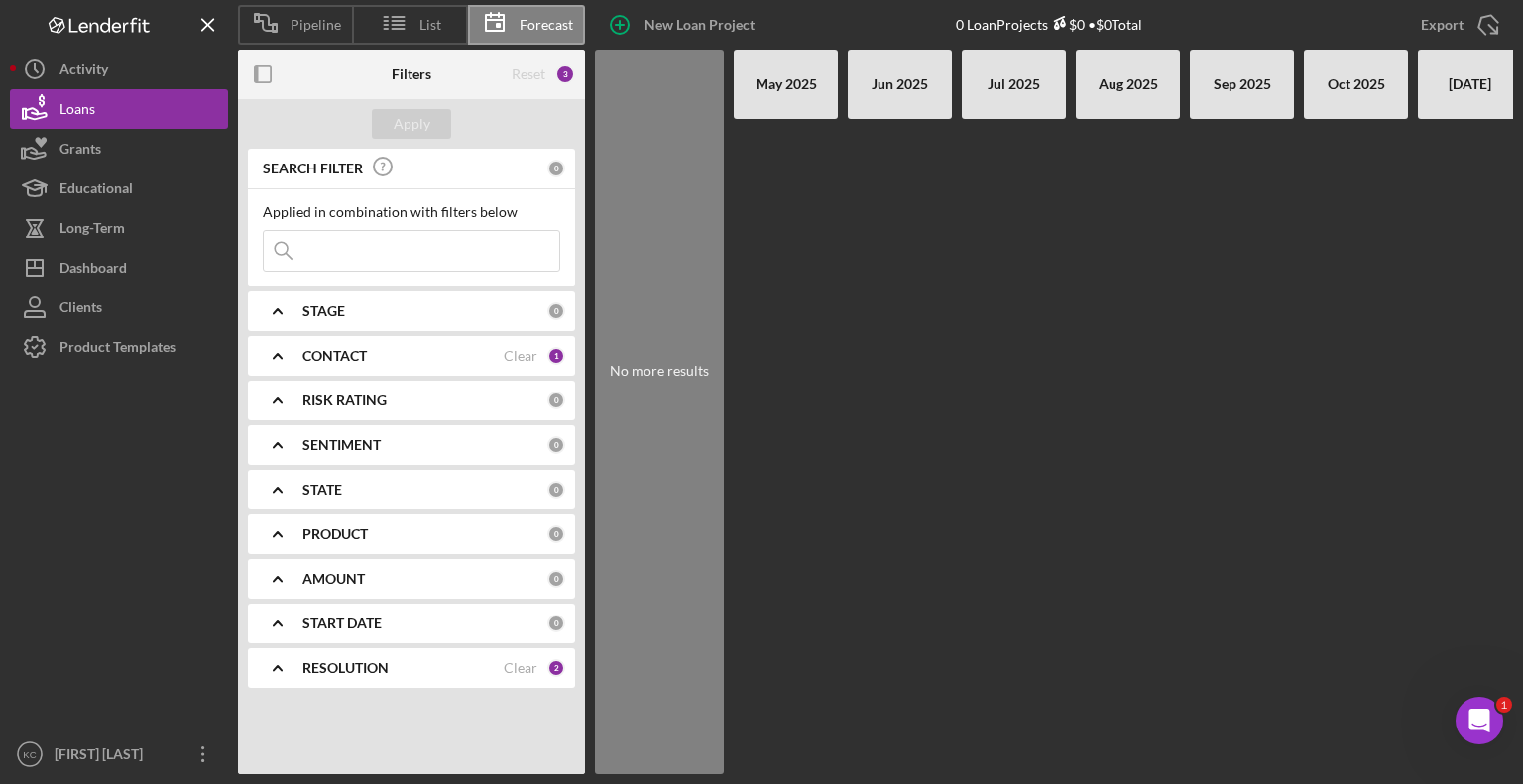 scroll, scrollTop: 0, scrollLeft: 28, axis: horizontal 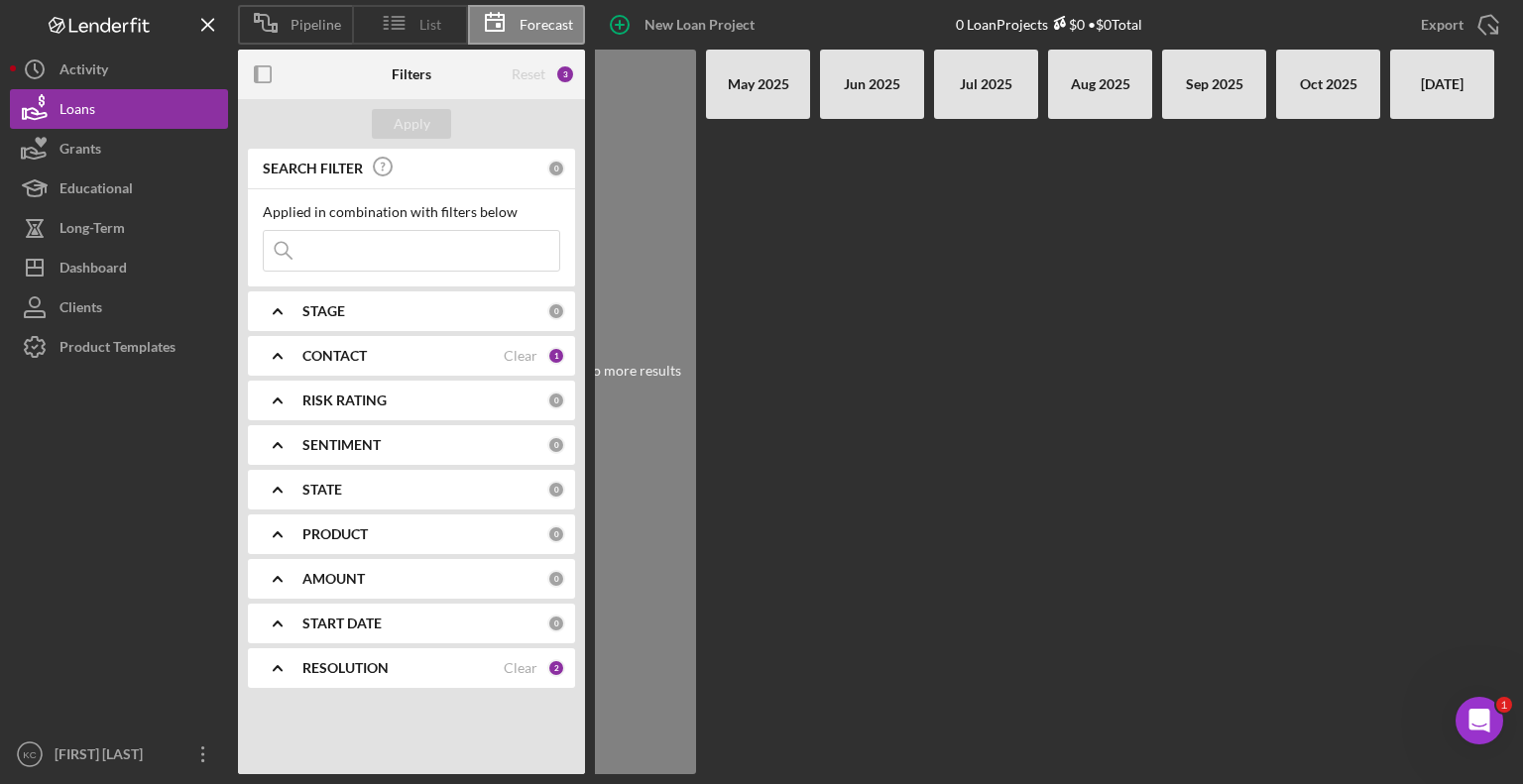 click on "List" at bounding box center [430, 25] 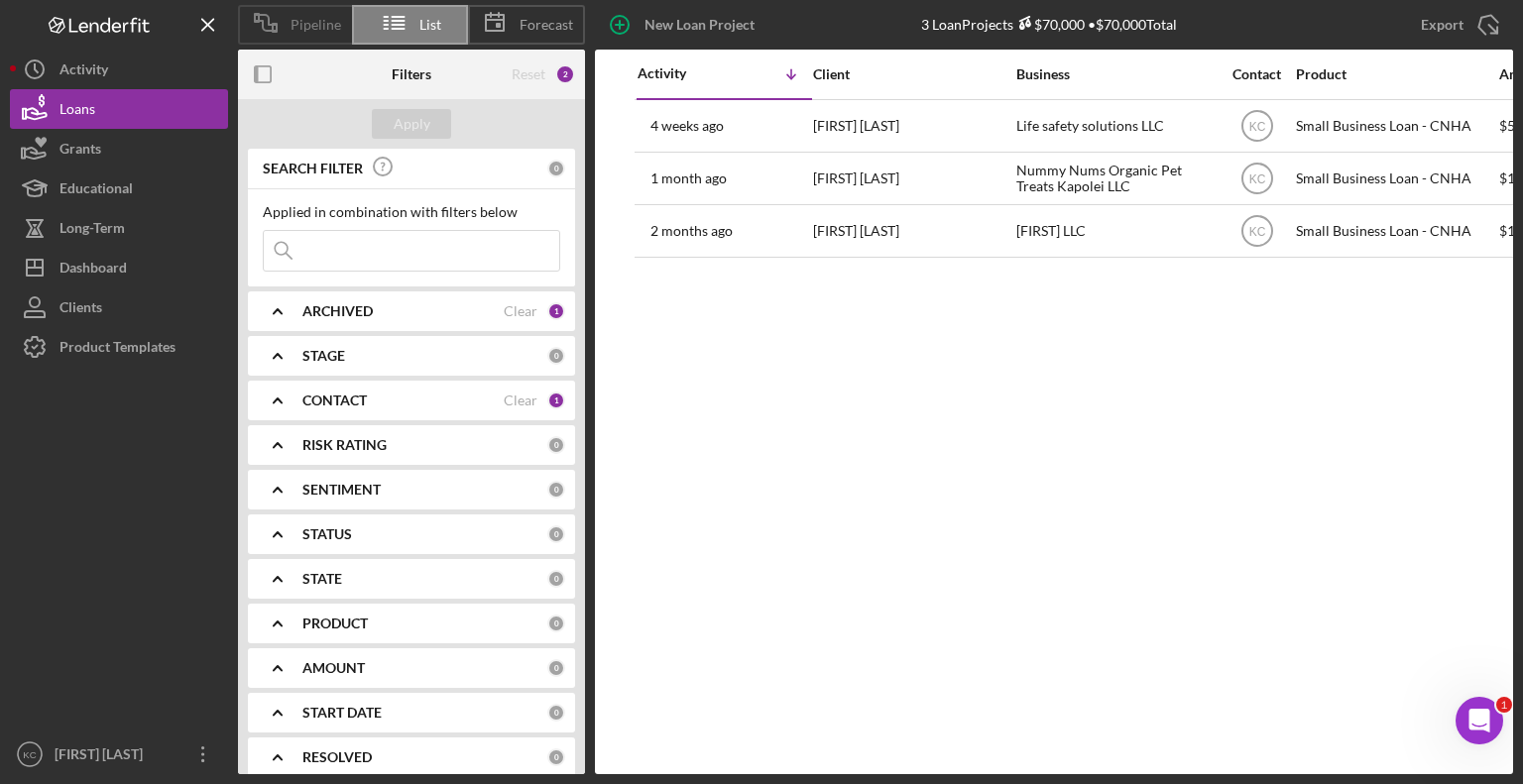 click 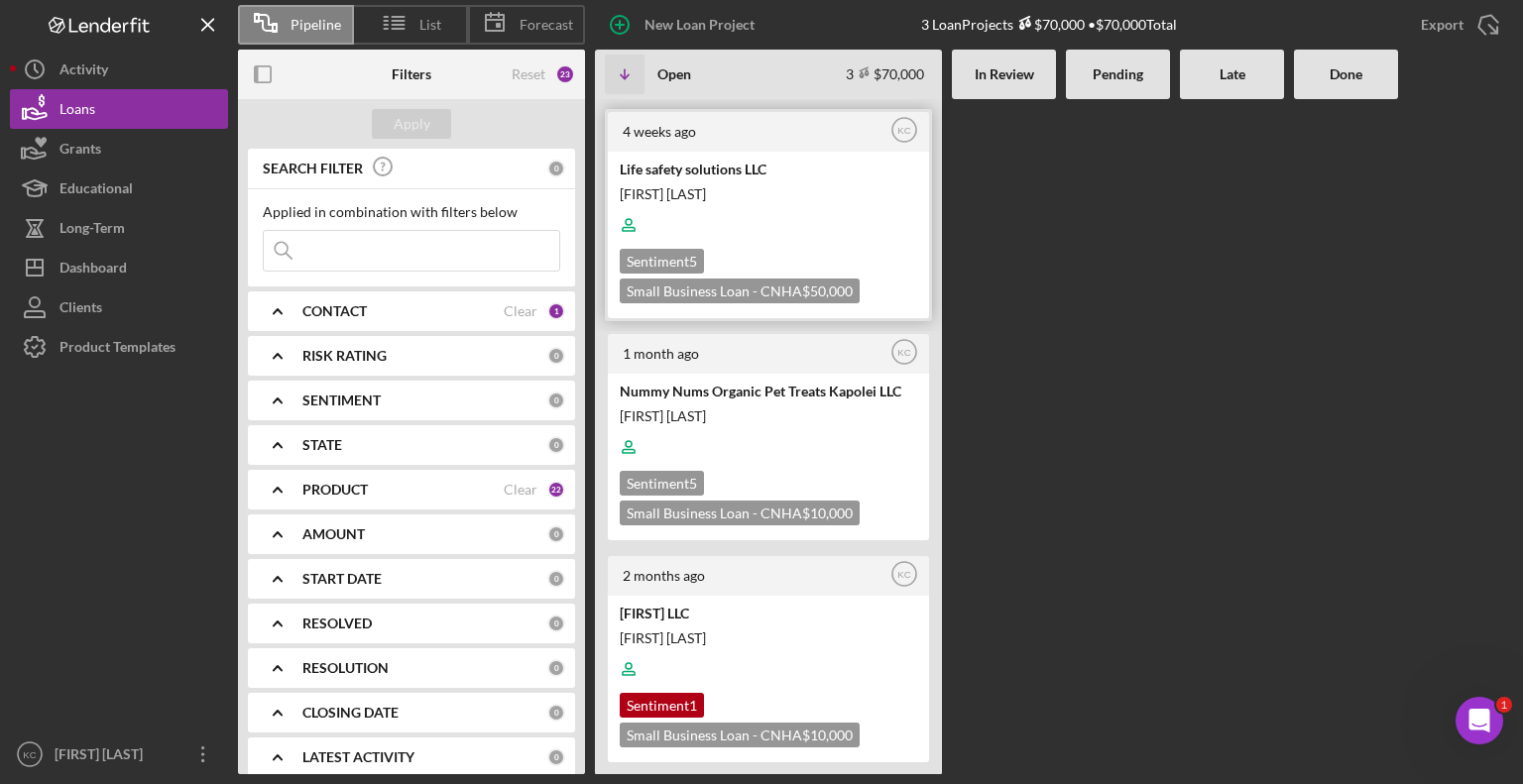 click on "Sentiment  5" at bounding box center (661, 261) 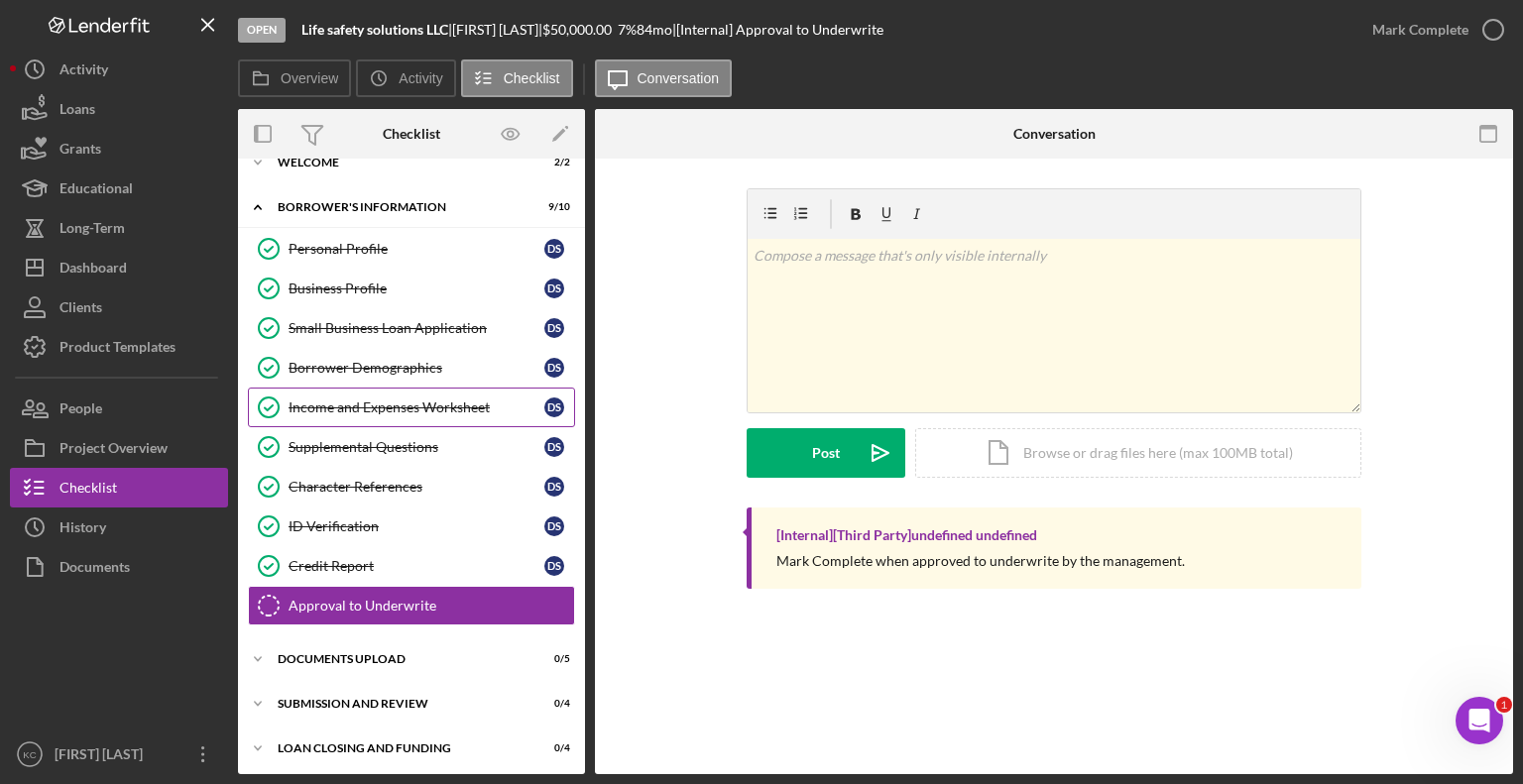 scroll, scrollTop: 0, scrollLeft: 0, axis: both 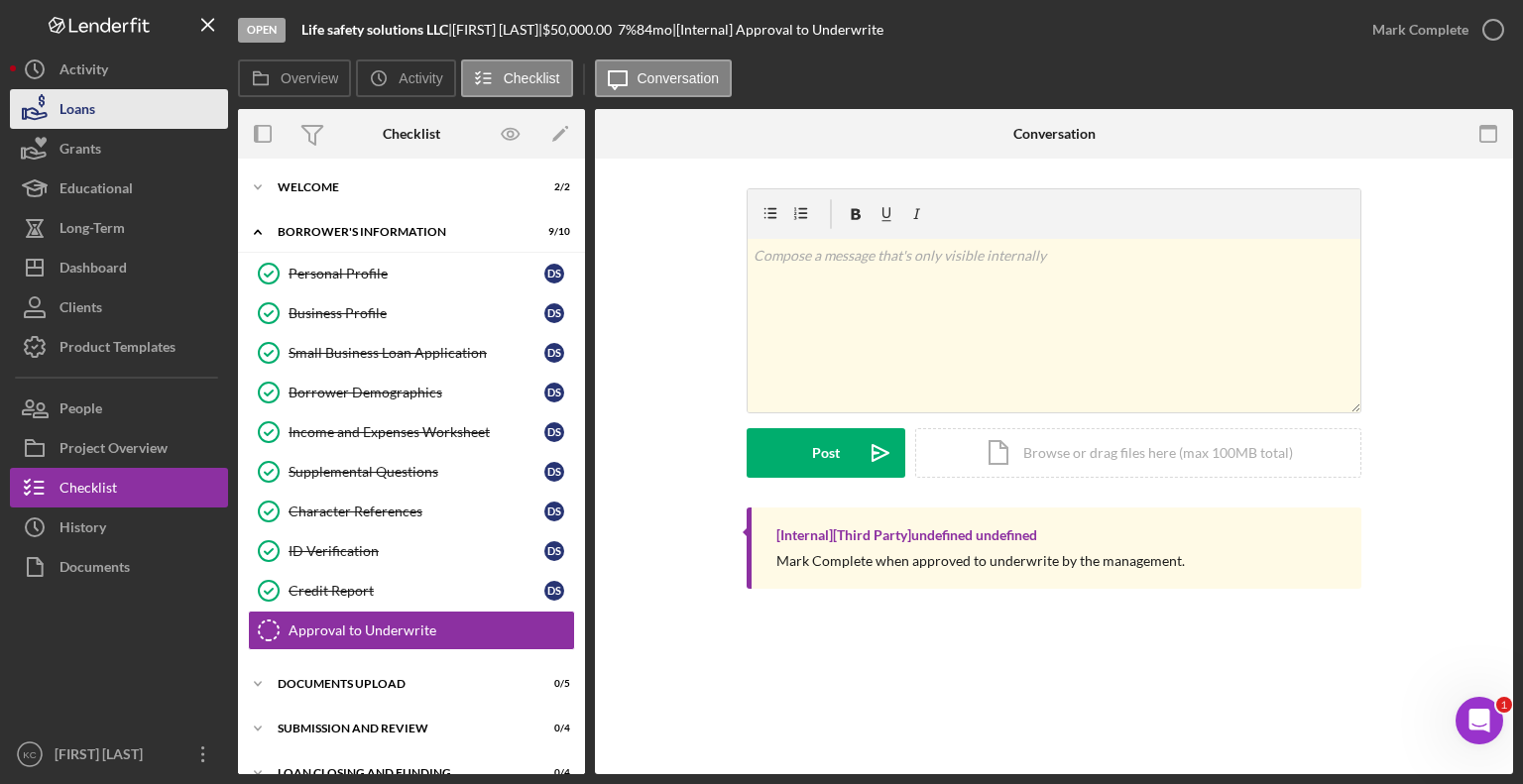 click on "Loans" at bounding box center (77, 111) 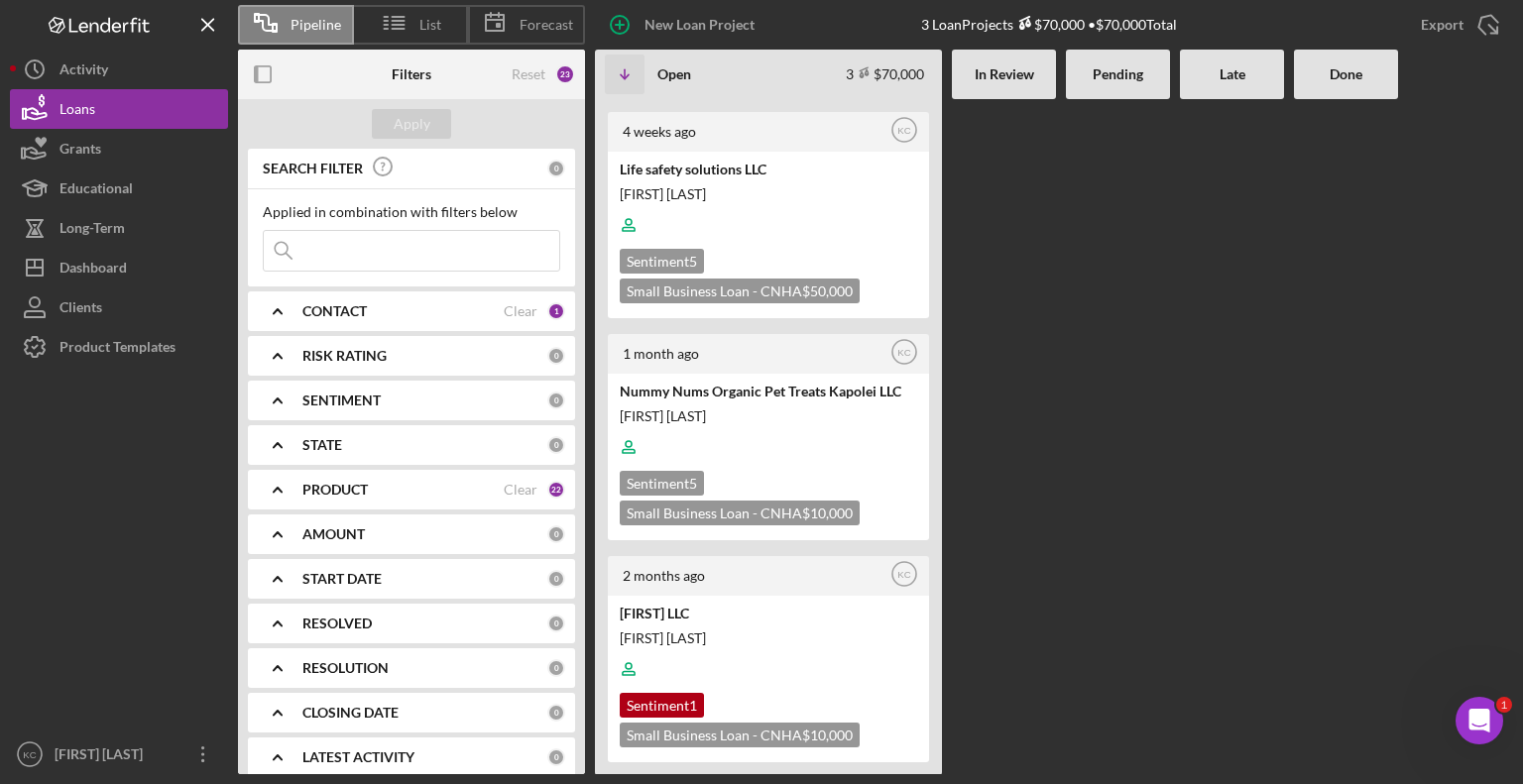 click at bounding box center [1231, 436] 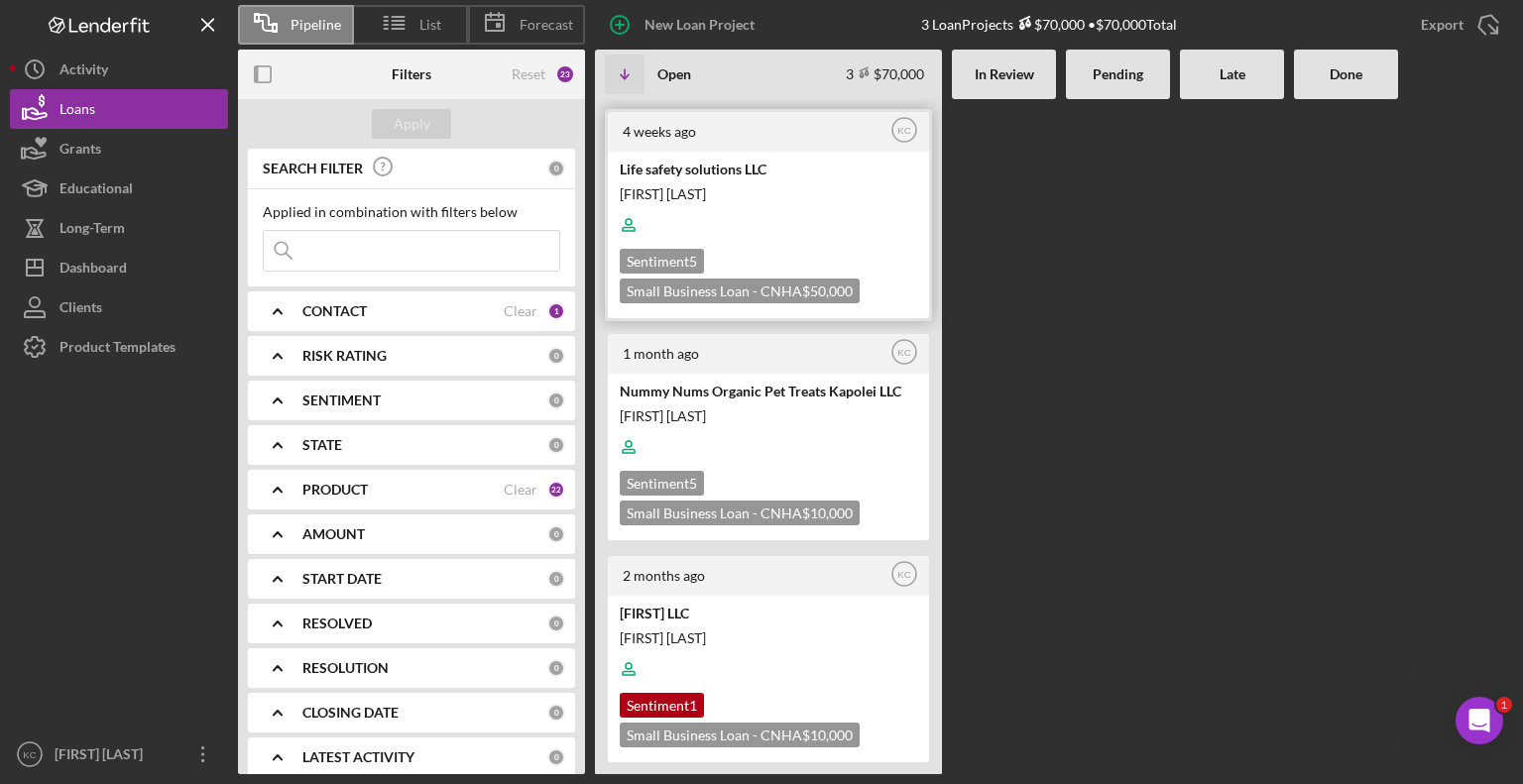 click at bounding box center (766, 225) 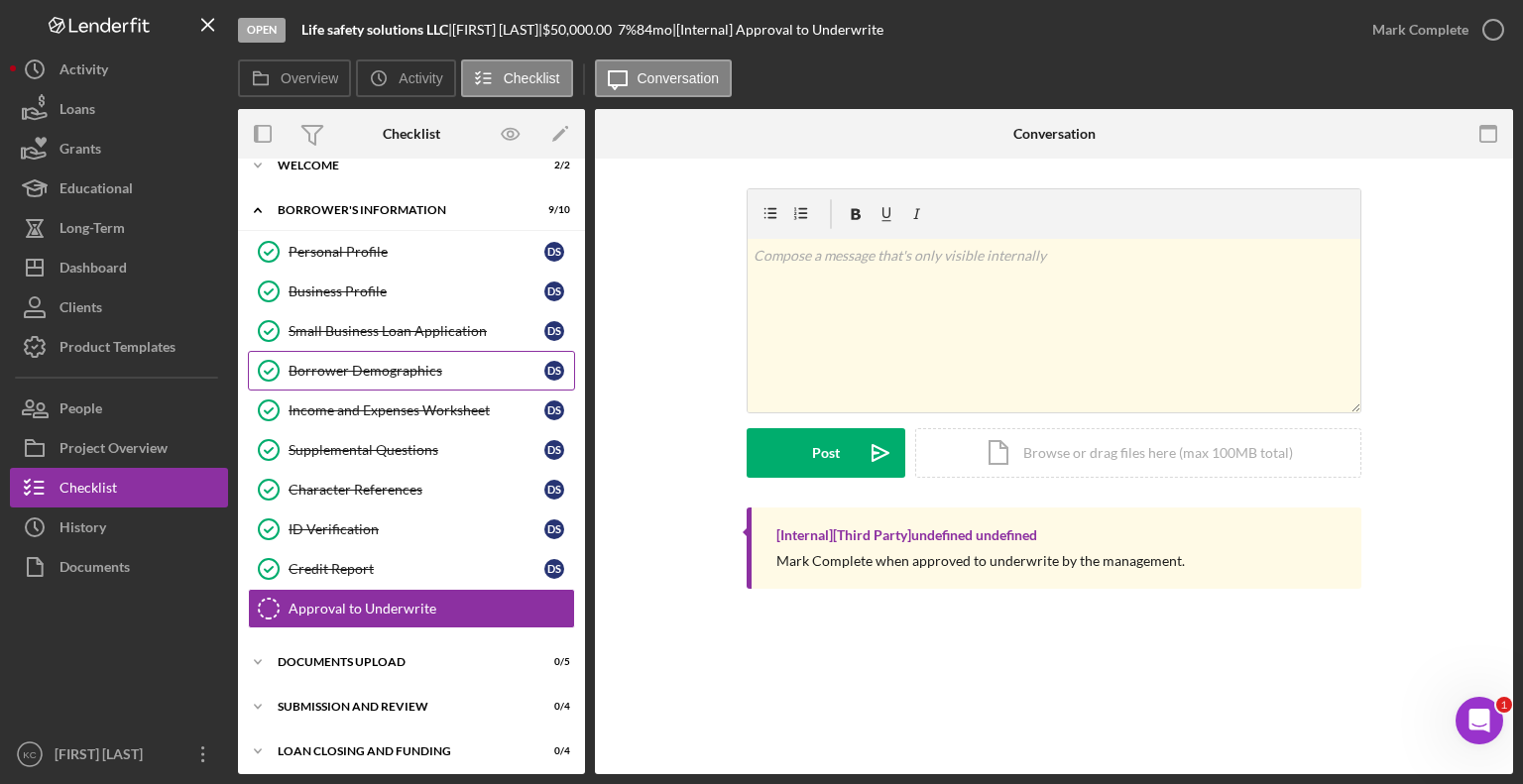 scroll, scrollTop: 25, scrollLeft: 0, axis: vertical 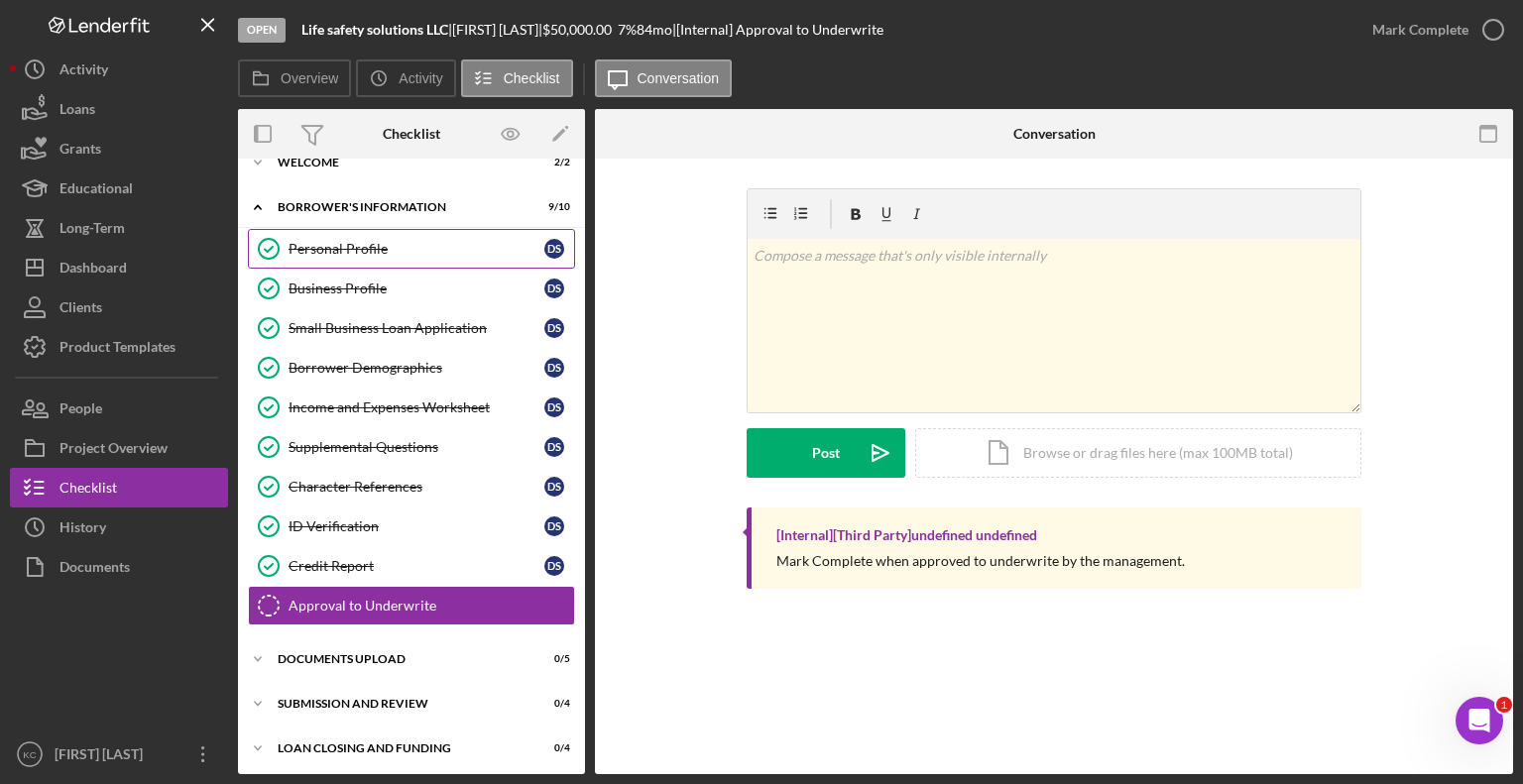 click on "Personal Profile" at bounding box center (416, 249) 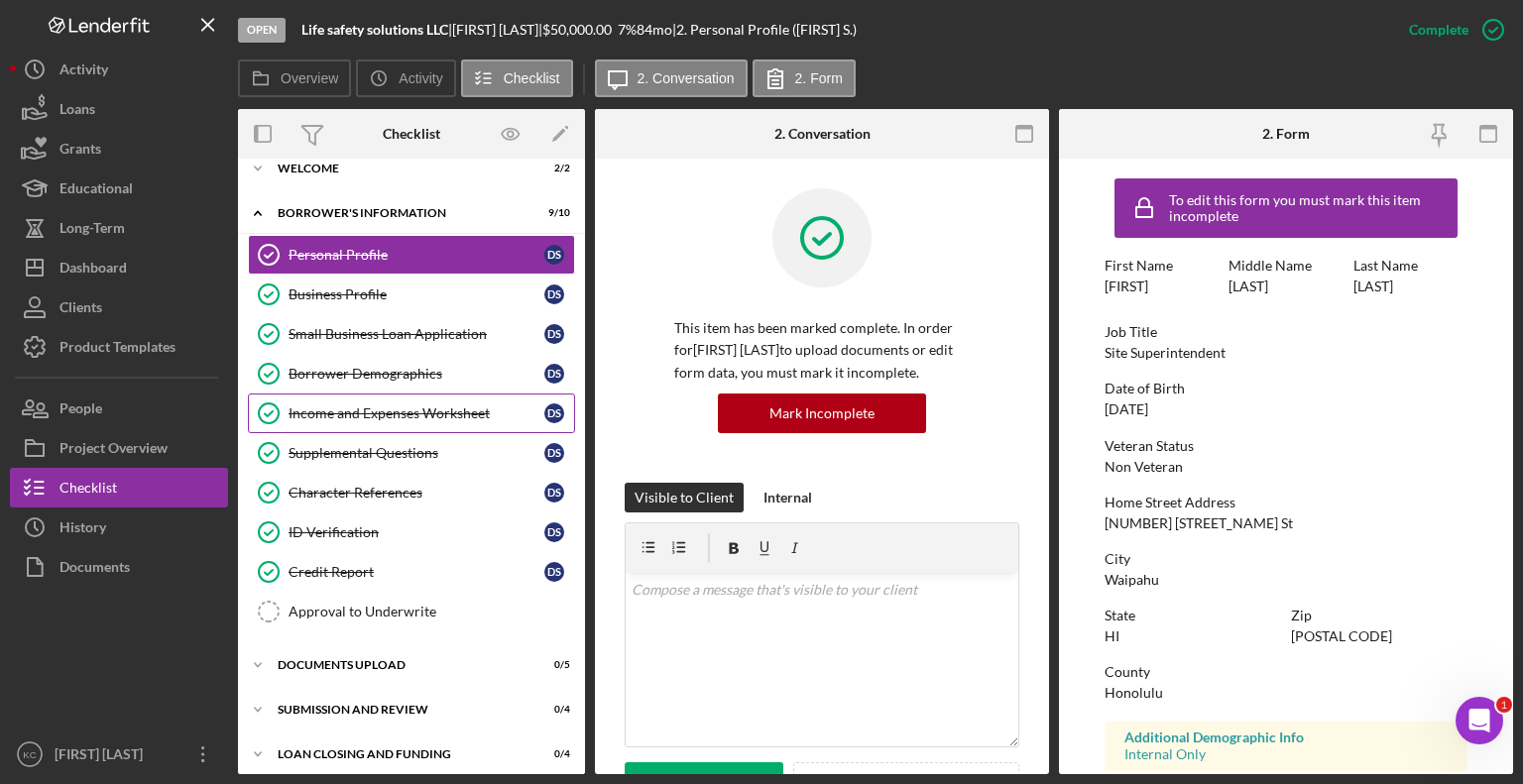 scroll, scrollTop: 25, scrollLeft: 0, axis: vertical 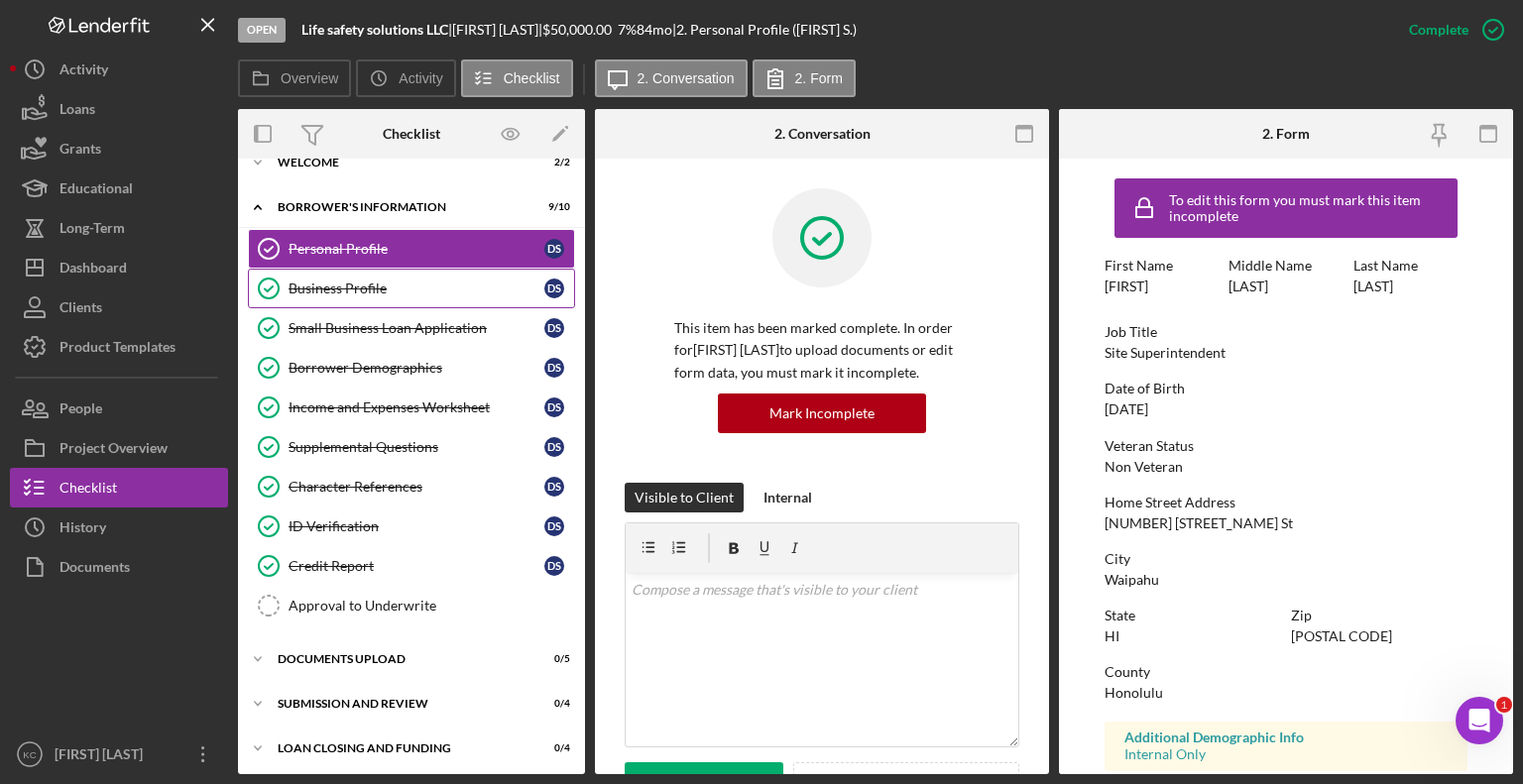click on "Business Profile" at bounding box center [416, 288] 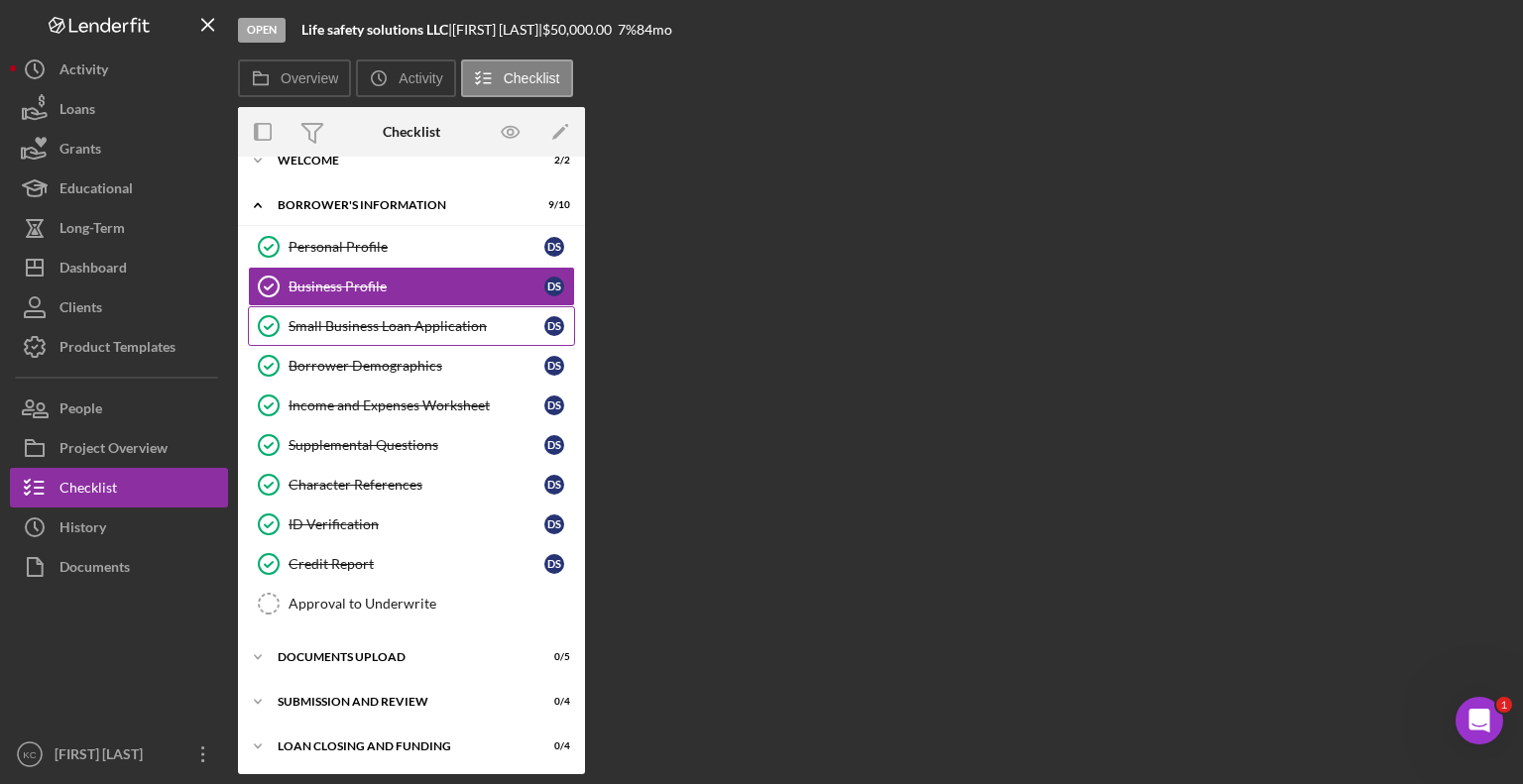 scroll, scrollTop: 25, scrollLeft: 0, axis: vertical 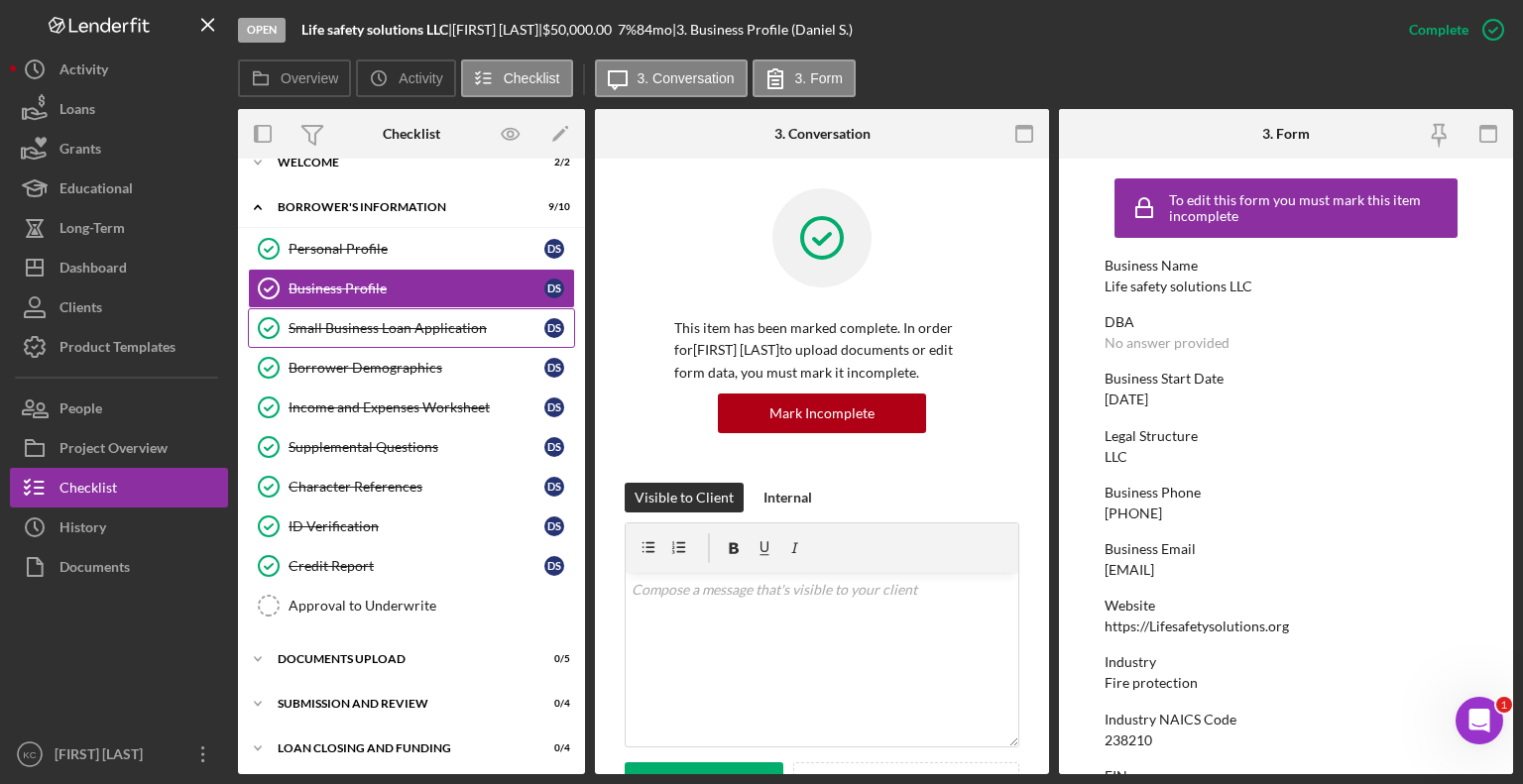 click on "Small Business Loan Application" at bounding box center [416, 328] 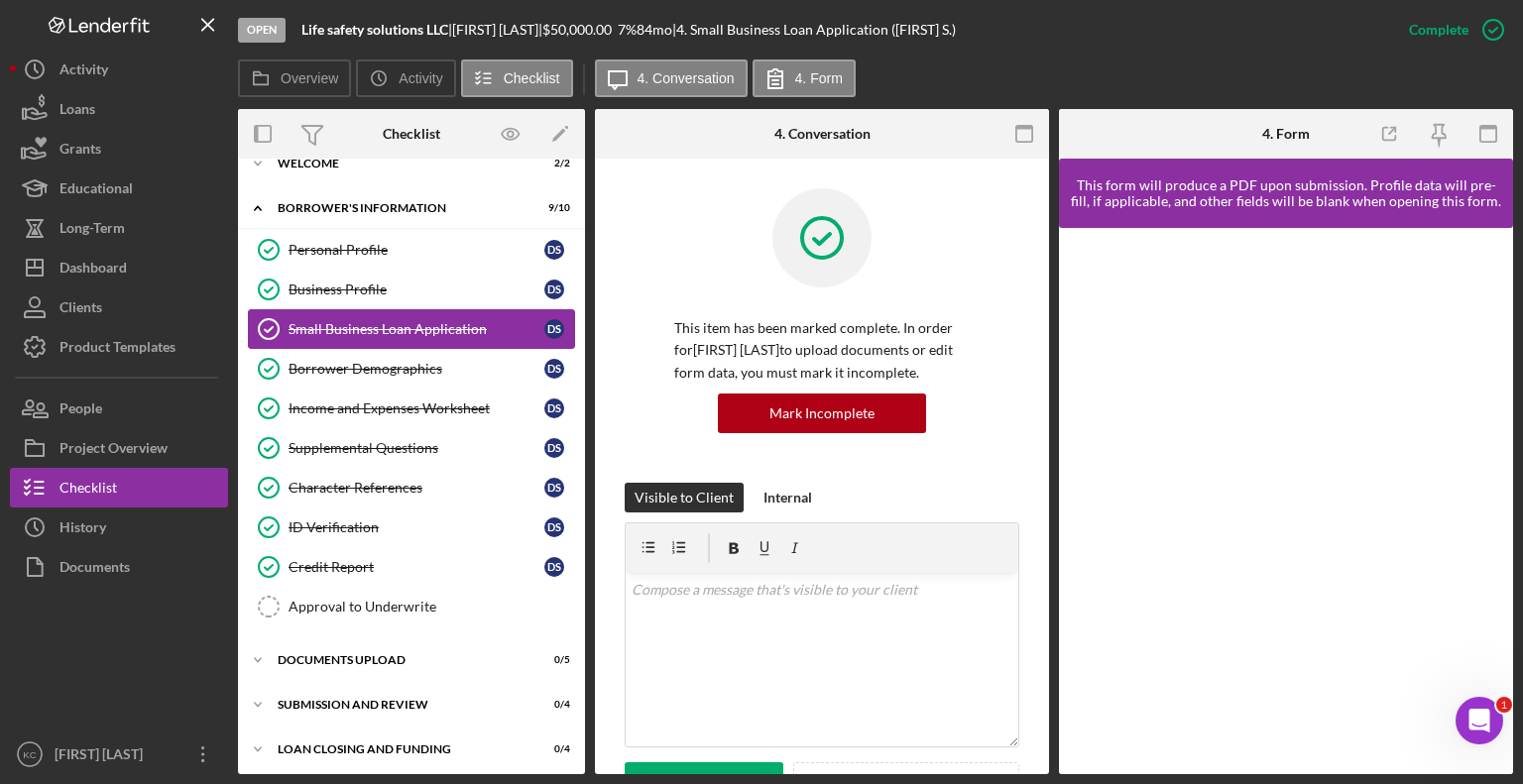 scroll, scrollTop: 25, scrollLeft: 0, axis: vertical 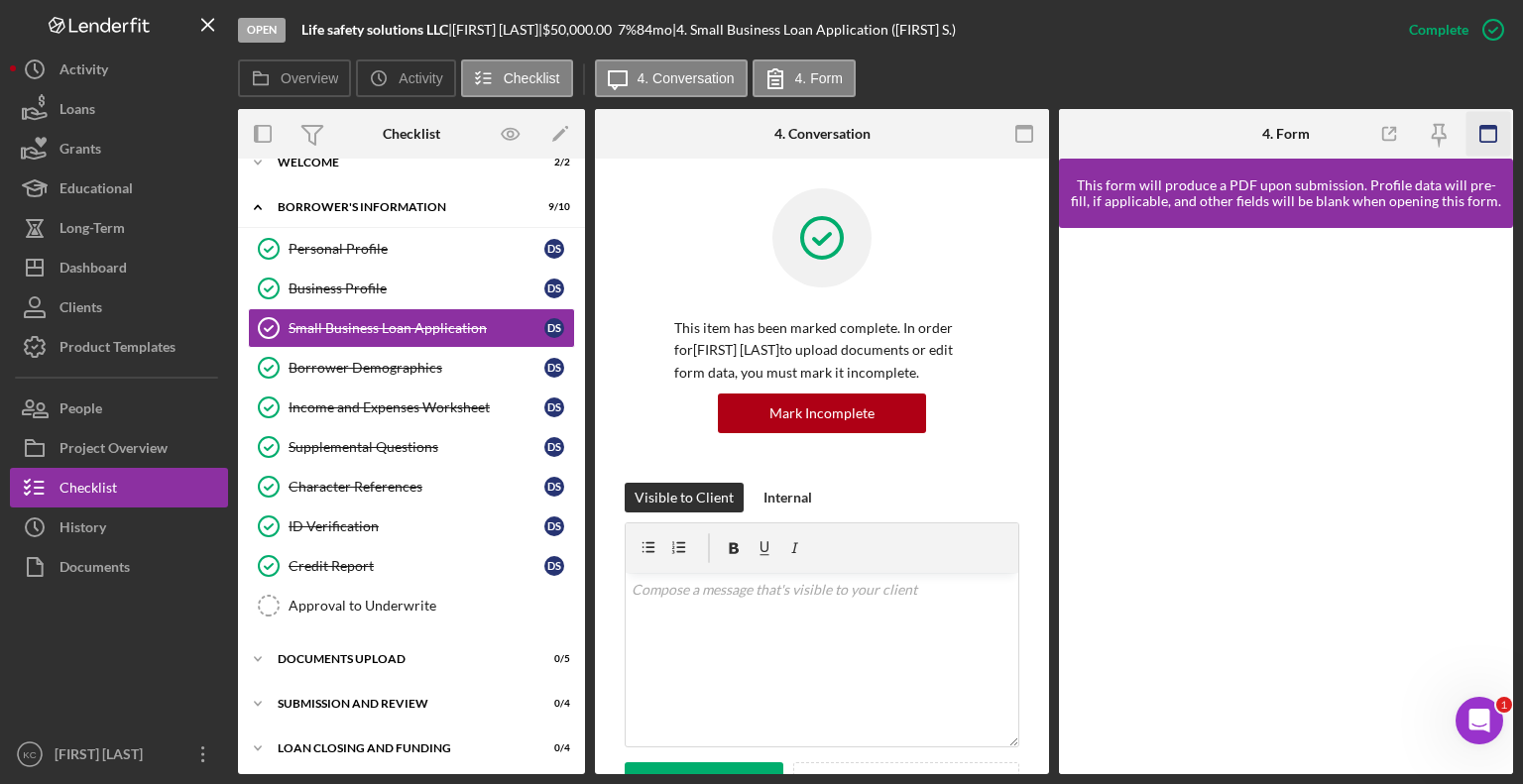 click 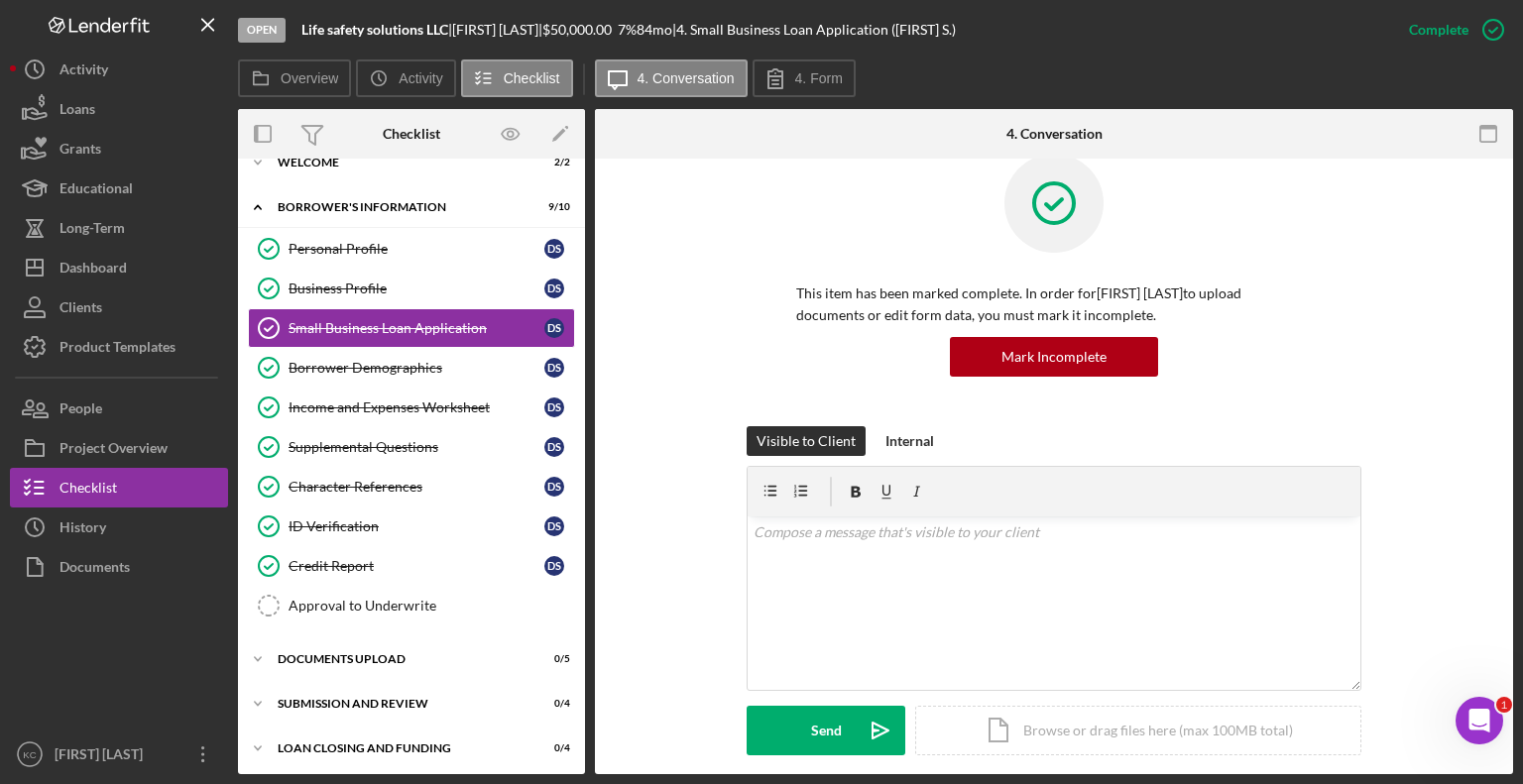 scroll, scrollTop: 0, scrollLeft: 0, axis: both 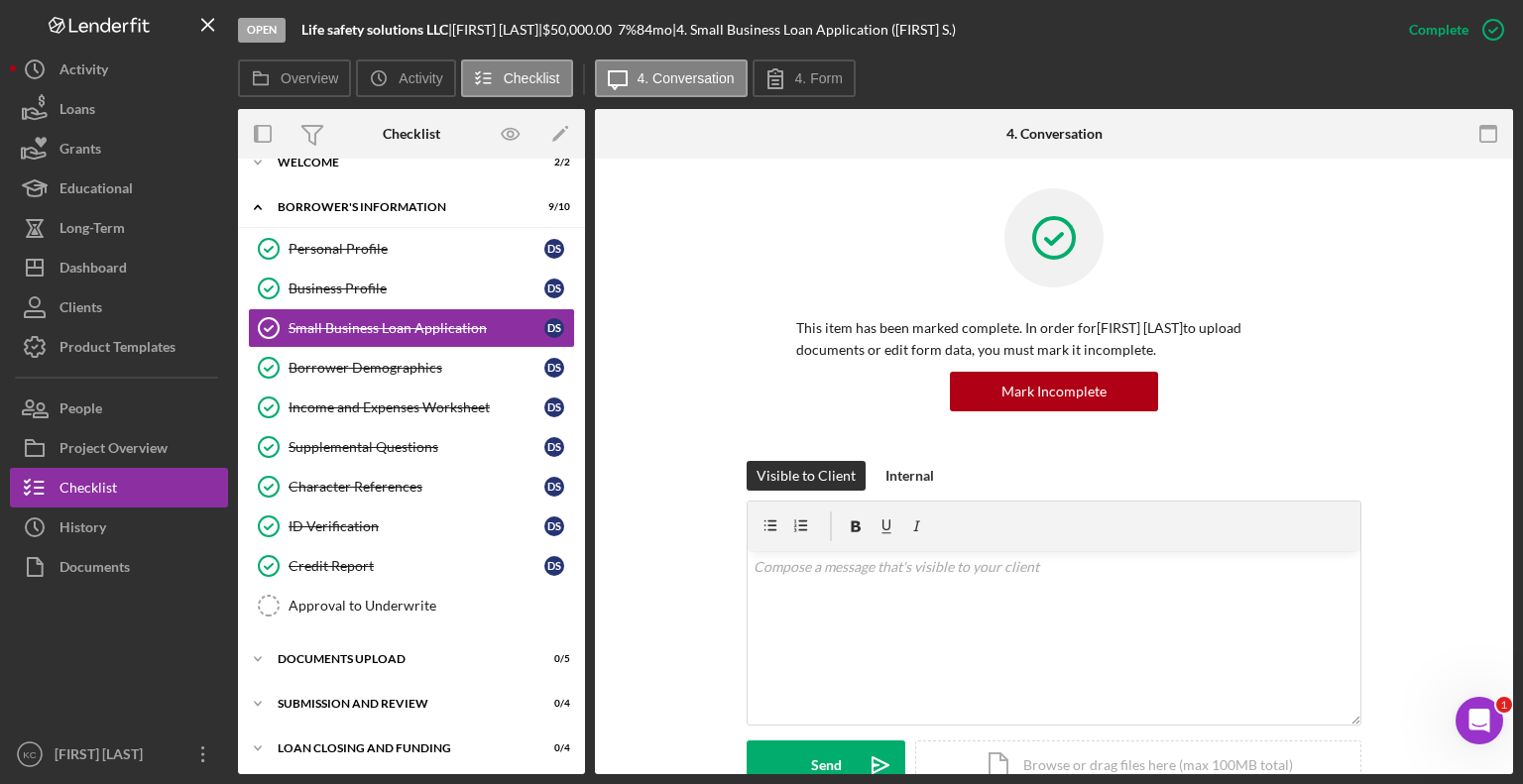 click 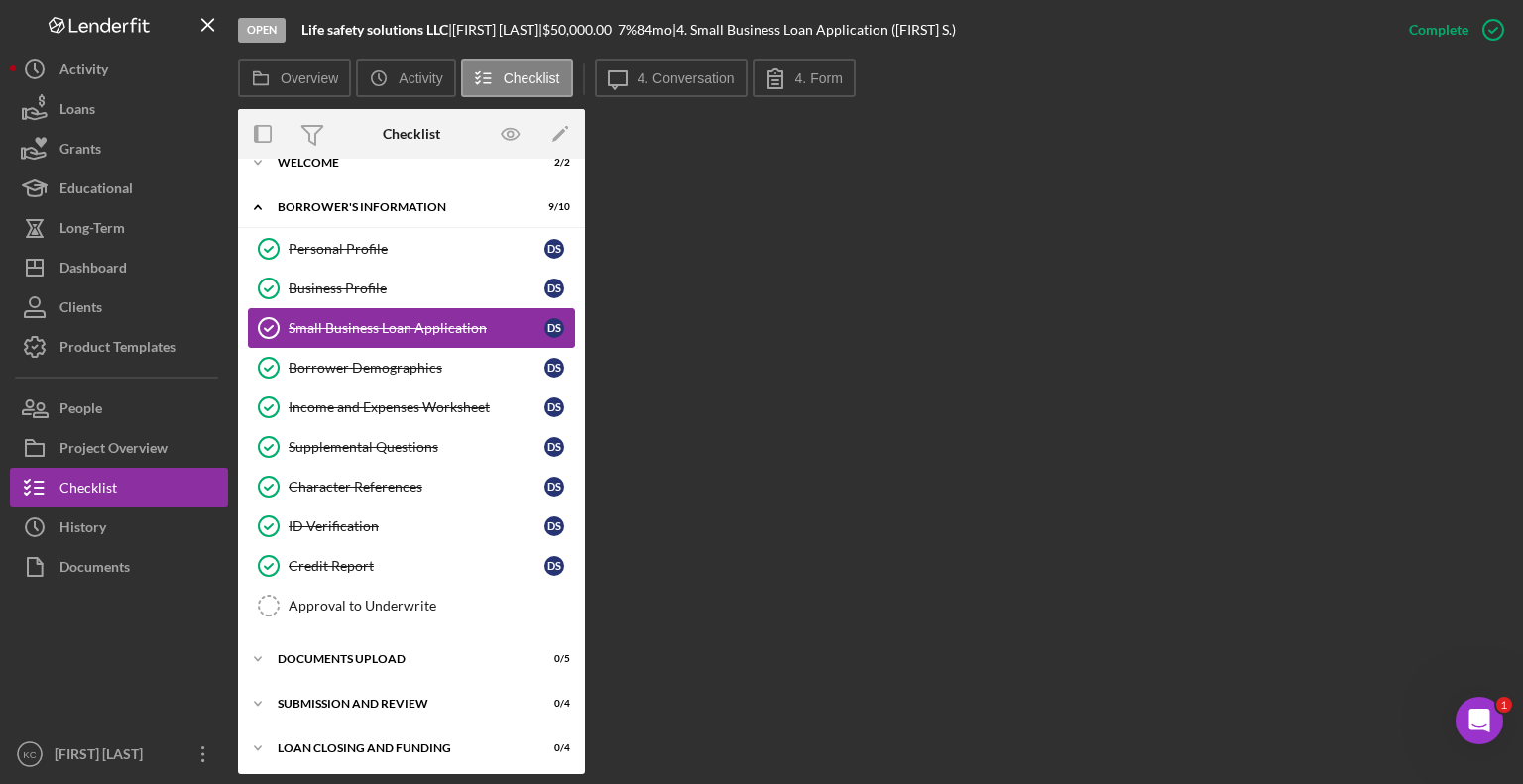 click on "Small Business Loan Application" at bounding box center (416, 328) 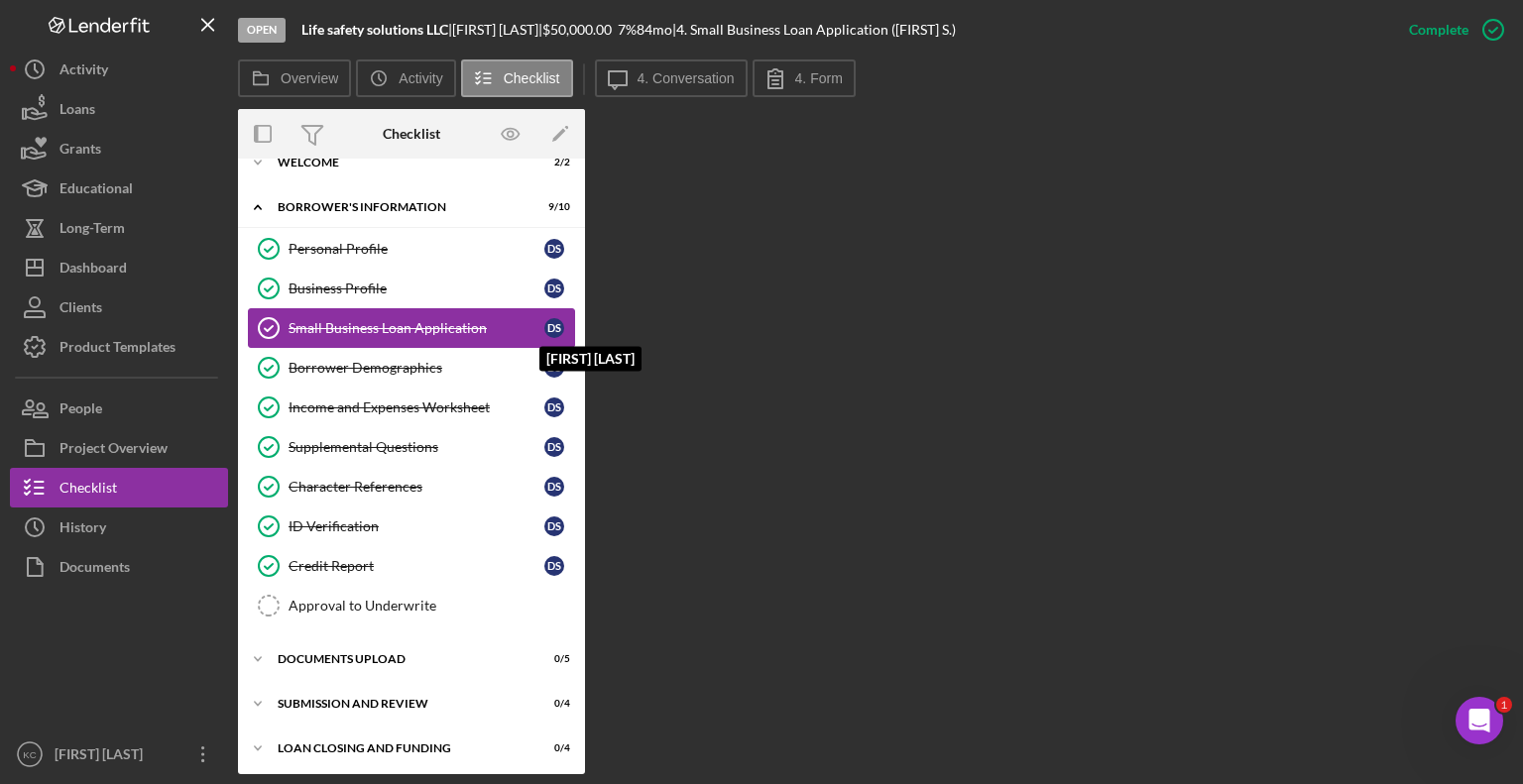 click on "D S" at bounding box center (554, 328) 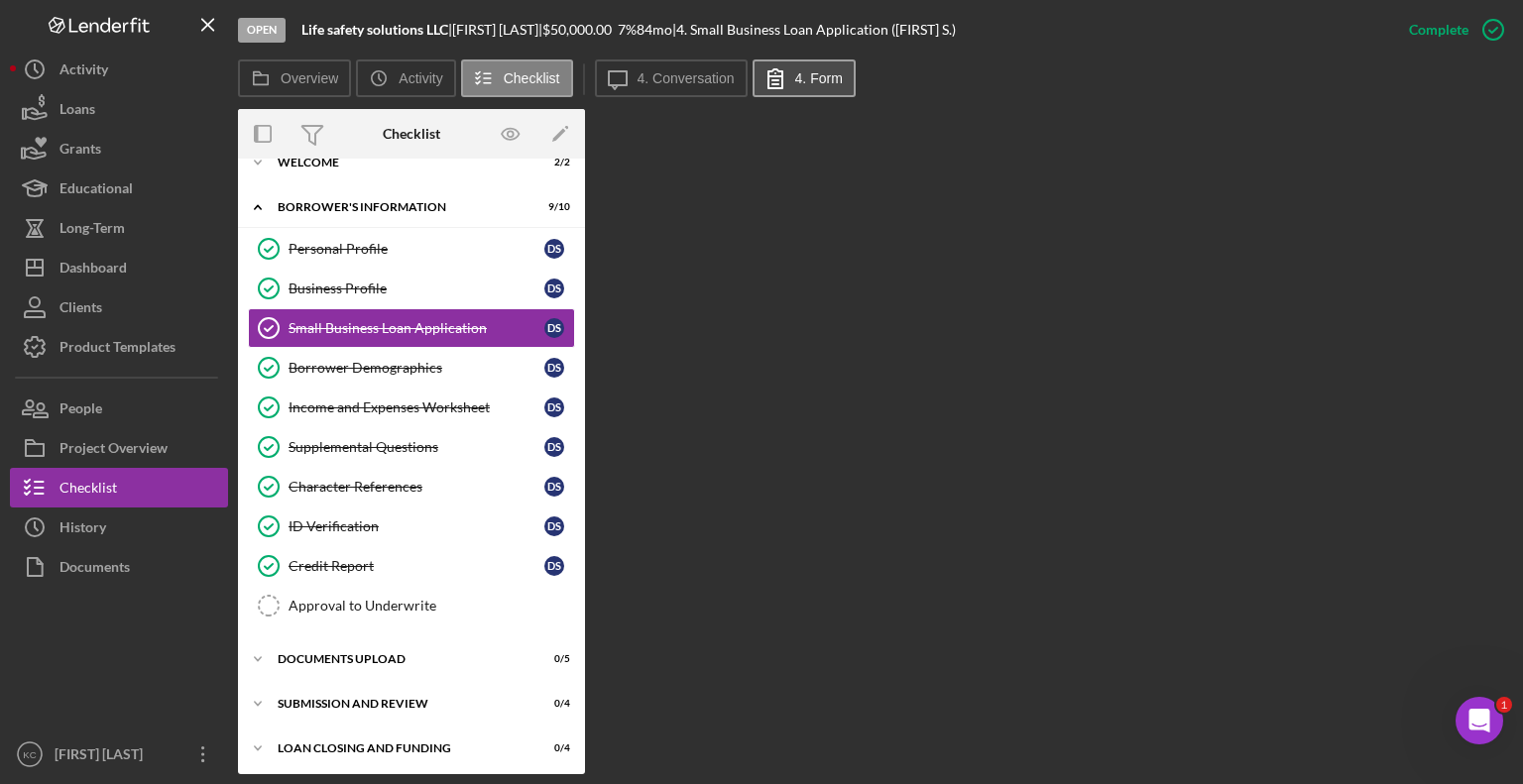click 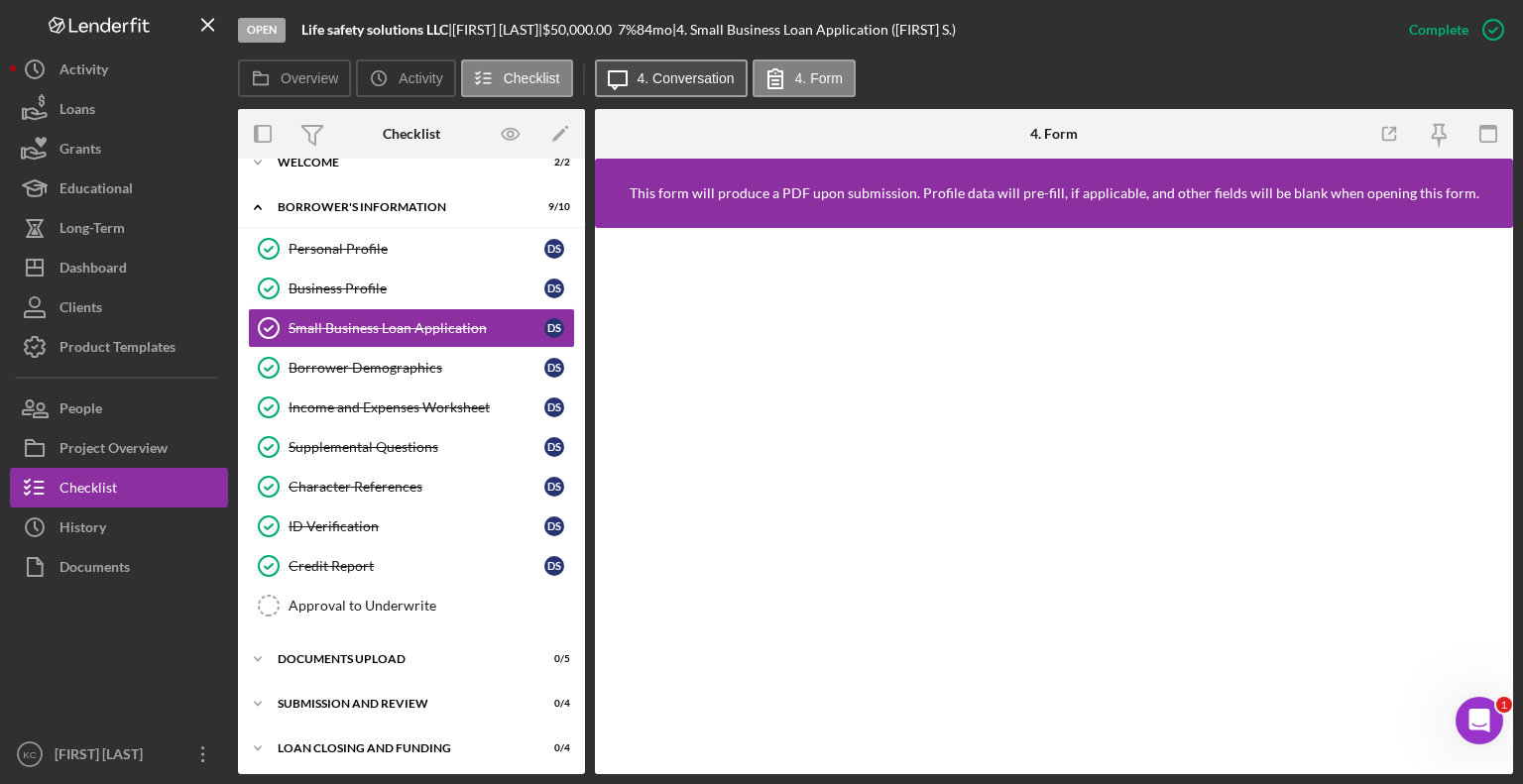 click on "4. Conversation" at bounding box center [686, 78] 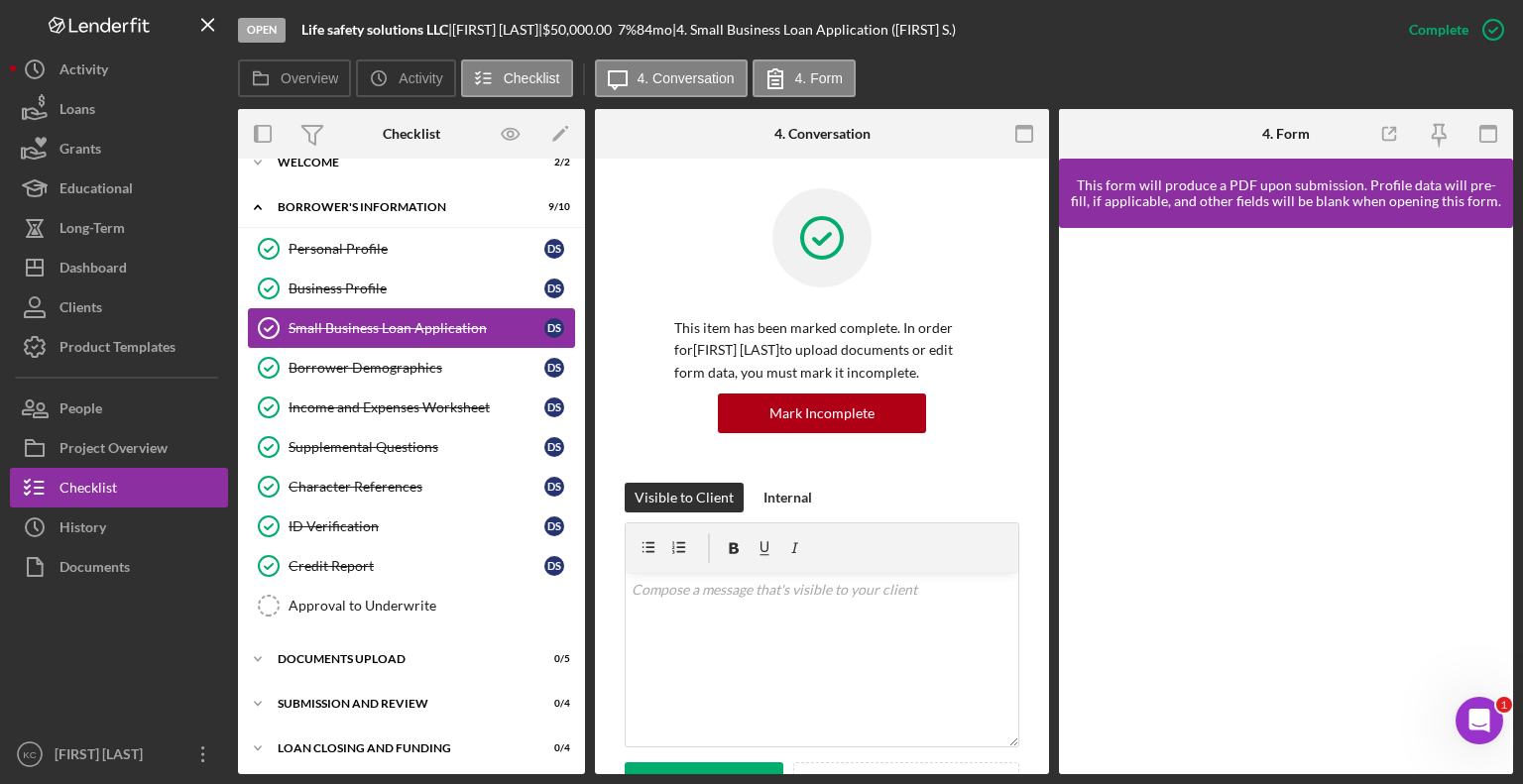 click on "Small Business Loan Application" at bounding box center [416, 328] 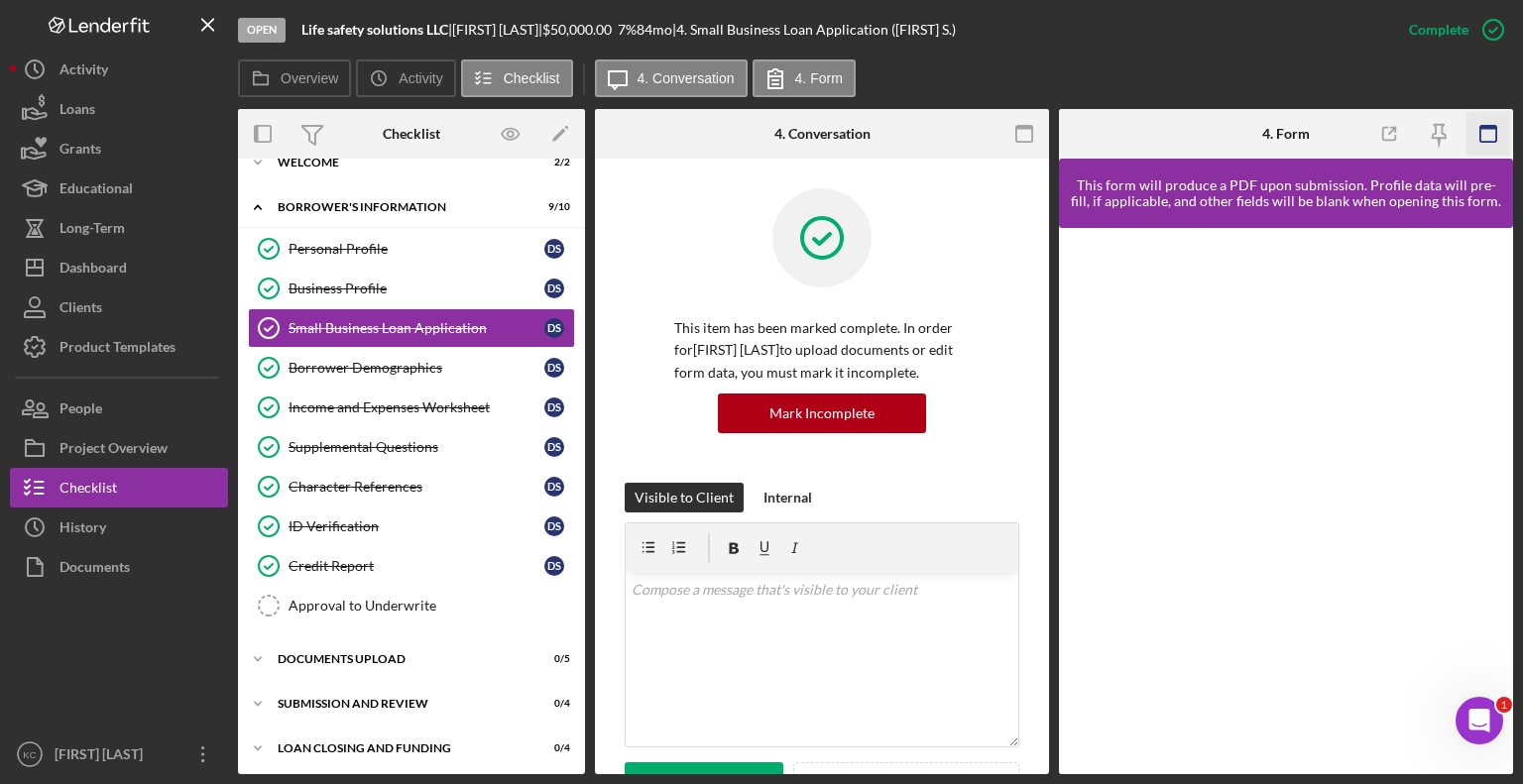 click 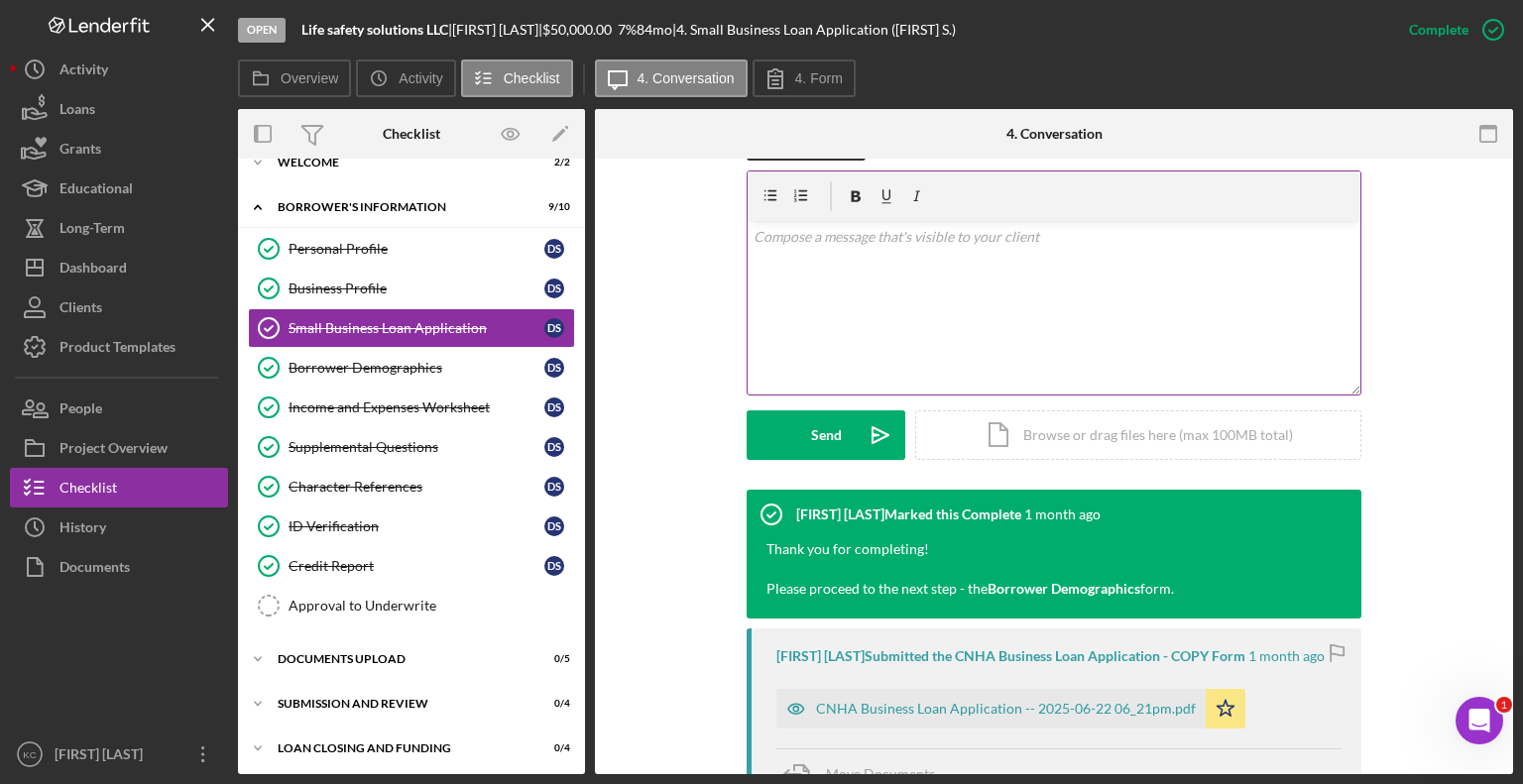 scroll, scrollTop: 496, scrollLeft: 0, axis: vertical 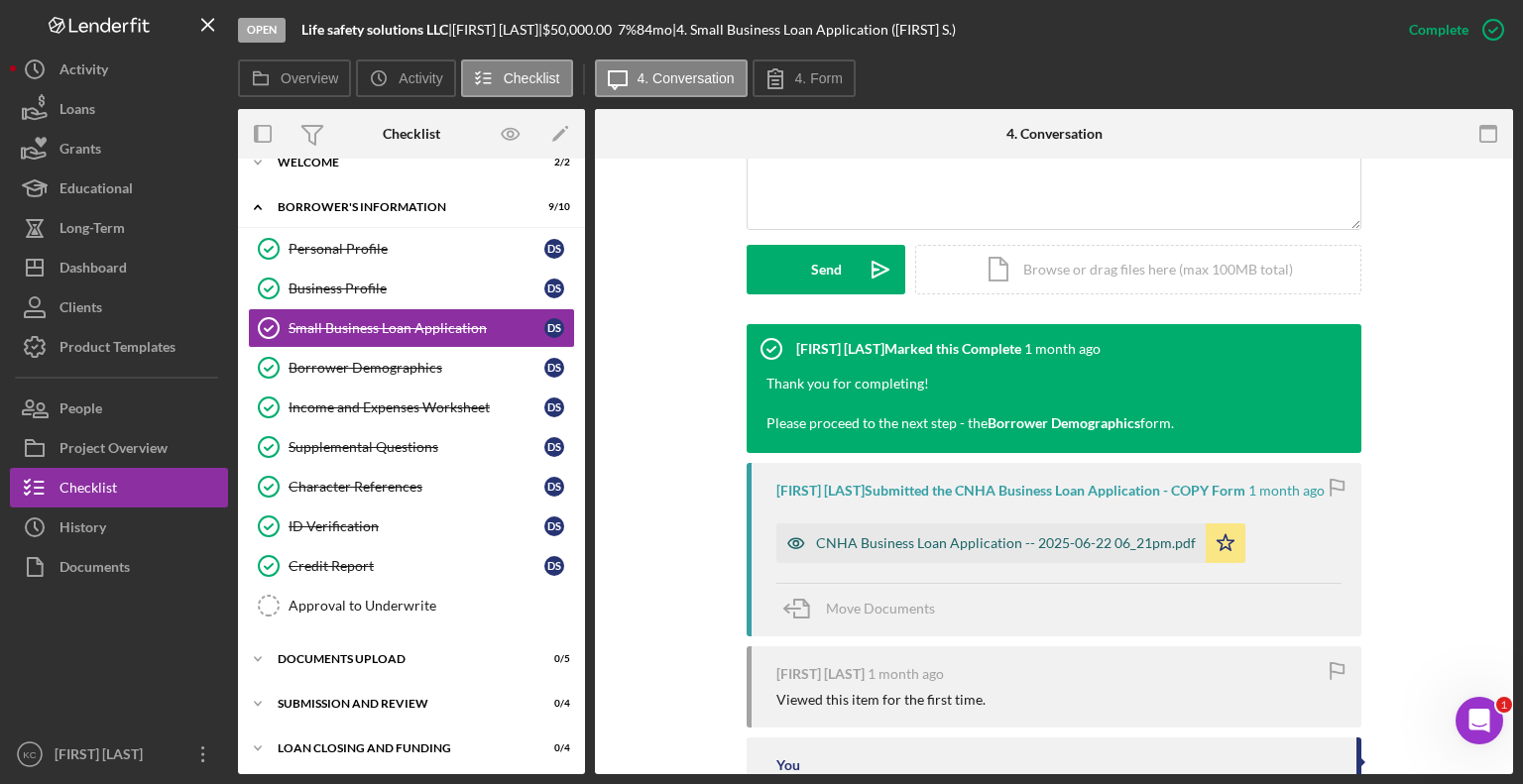 click on "CNHA Business Loan Application -- 2025-06-22 06_21pm.pdf" at bounding box center [1005, 543] 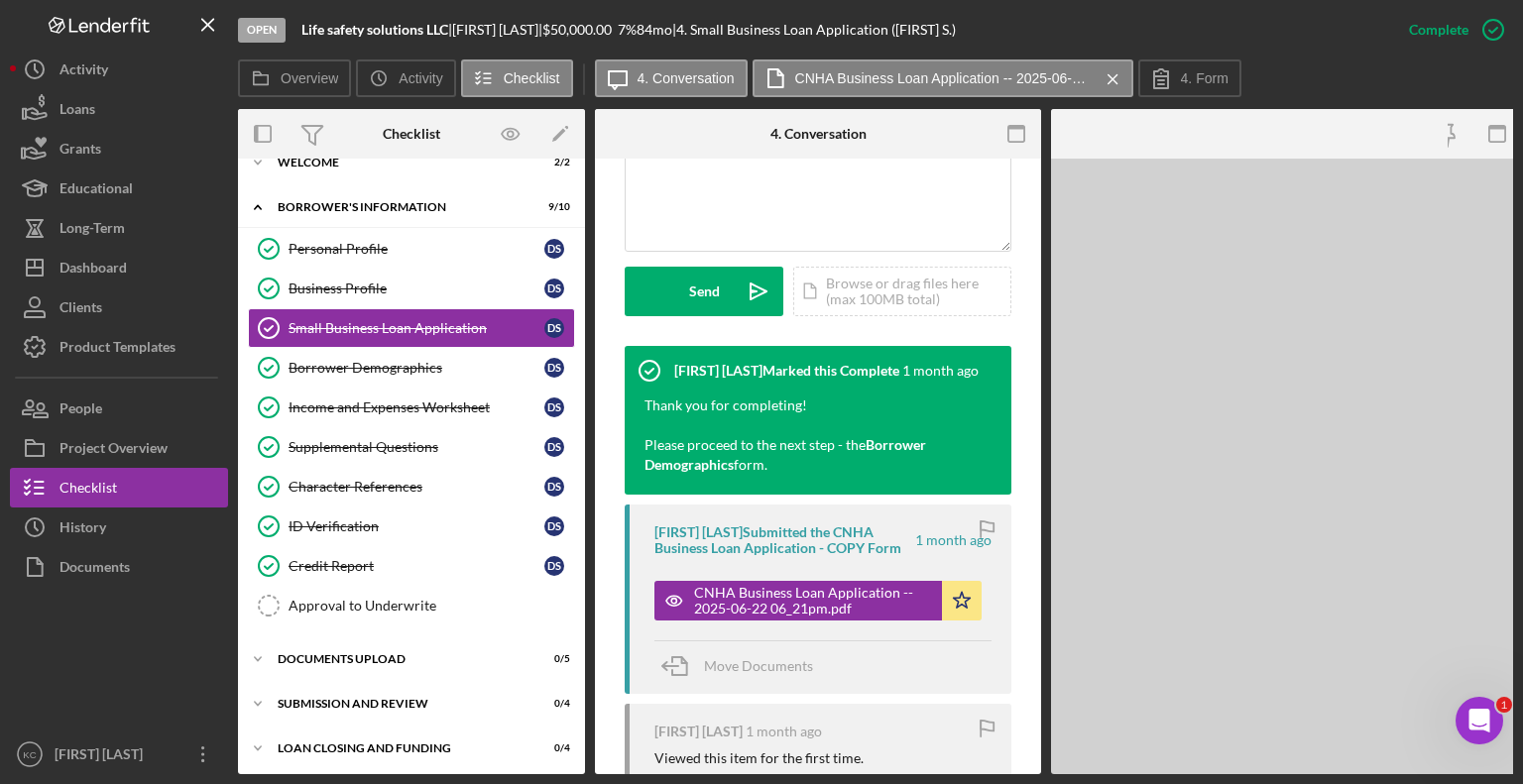 scroll, scrollTop: 517, scrollLeft: 0, axis: vertical 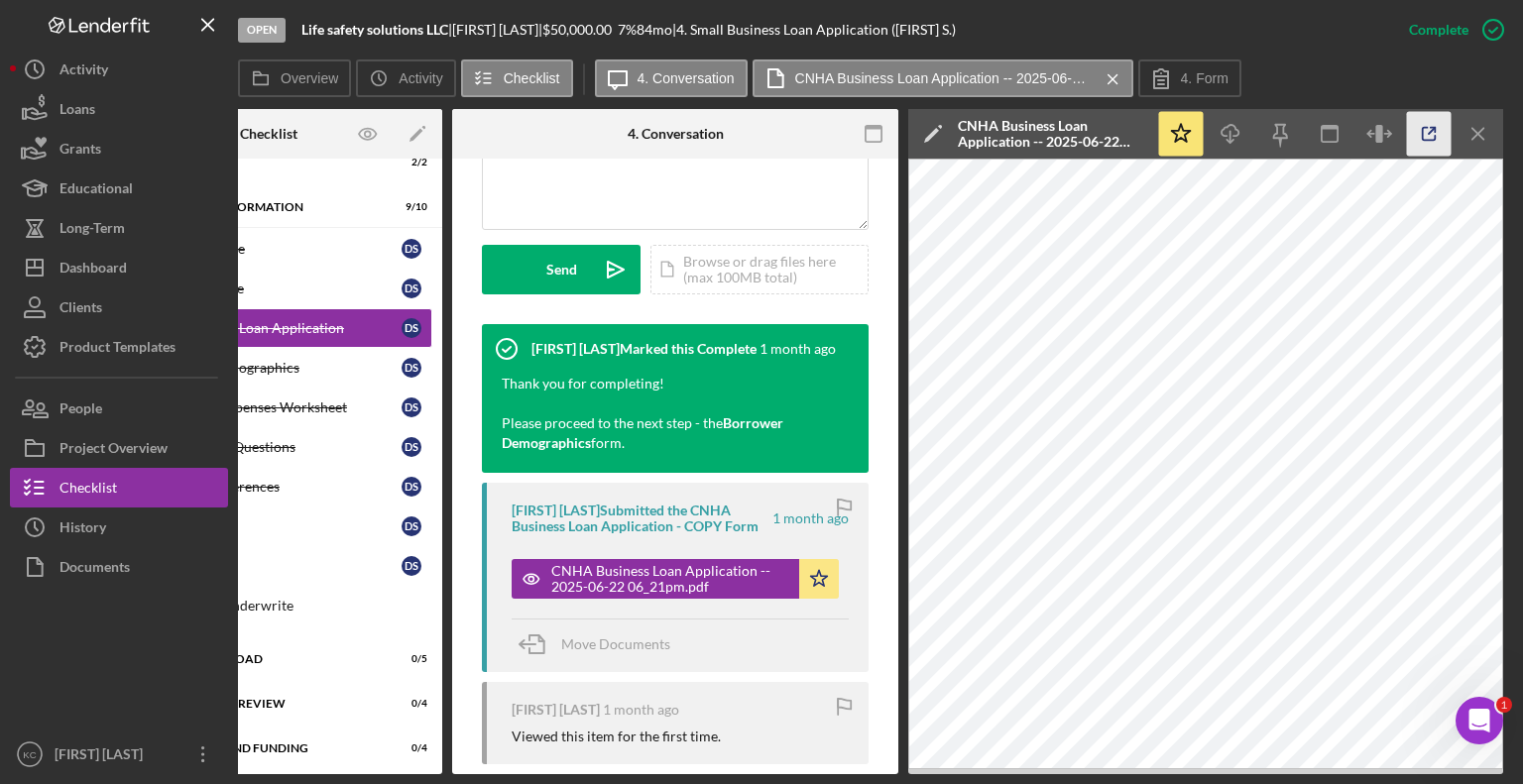 click 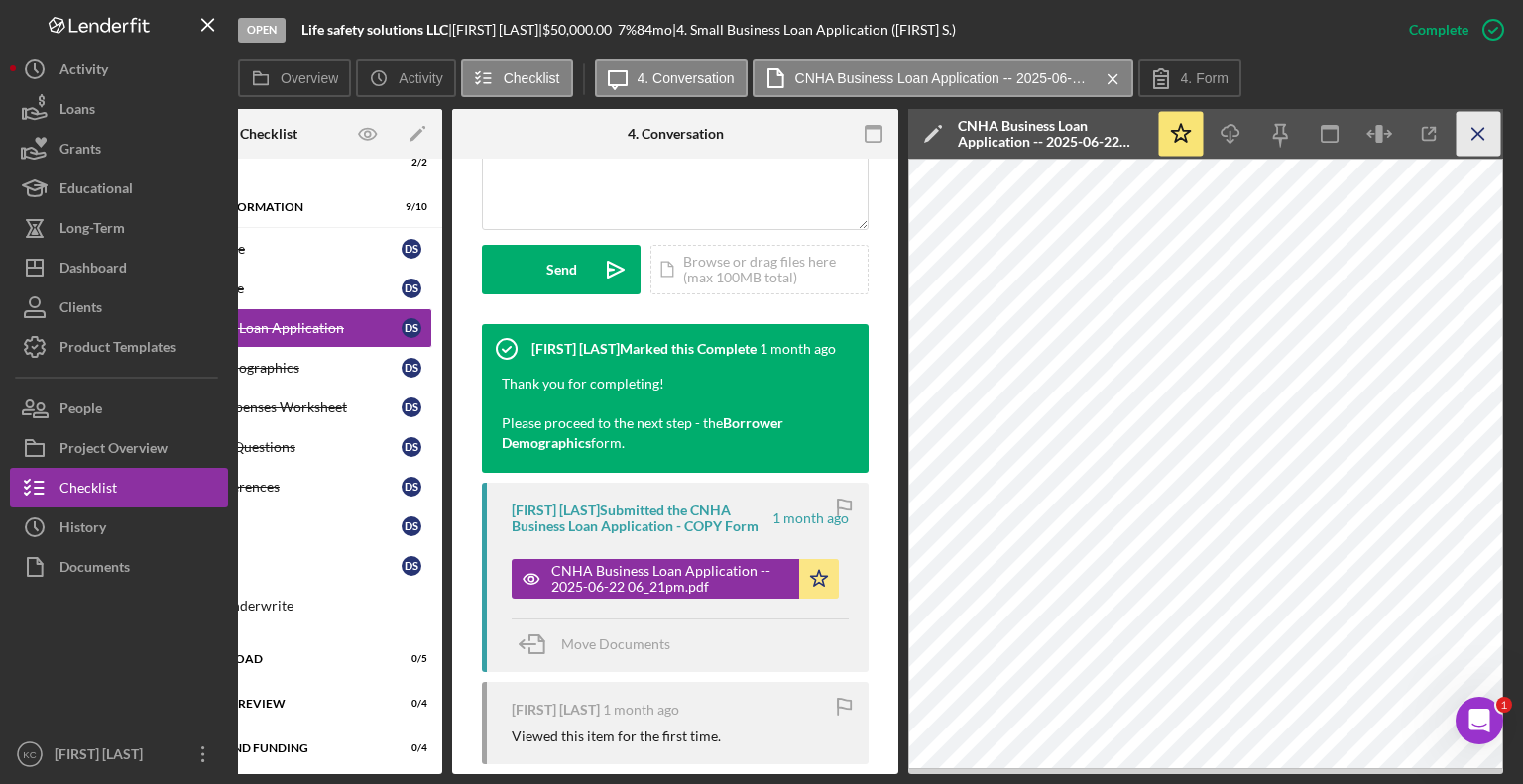 click on "Icon/Menu Close" 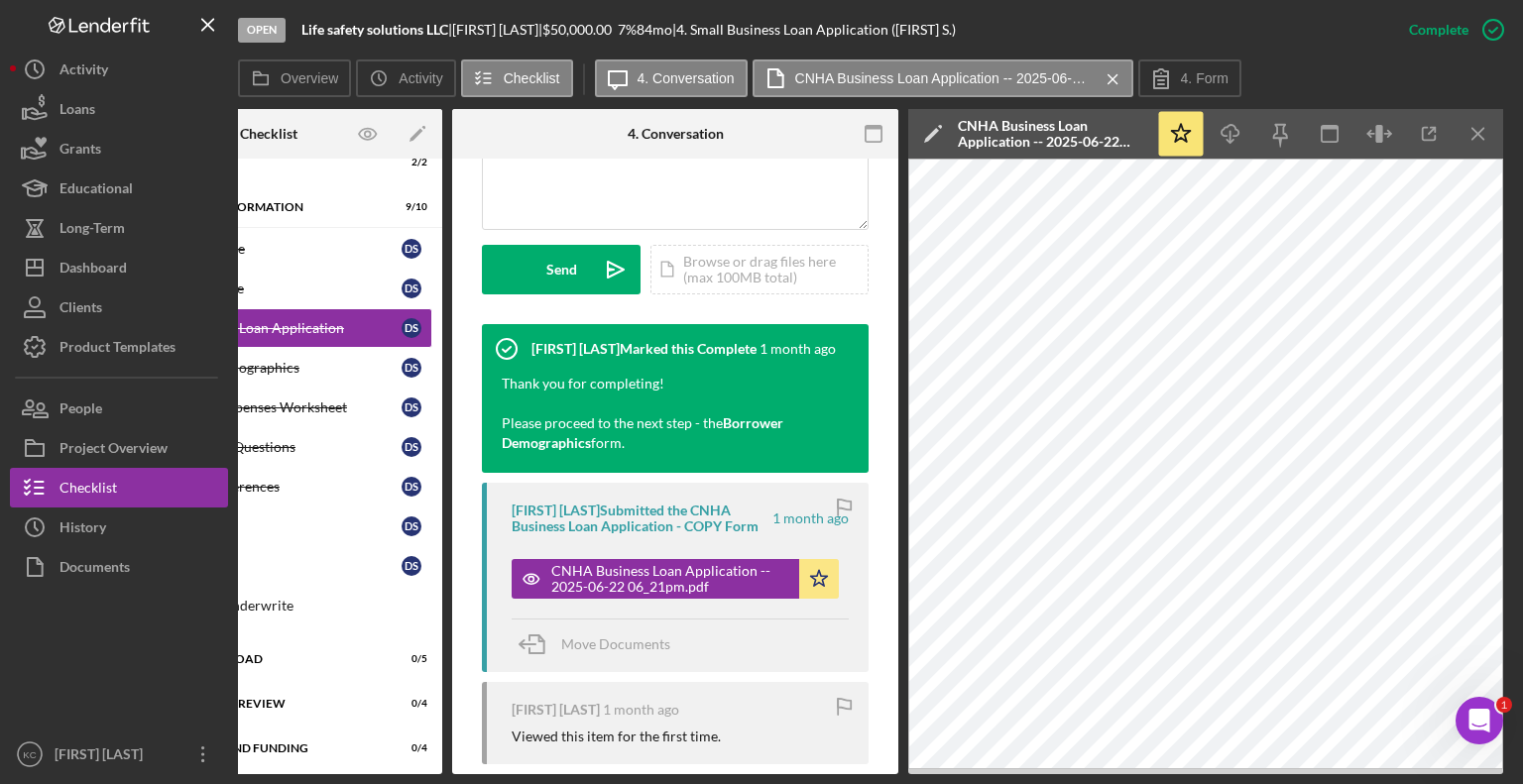 scroll, scrollTop: 0, scrollLeft: 0, axis: both 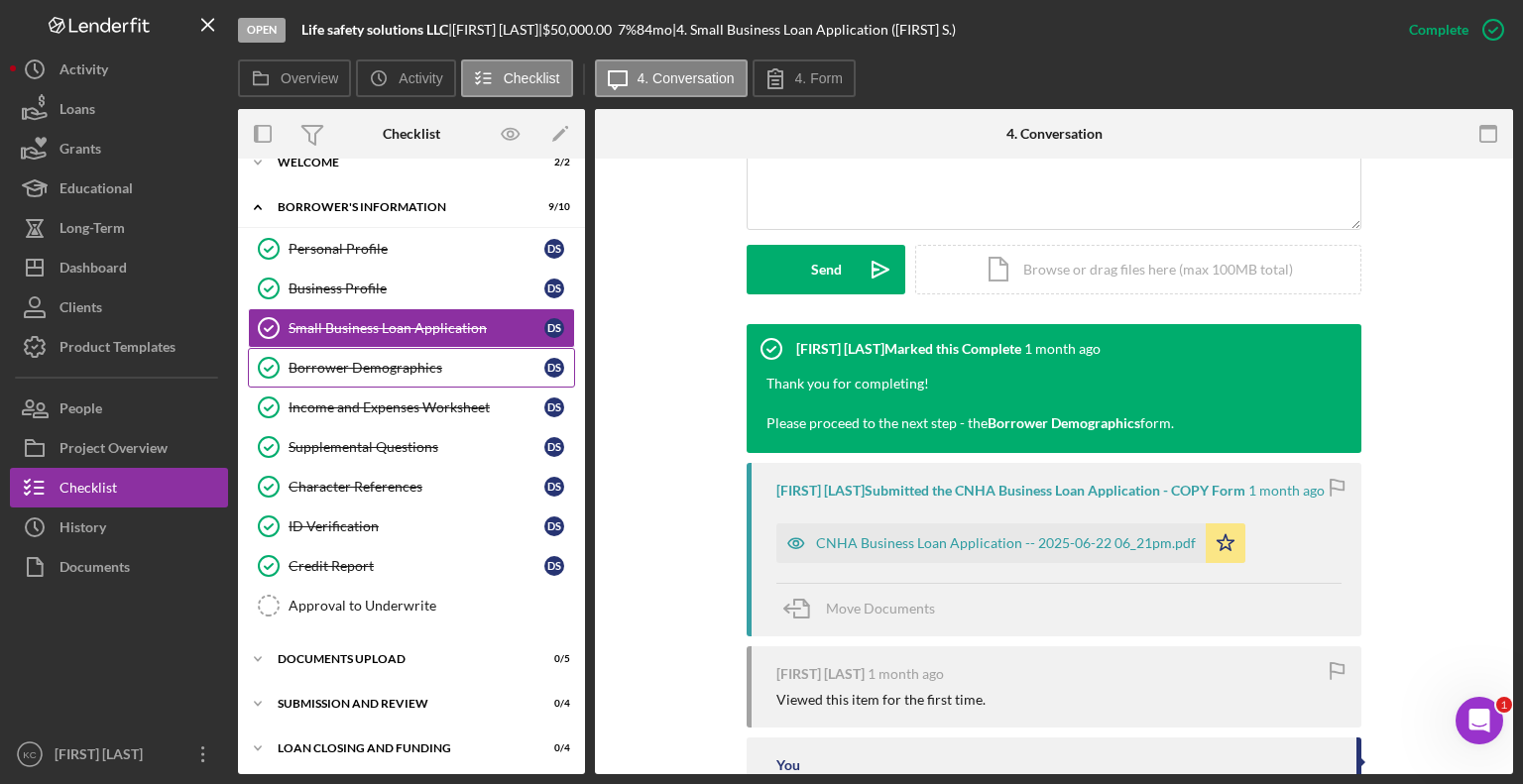 click on "Borrower Demographics Borrower Demographics [FIRST] [LAST]" at bounding box center [411, 368] 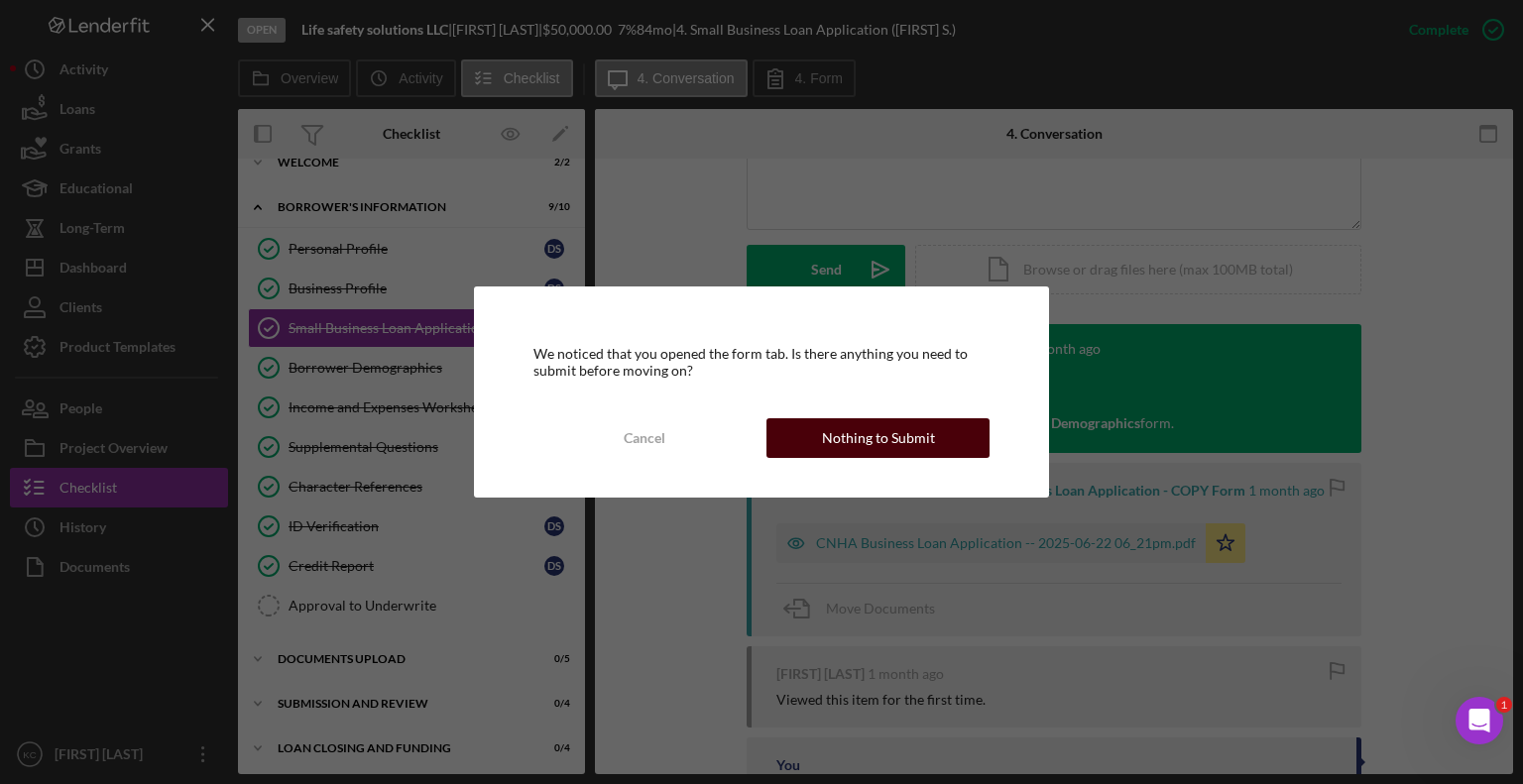 click on "Nothing to Submit" at bounding box center [879, 438] 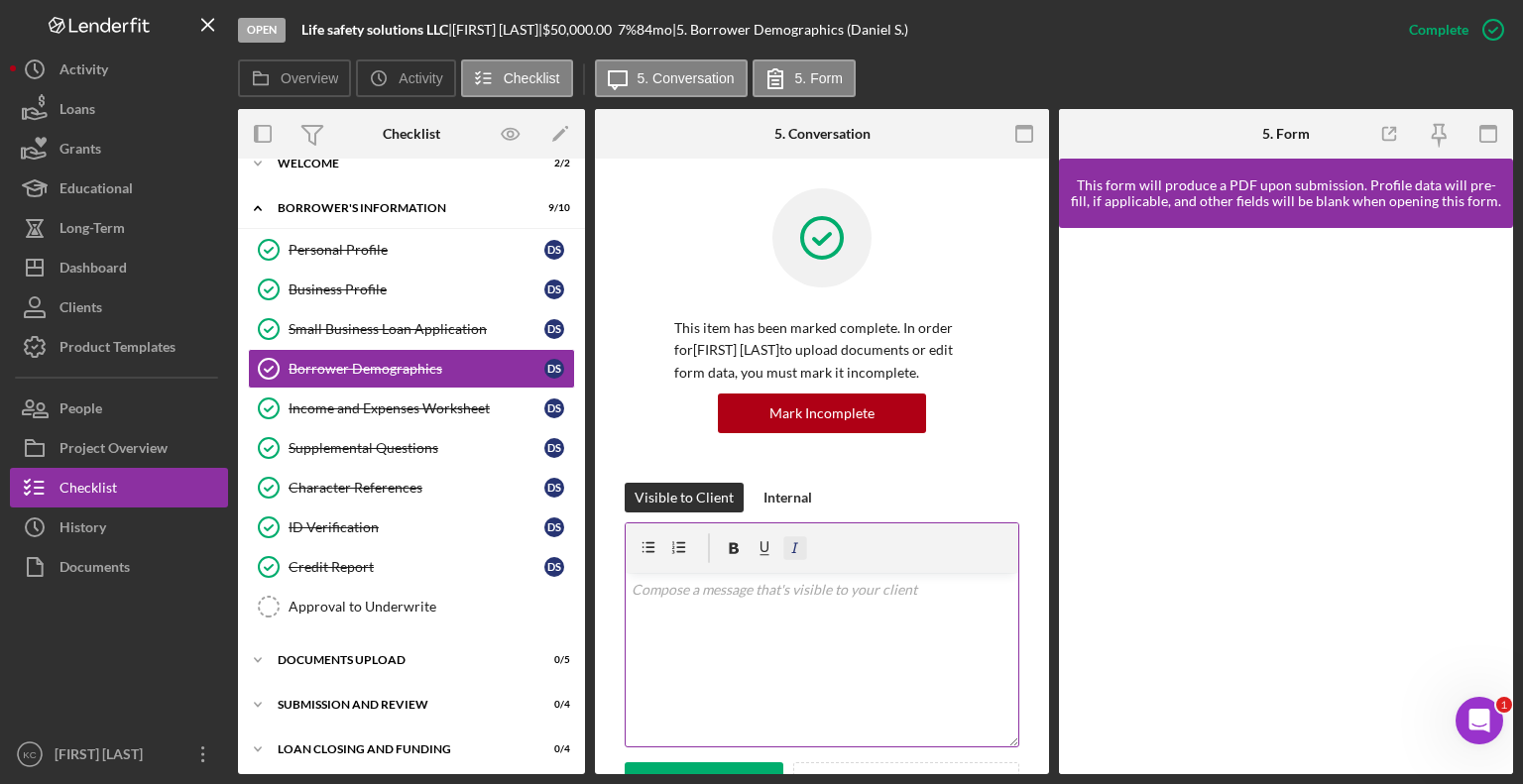 scroll, scrollTop: 25, scrollLeft: 0, axis: vertical 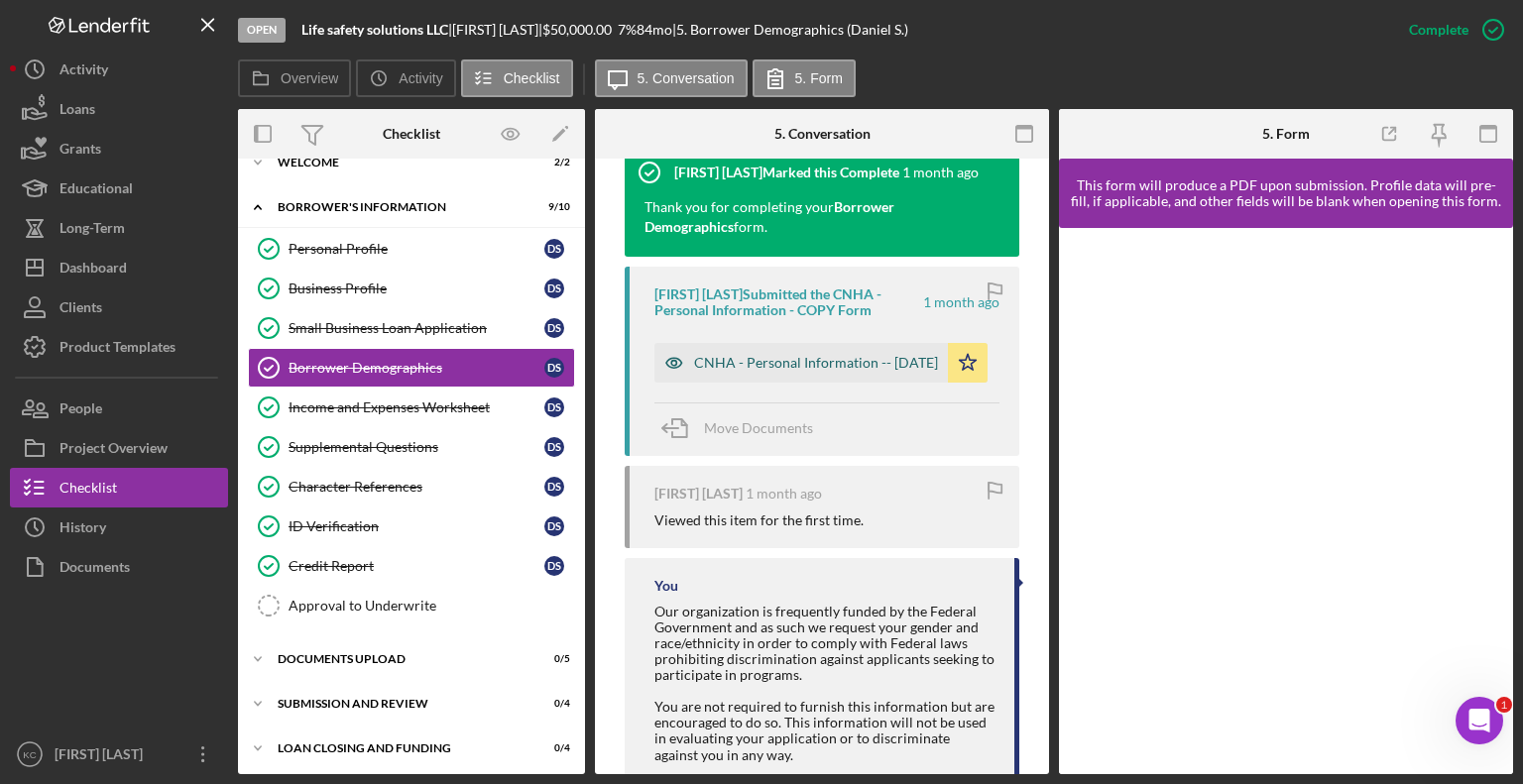 click on "CNHA - Personal Information -- [DATE]" at bounding box center [816, 363] 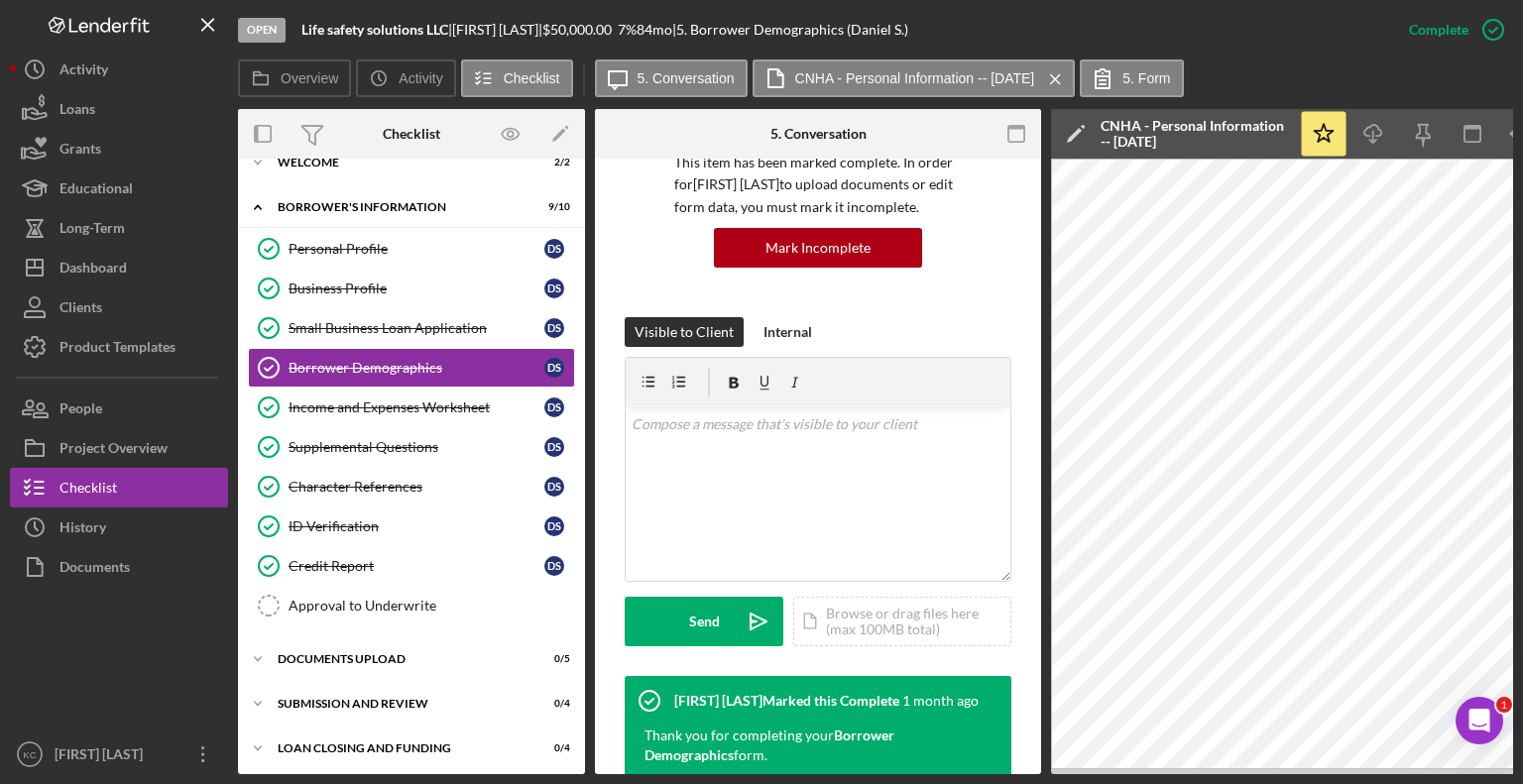 scroll, scrollTop: 53, scrollLeft: 0, axis: vertical 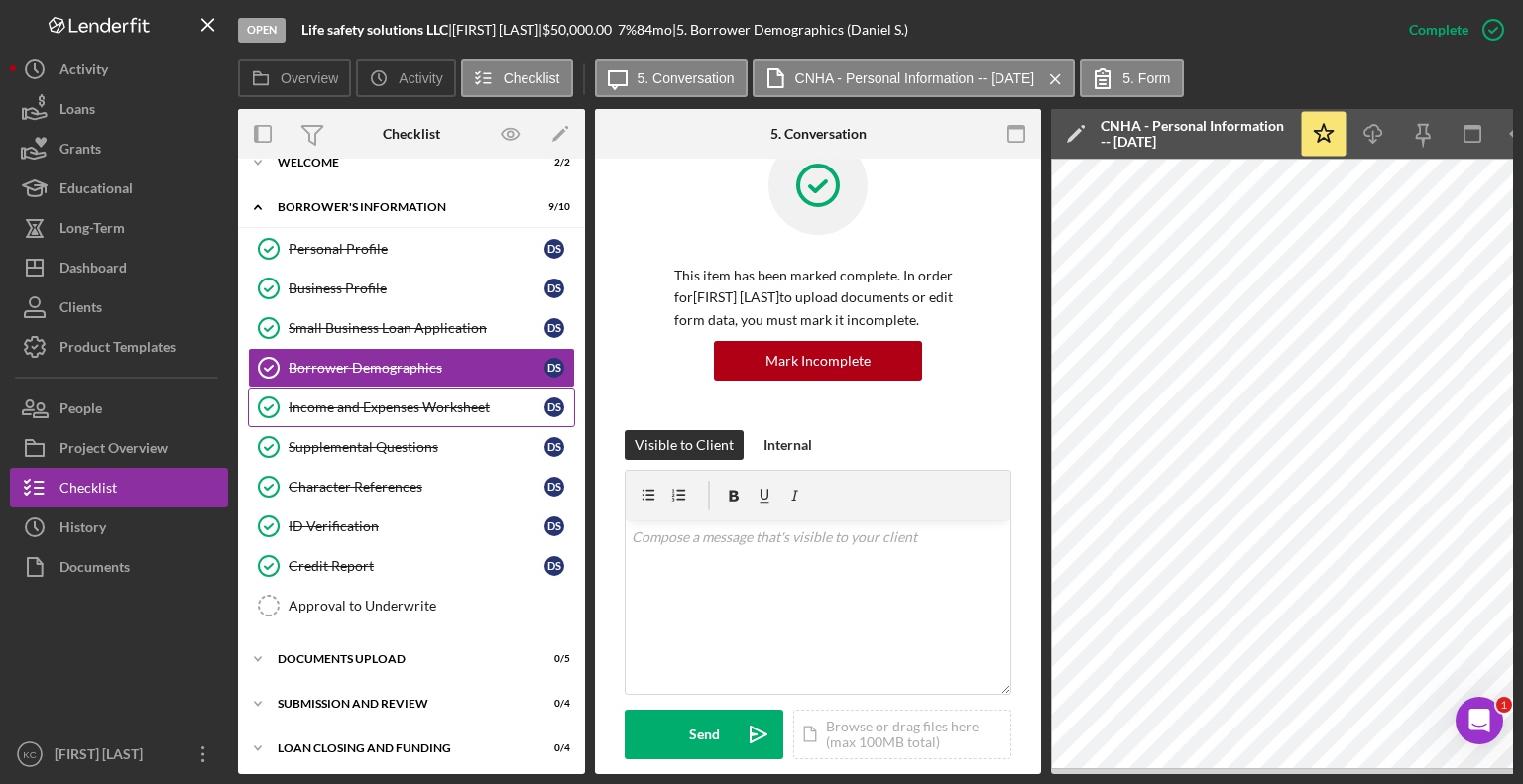 click on "Income and Expenses Worksheet" at bounding box center (416, 407) 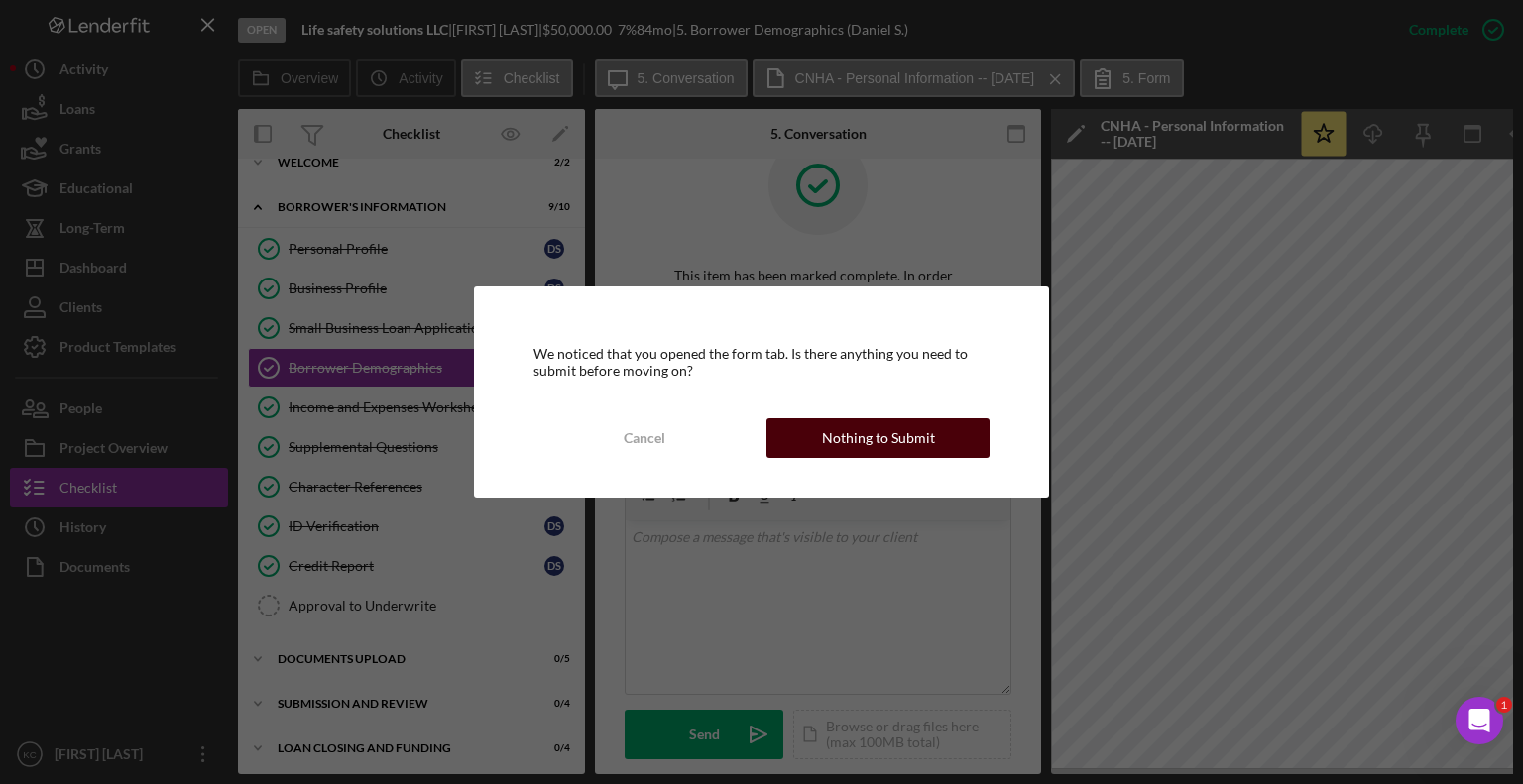 click on "Nothing to Submit" at bounding box center [879, 438] 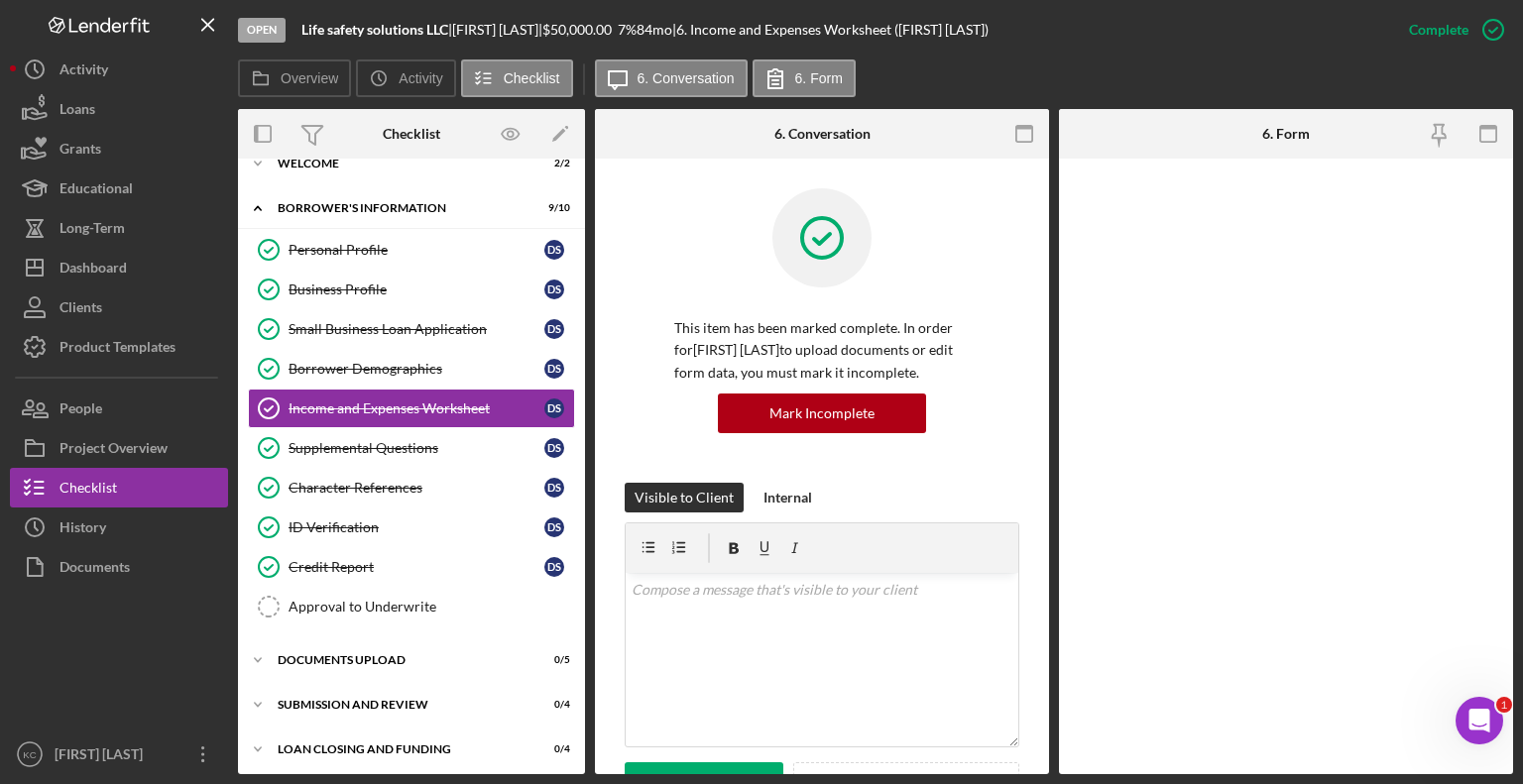 scroll, scrollTop: 25, scrollLeft: 0, axis: vertical 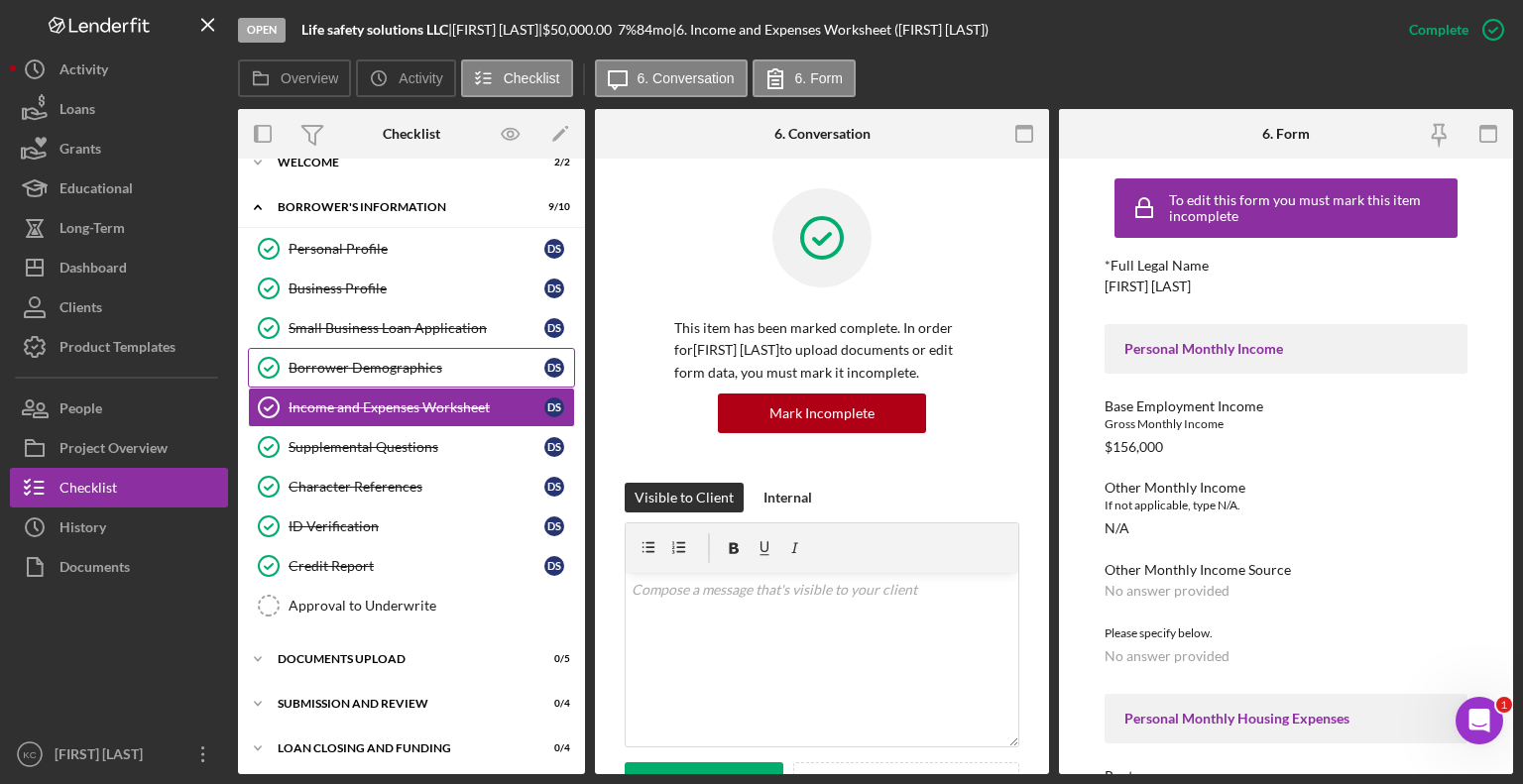click on "Borrower Demographics Borrower Demographics [FIRST] [LAST]" at bounding box center (411, 368) 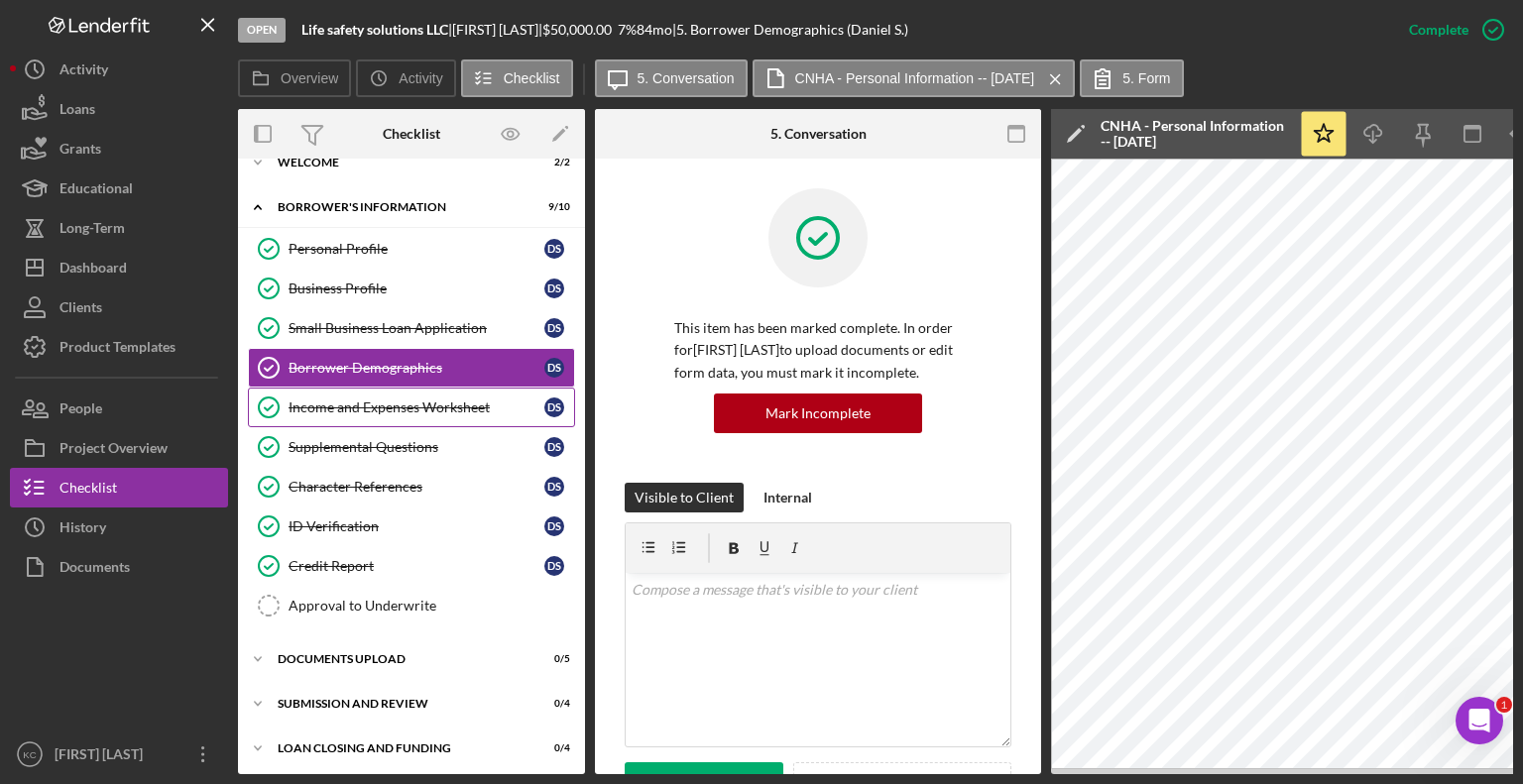 click on "Income and Expenses Worksheet" at bounding box center [416, 407] 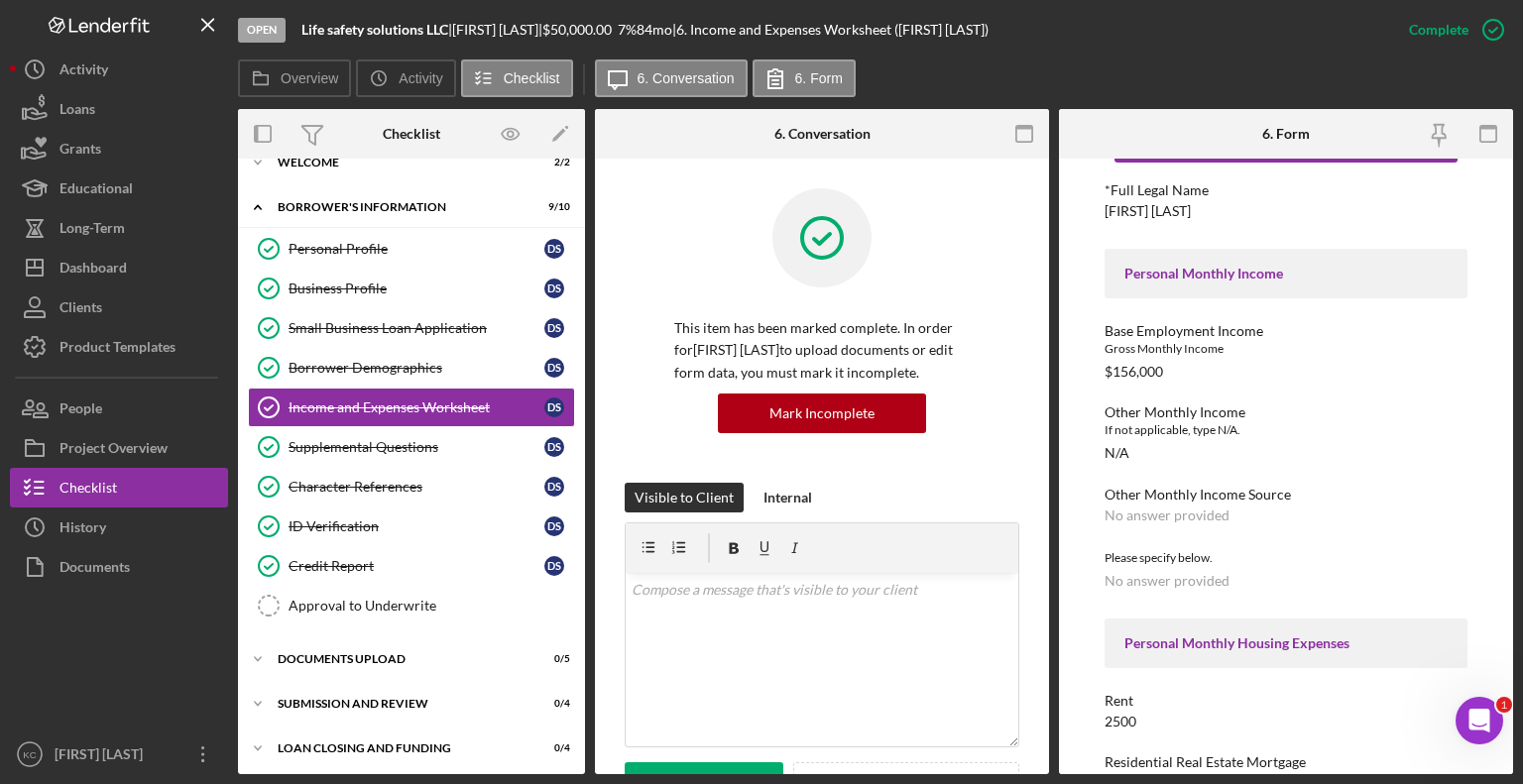 scroll, scrollTop: 0, scrollLeft: 0, axis: both 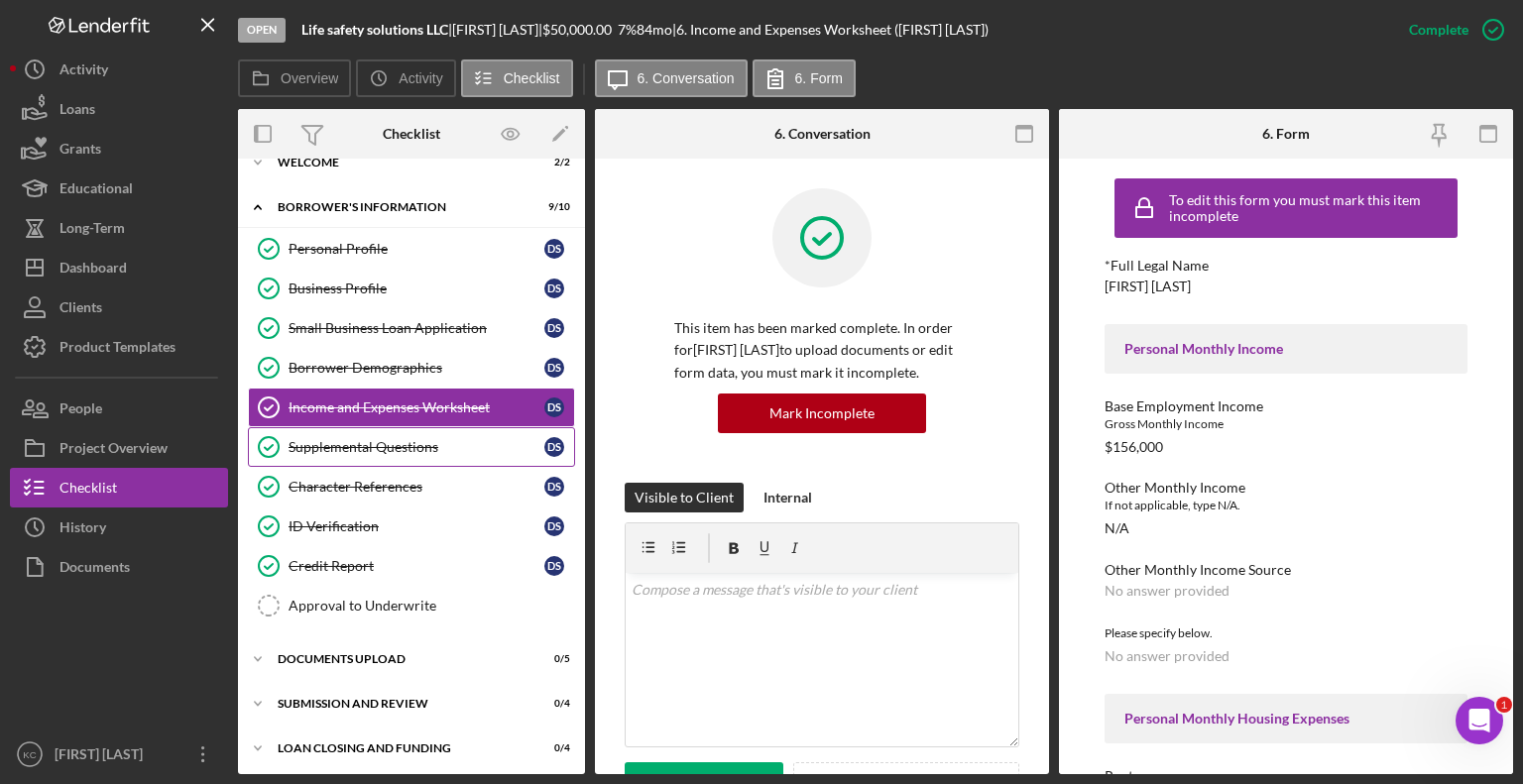 click on "Supplemental Questions" at bounding box center (416, 447) 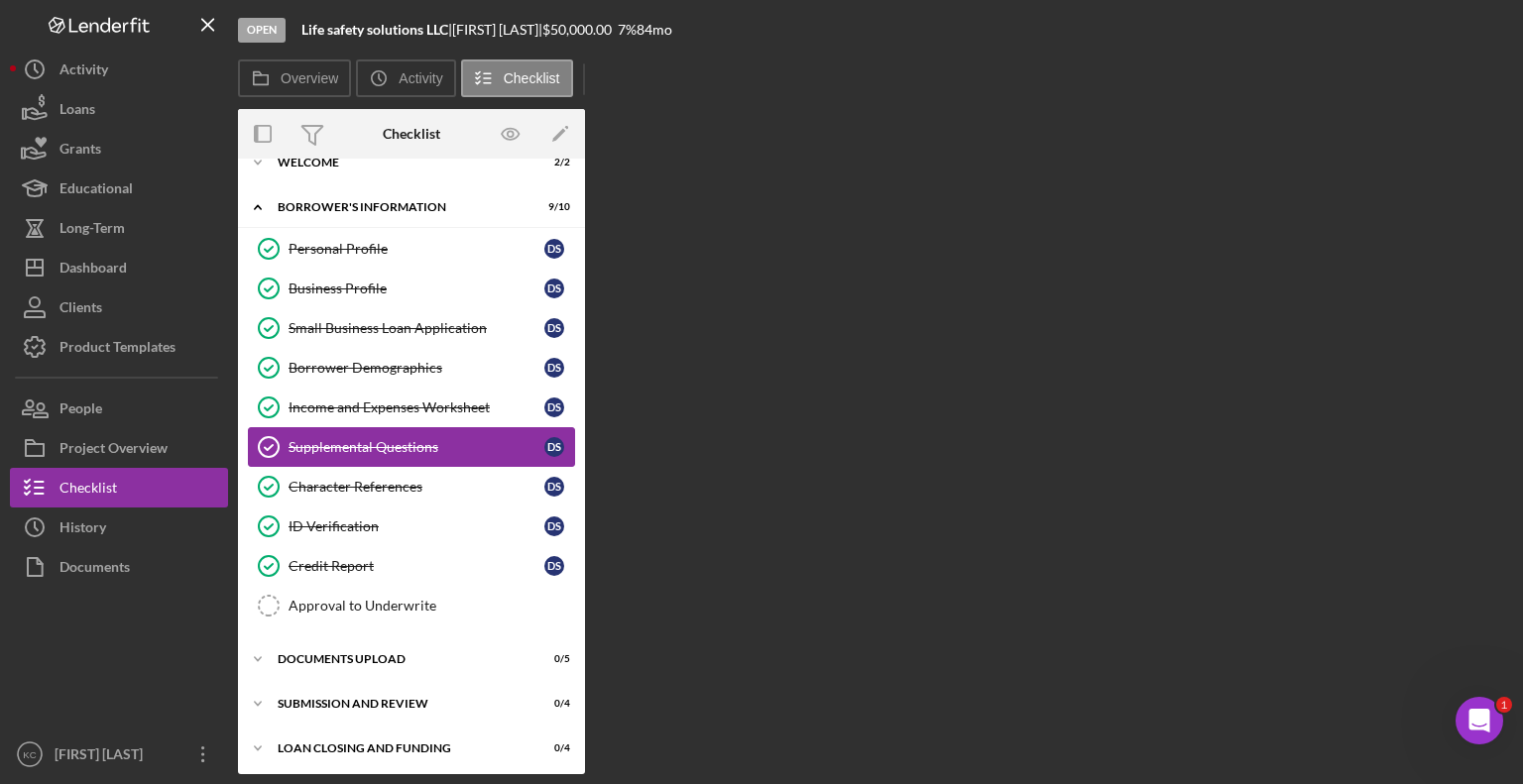 scroll, scrollTop: 25, scrollLeft: 0, axis: vertical 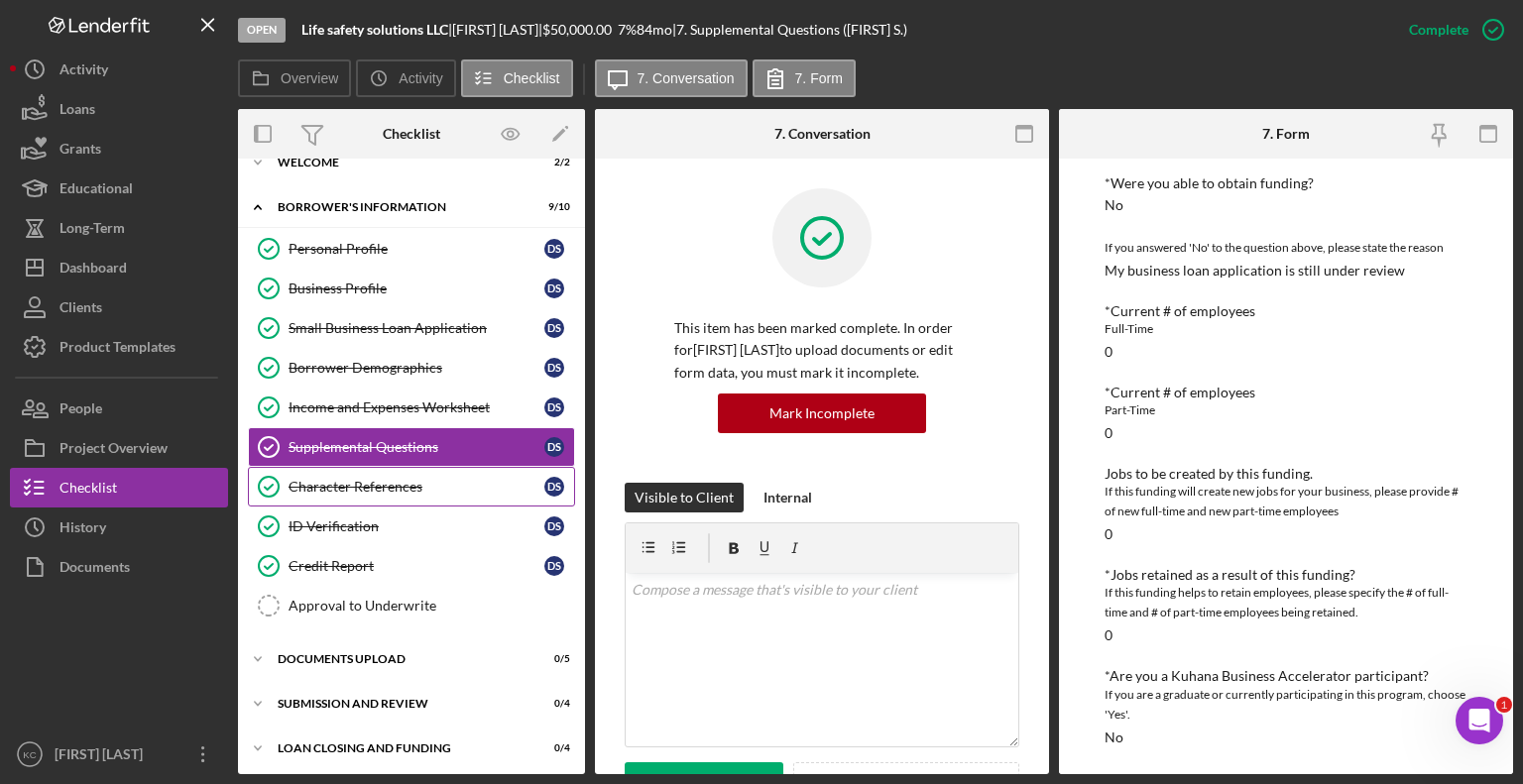 click on "Character References" at bounding box center (416, 487) 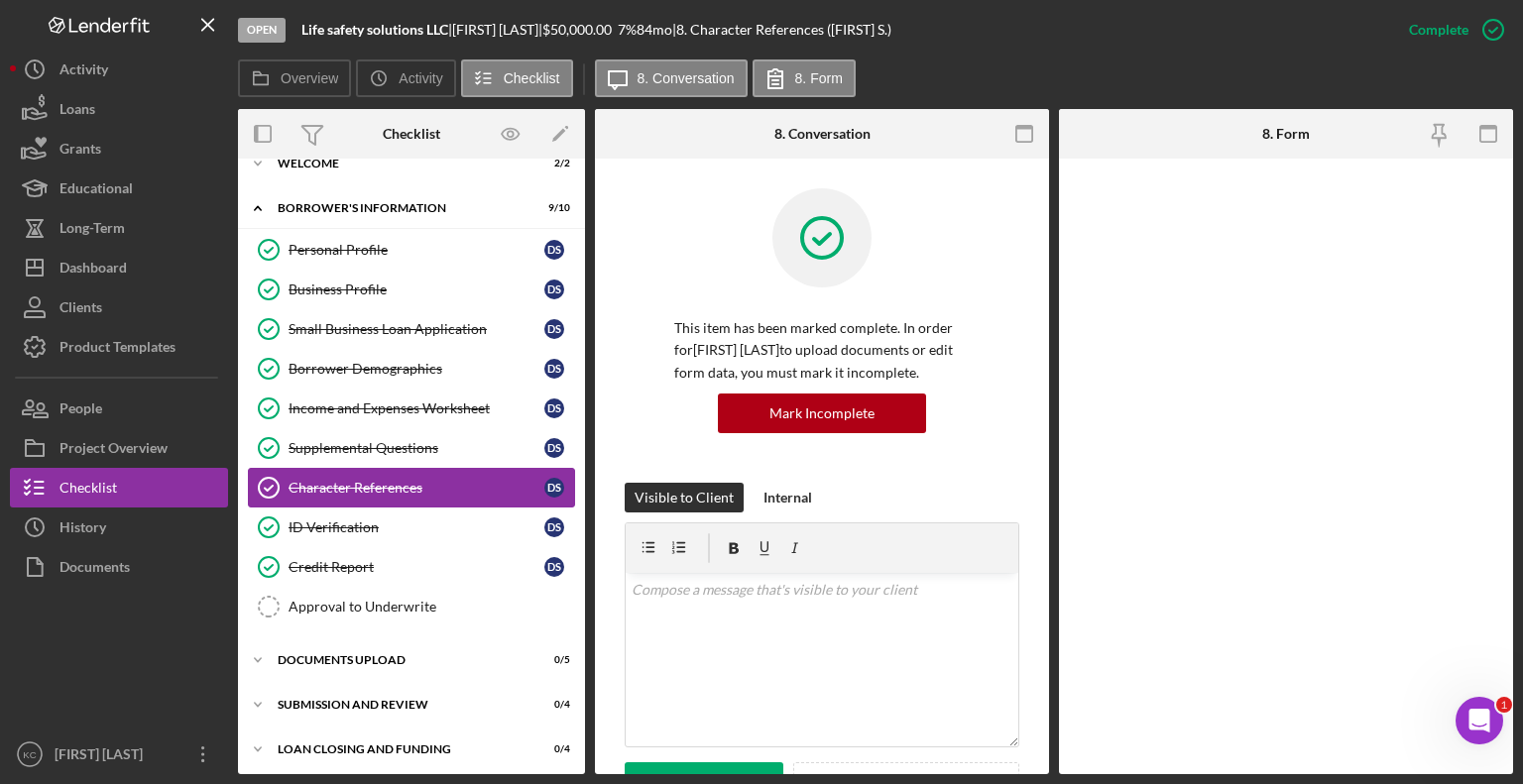 scroll, scrollTop: 25, scrollLeft: 0, axis: vertical 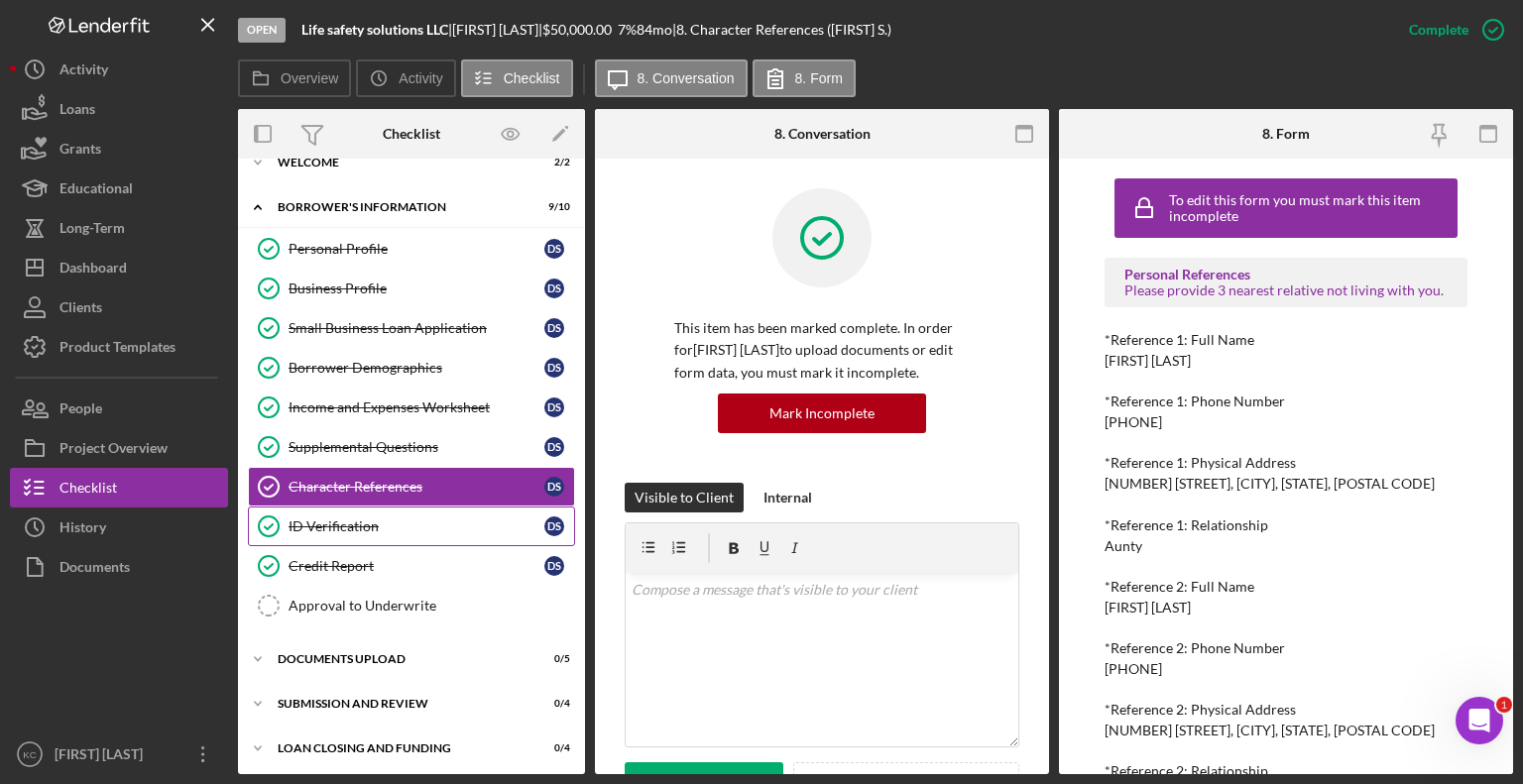 click on "ID Verification" at bounding box center (416, 526) 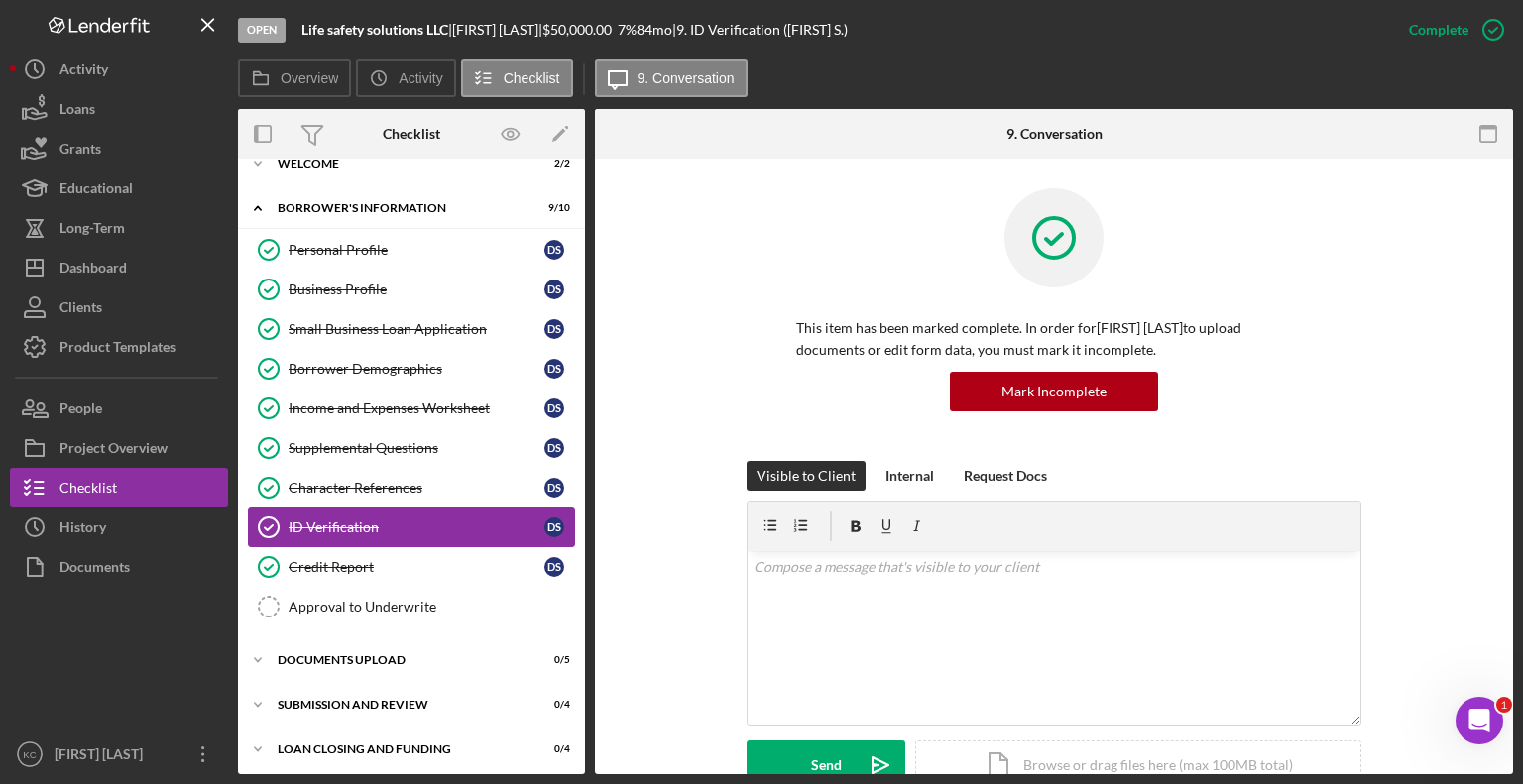 scroll, scrollTop: 25, scrollLeft: 0, axis: vertical 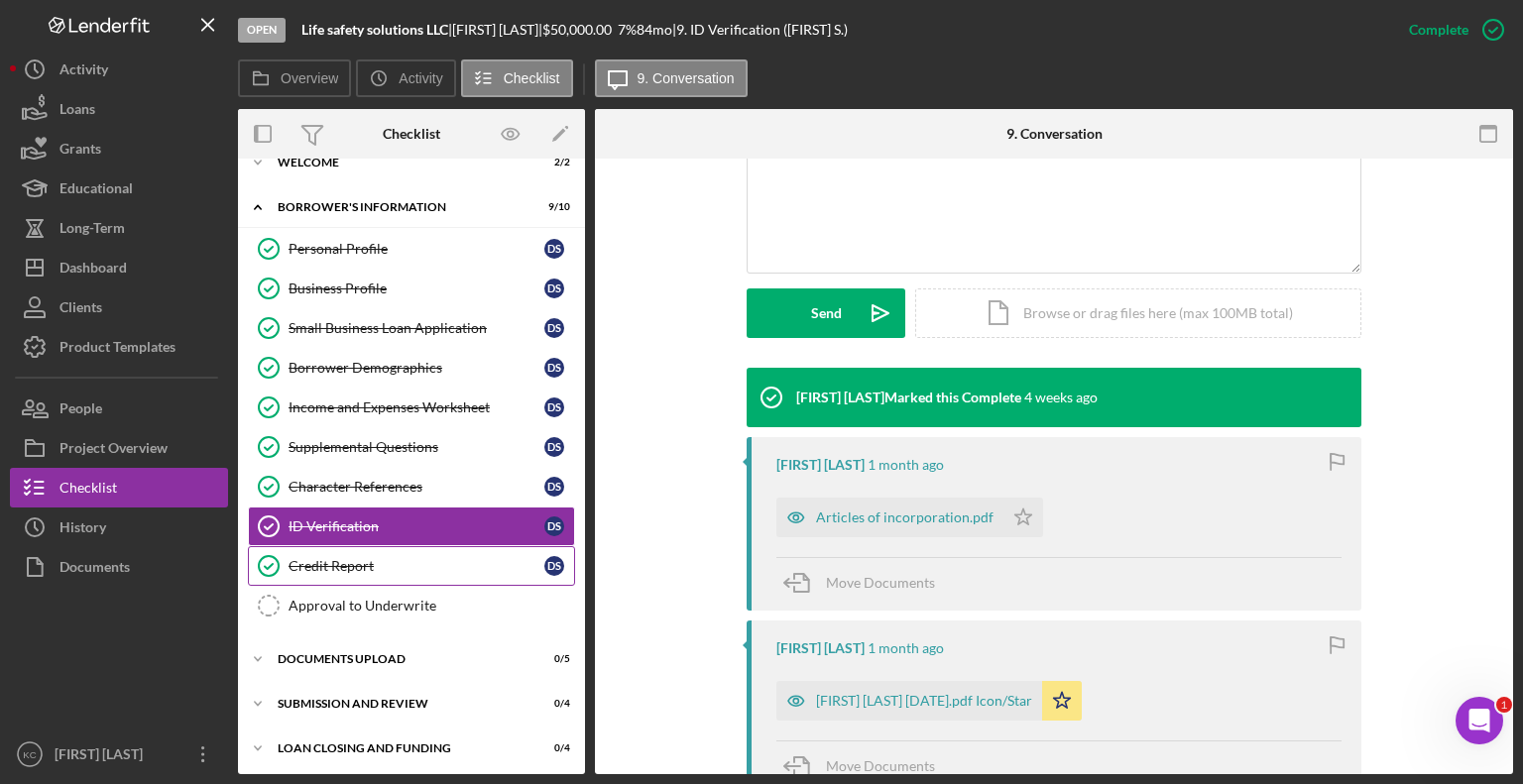 click on "Credit Report" at bounding box center [416, 566] 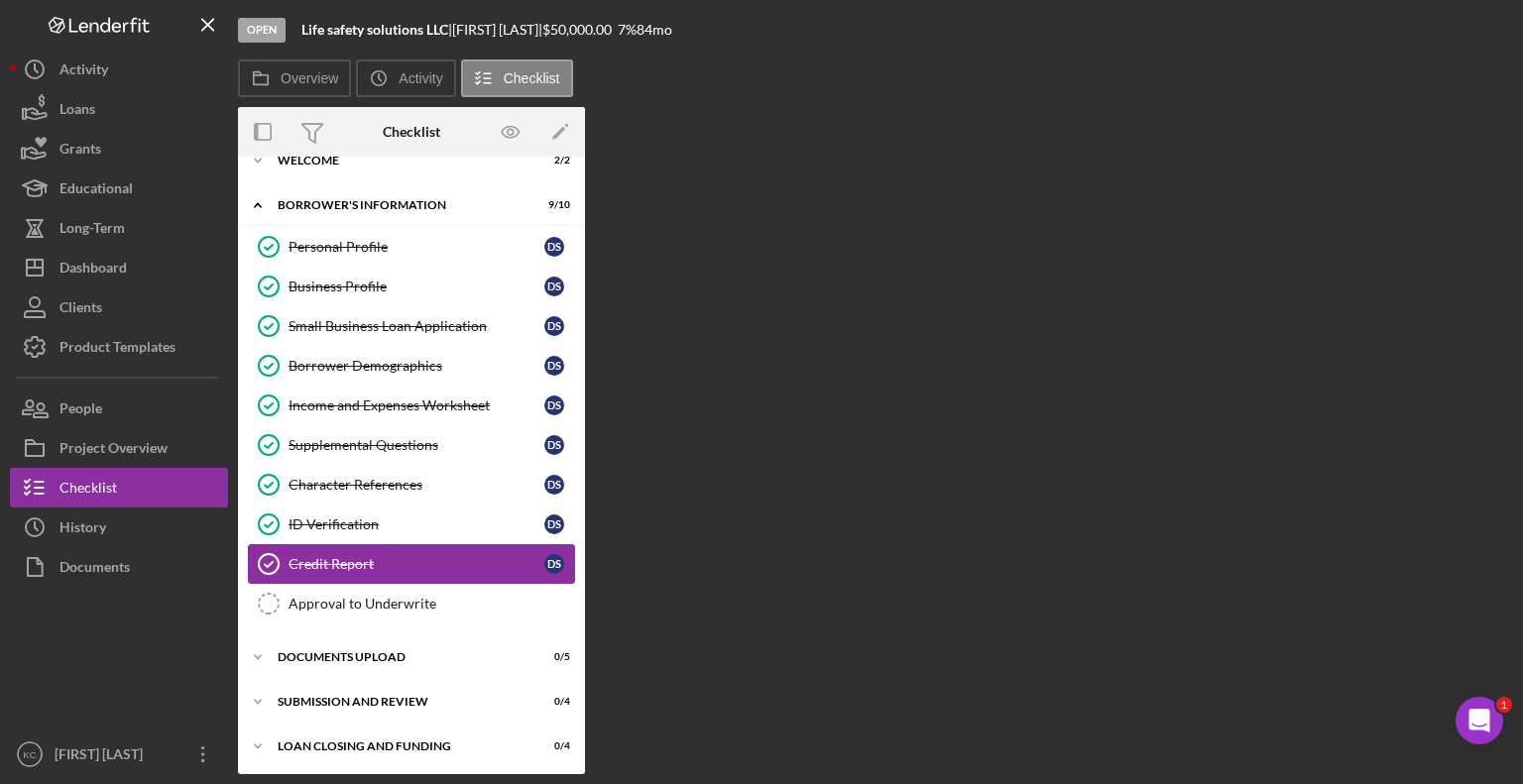 scroll, scrollTop: 25, scrollLeft: 0, axis: vertical 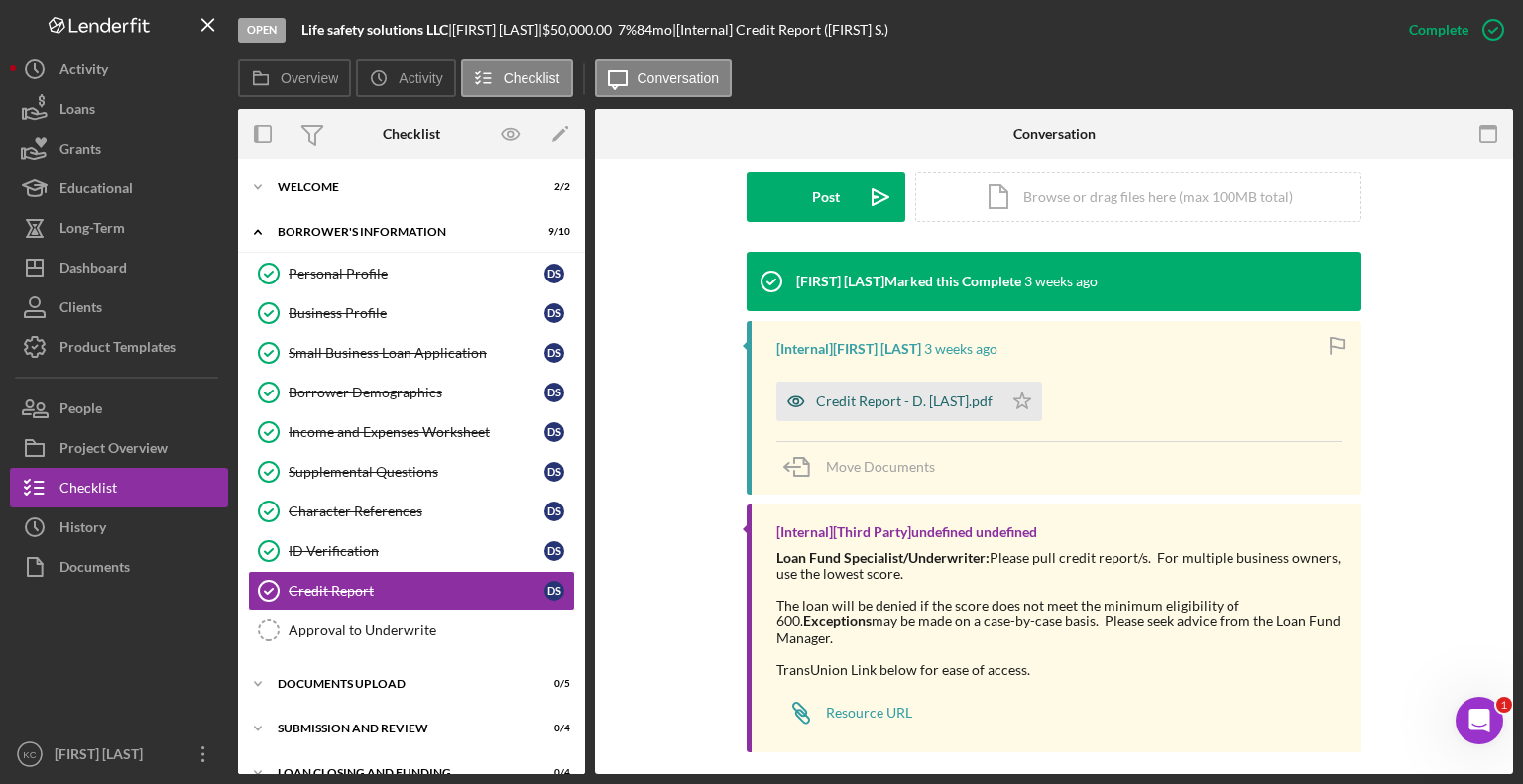 click on "Credit Report - D. [LAST].pdf" at bounding box center [904, 401] 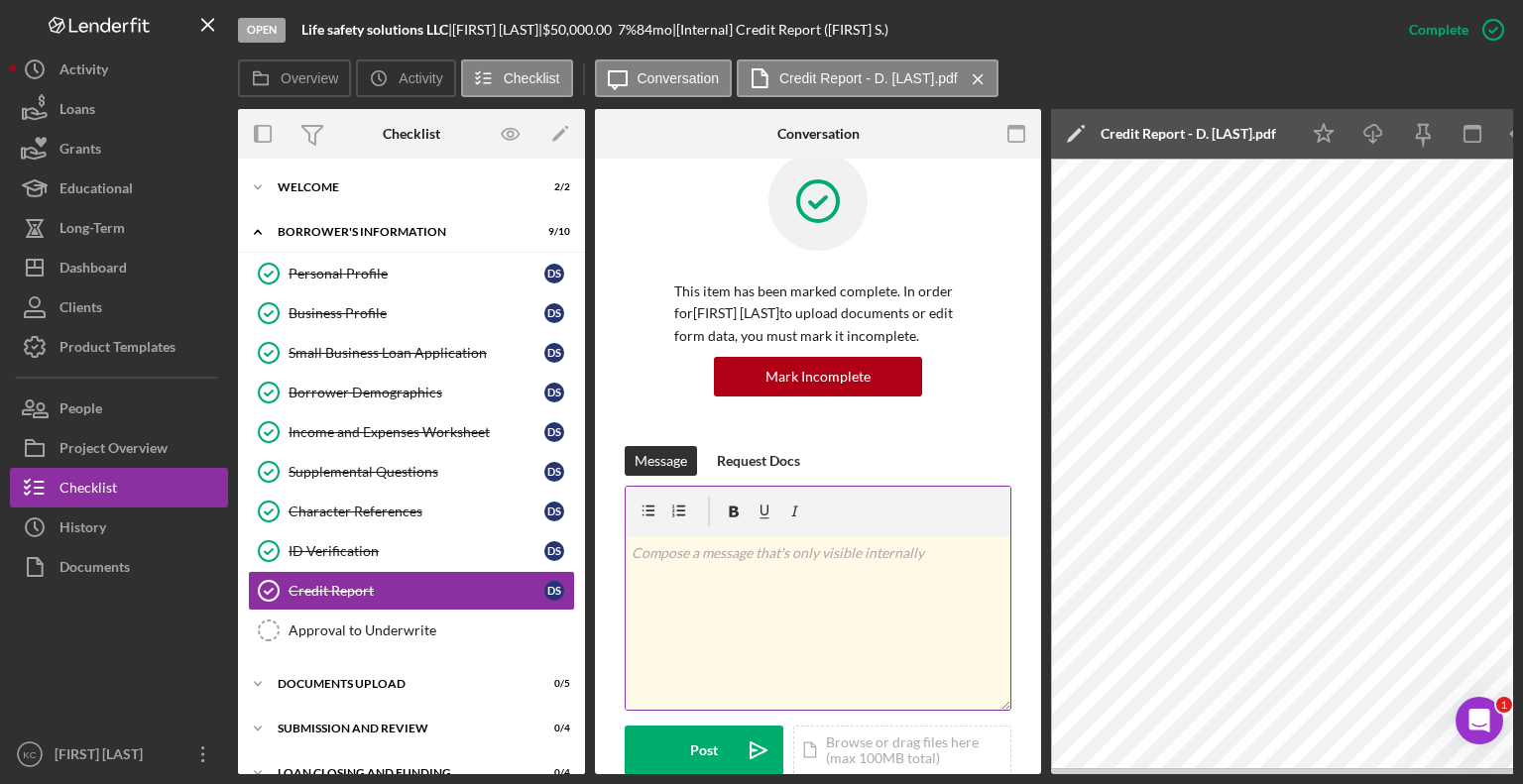scroll, scrollTop: 0, scrollLeft: 0, axis: both 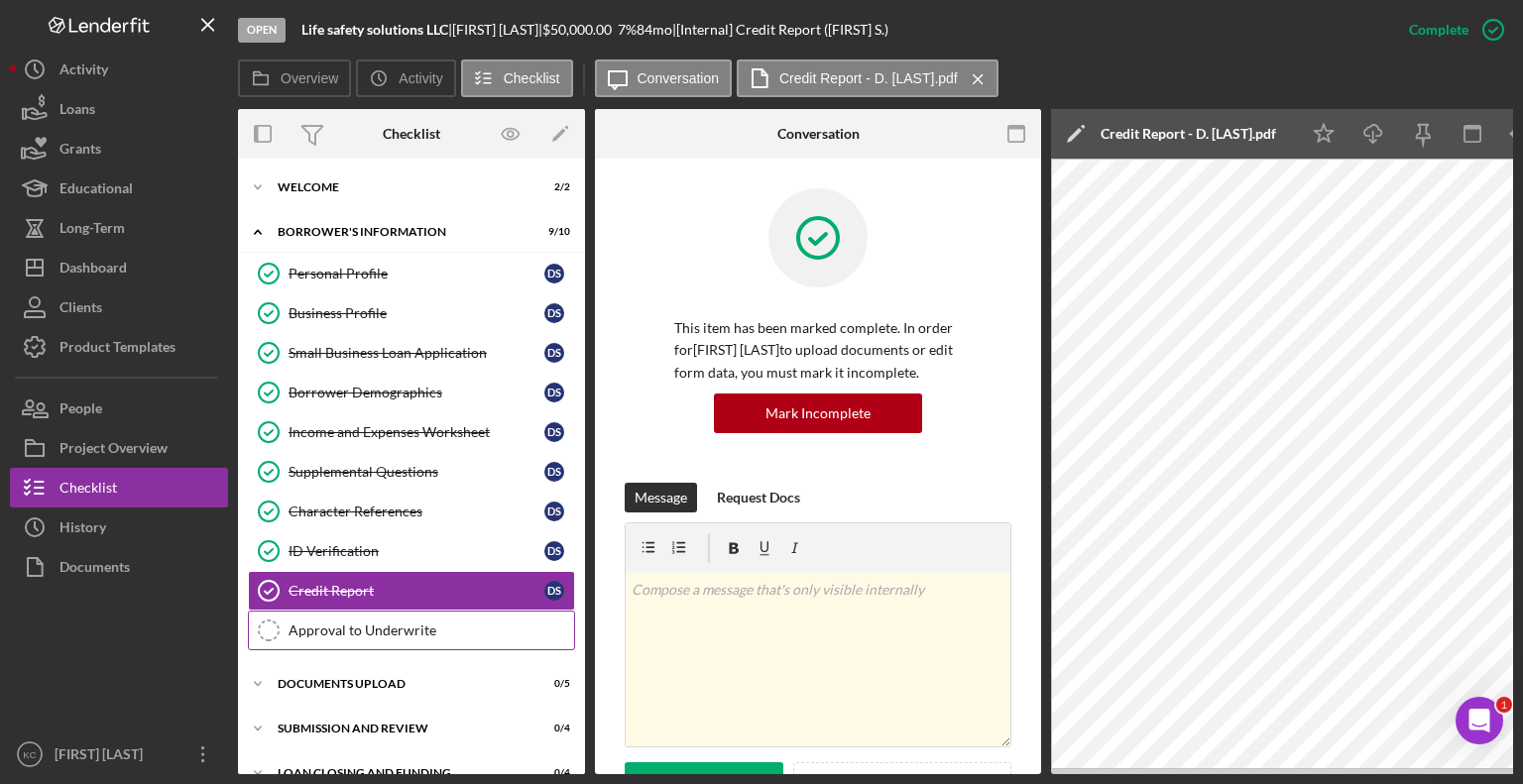 click on "Approval to Underwrite" at bounding box center (431, 630) 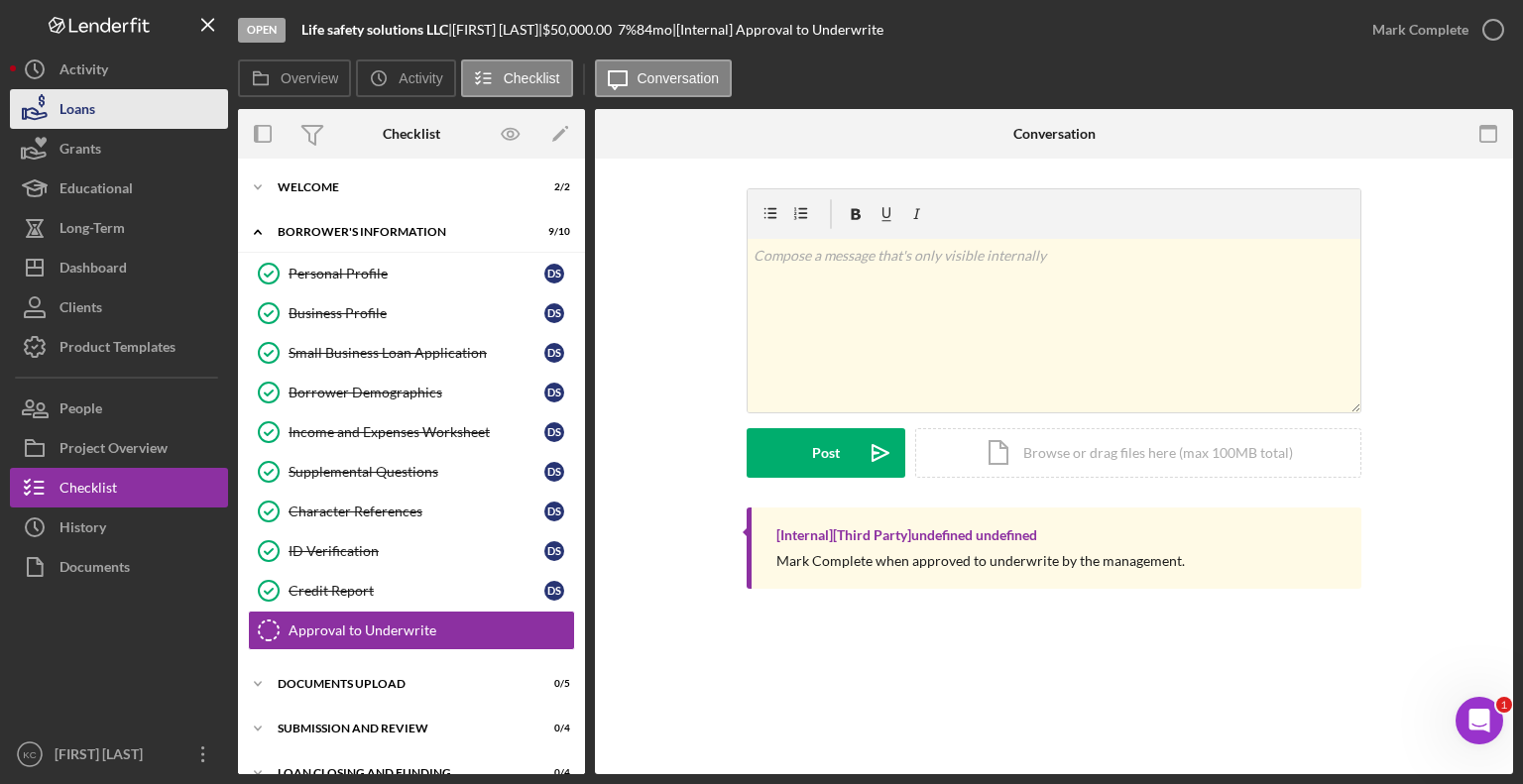 click on "Loans" at bounding box center (77, 111) 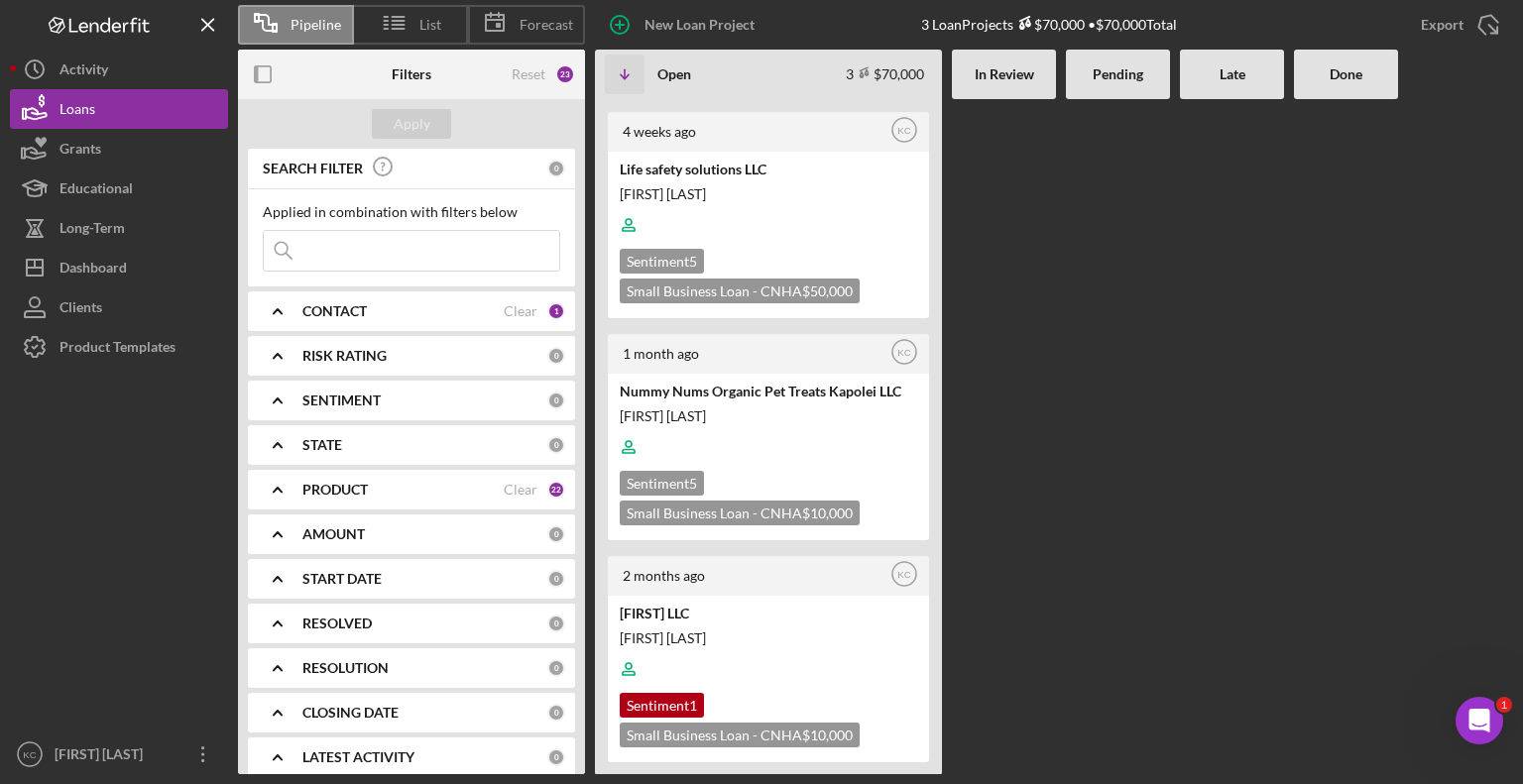 click on "CONTACT" at bounding box center [334, 311] 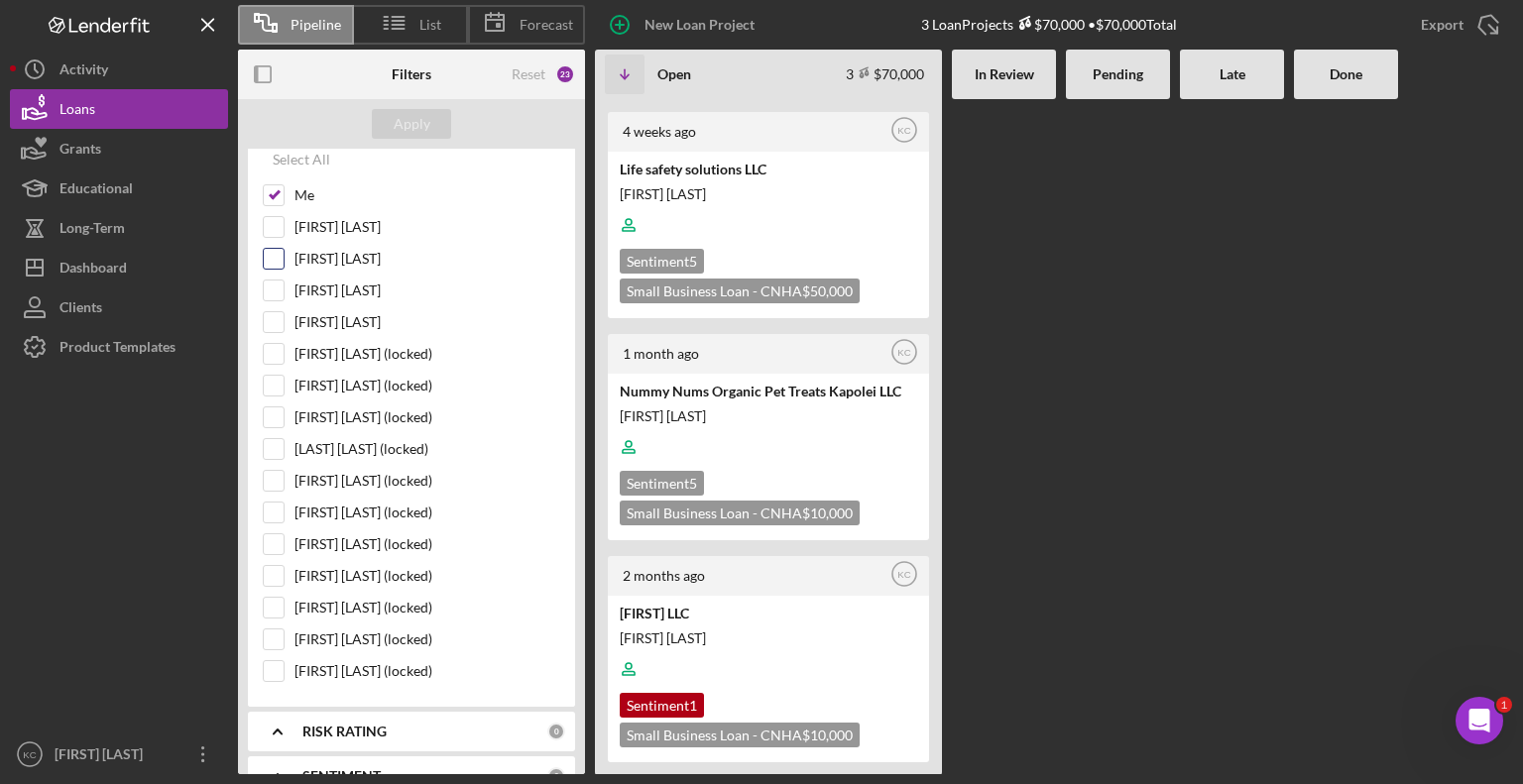 scroll, scrollTop: 99, scrollLeft: 0, axis: vertical 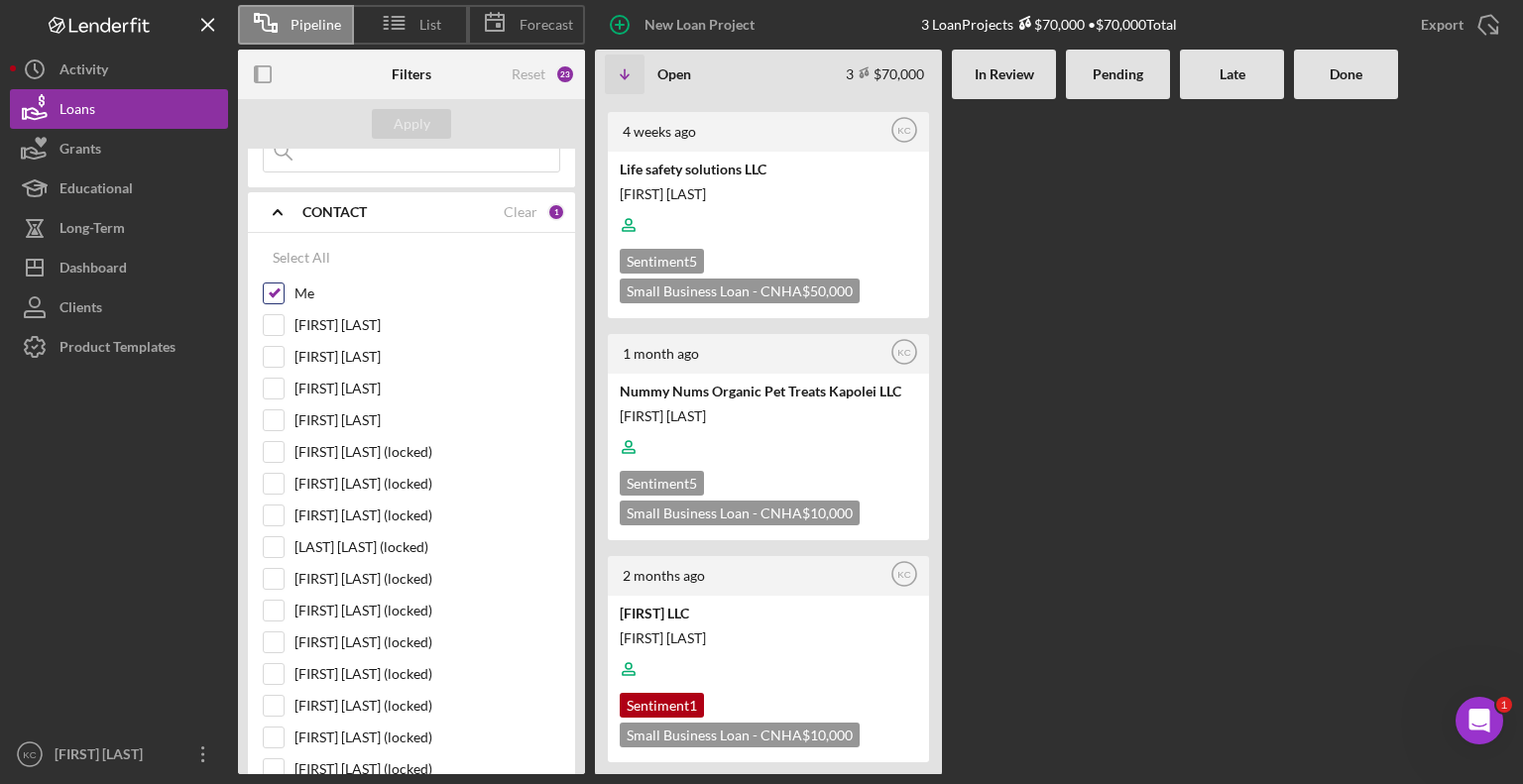 click on "Me" at bounding box center (274, 293) 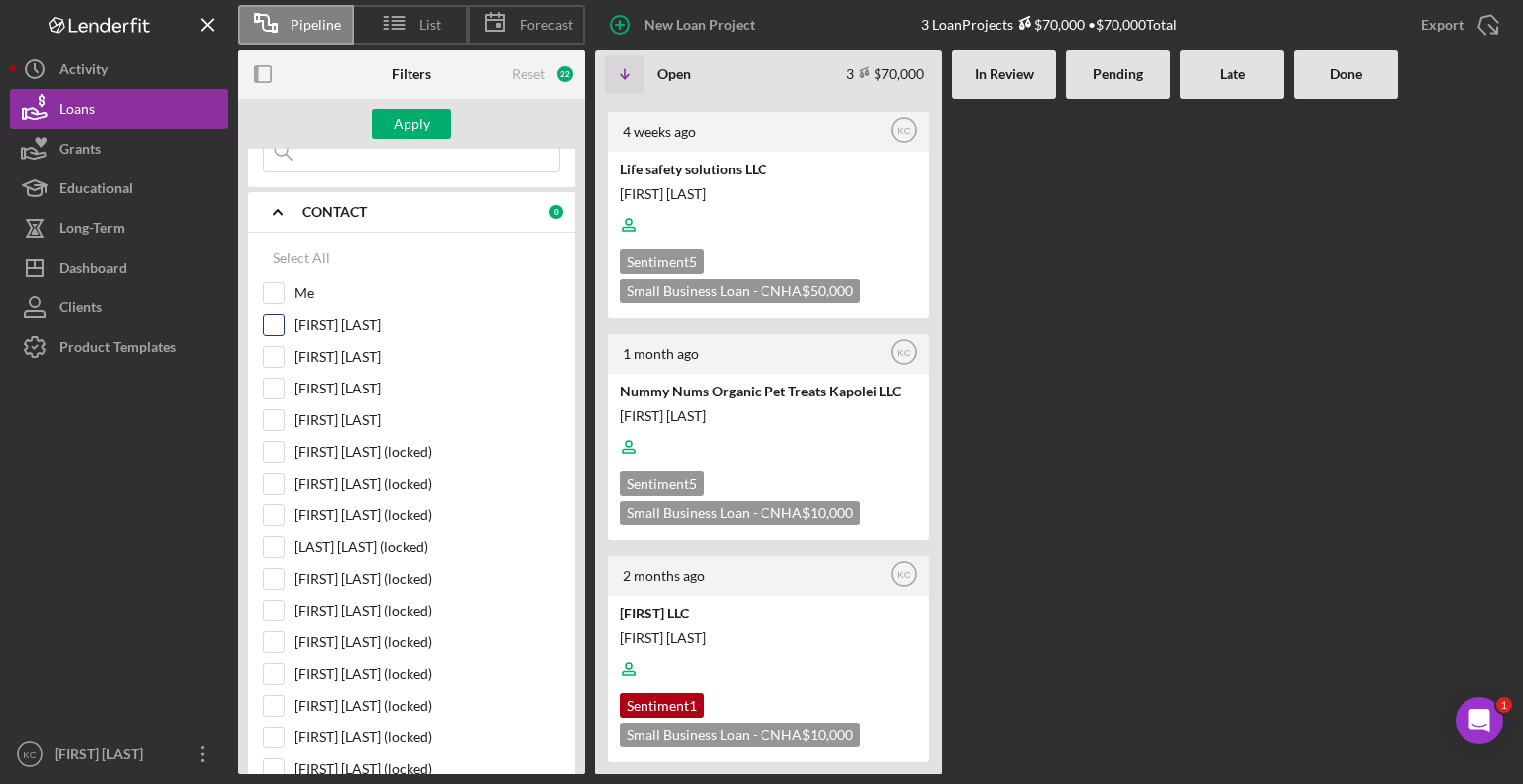 click on "[FIRST] [LAST]" at bounding box center (274, 325) 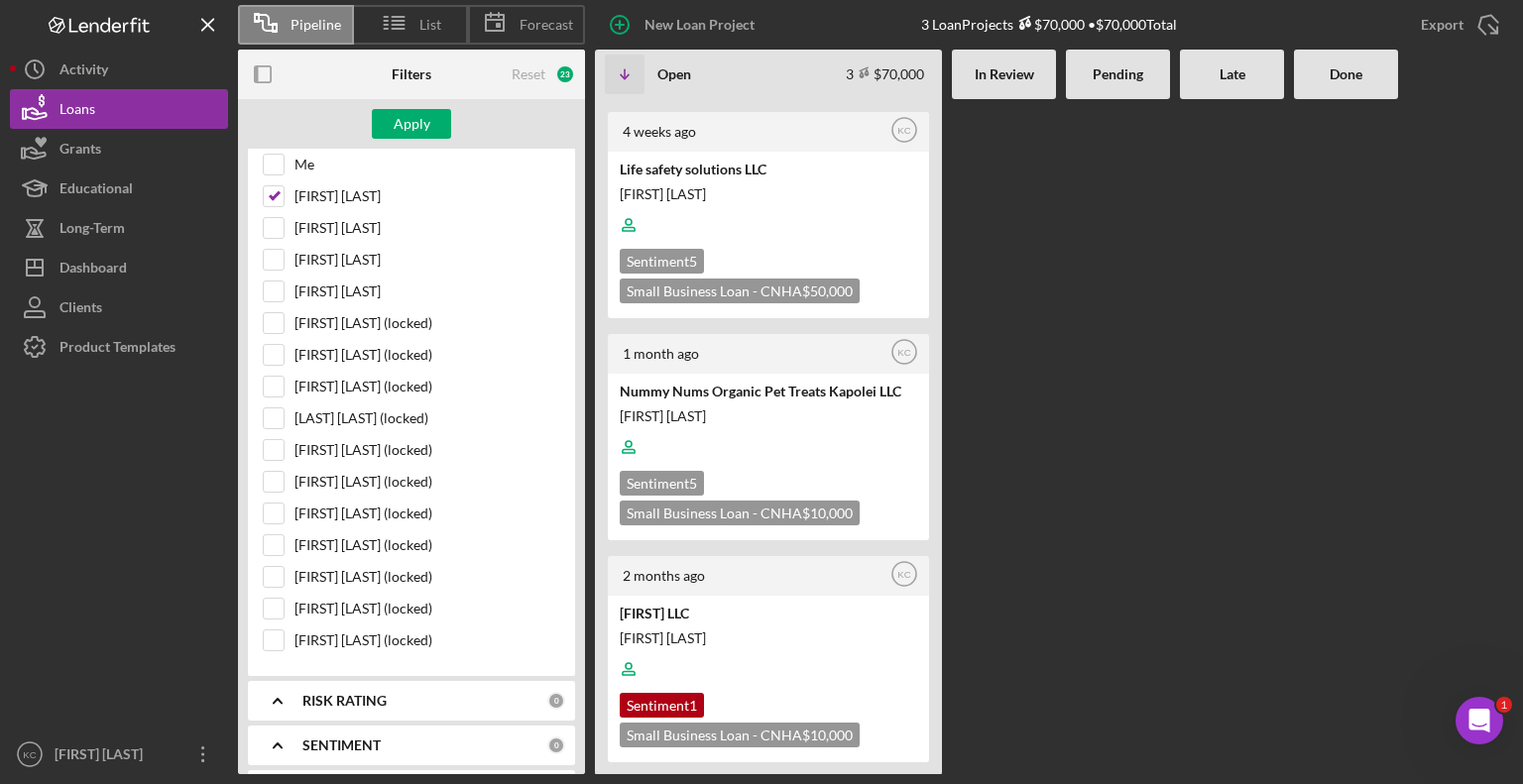 scroll, scrollTop: 0, scrollLeft: 0, axis: both 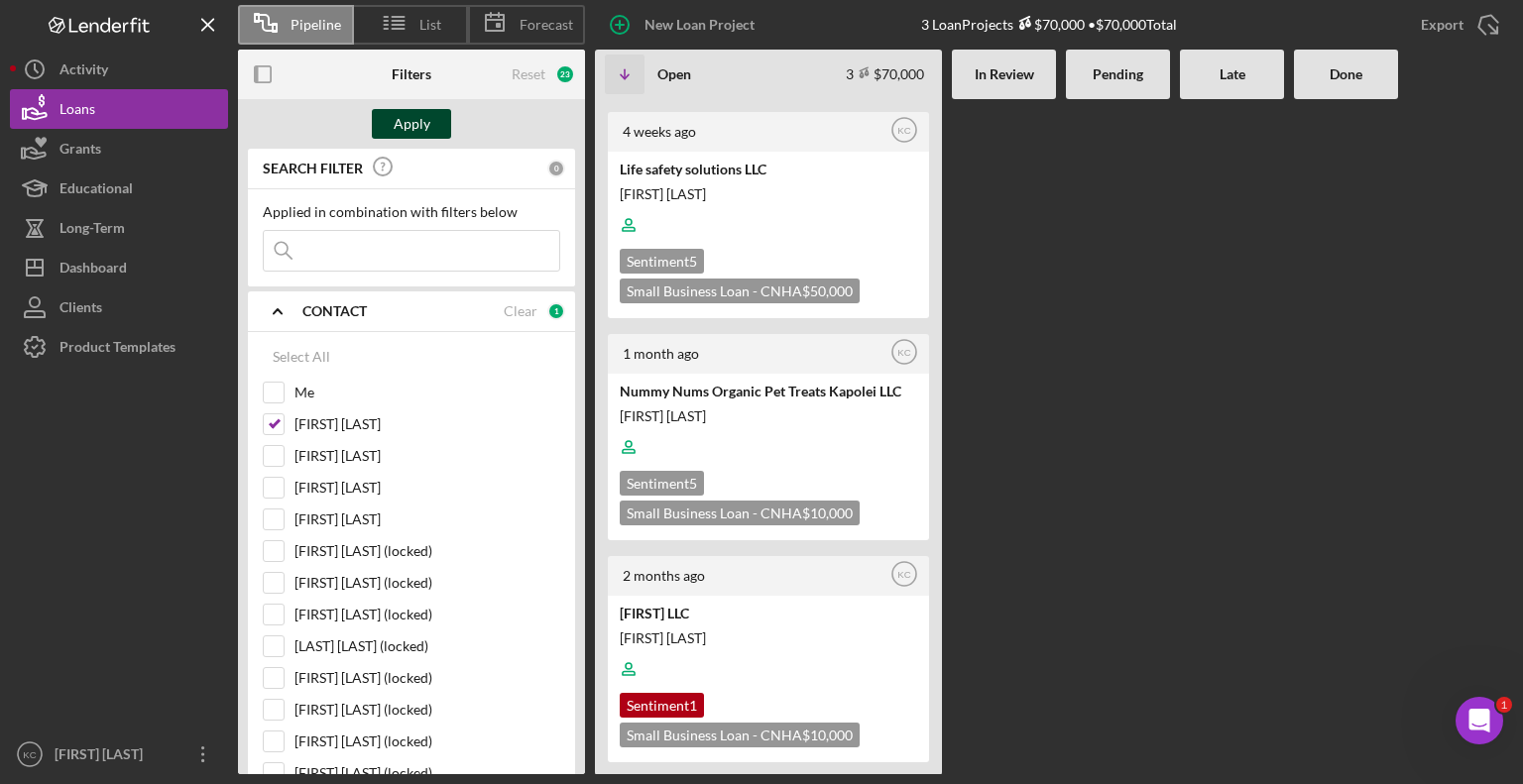click on "Apply" at bounding box center (411, 124) 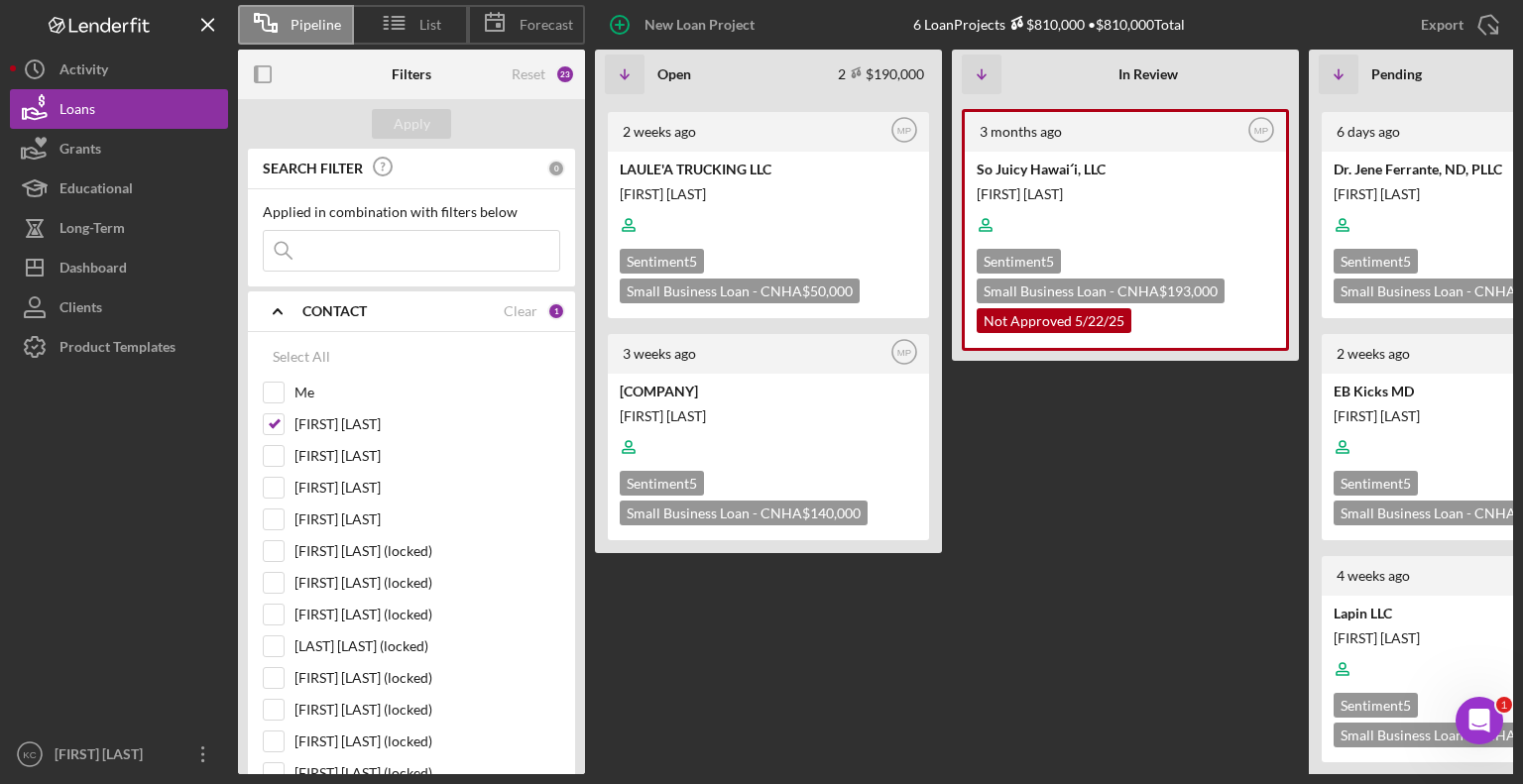 drag, startPoint x: 809, startPoint y: 775, endPoint x: 937, endPoint y: 775, distance: 128 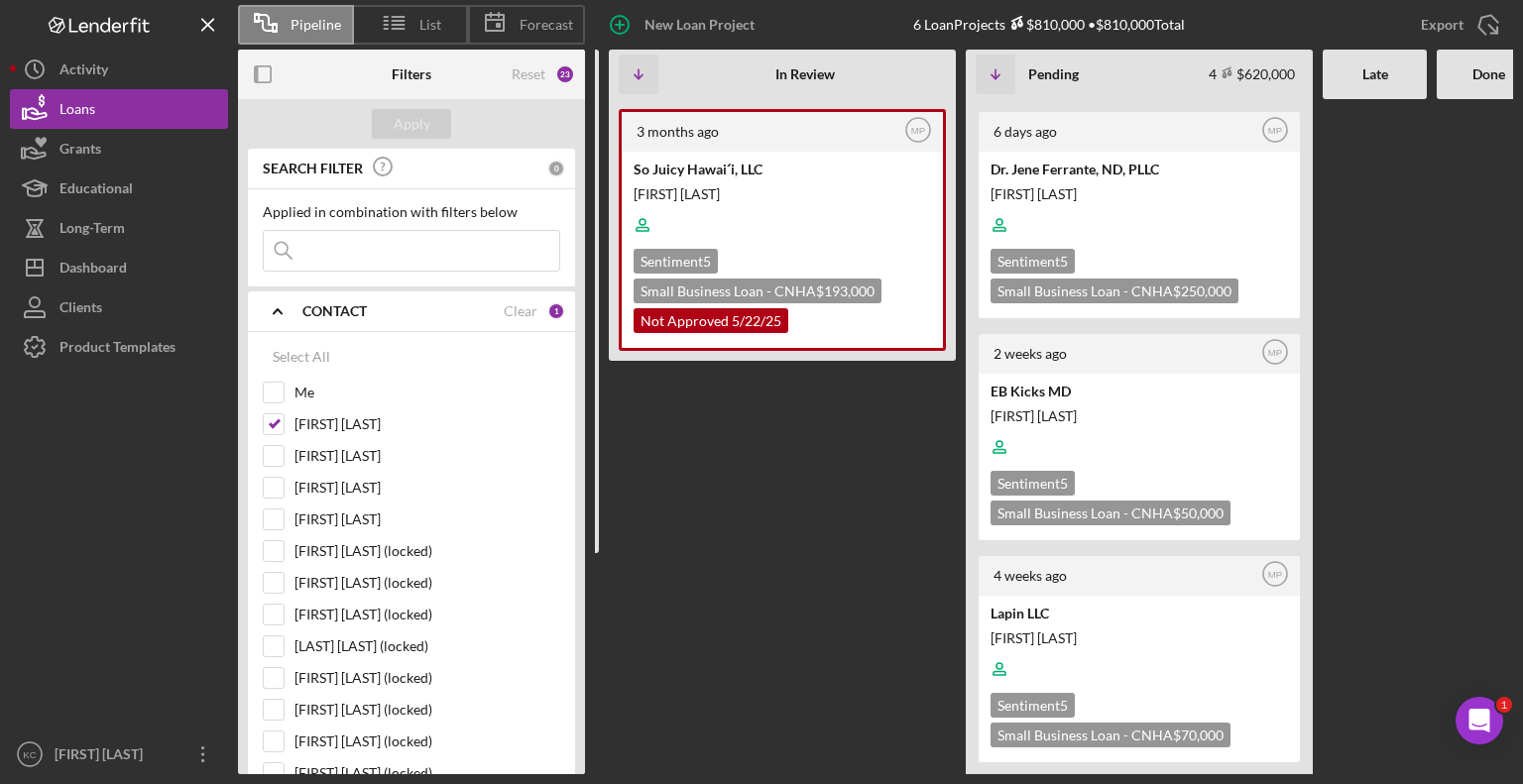 scroll, scrollTop: 0, scrollLeft: 390, axis: horizontal 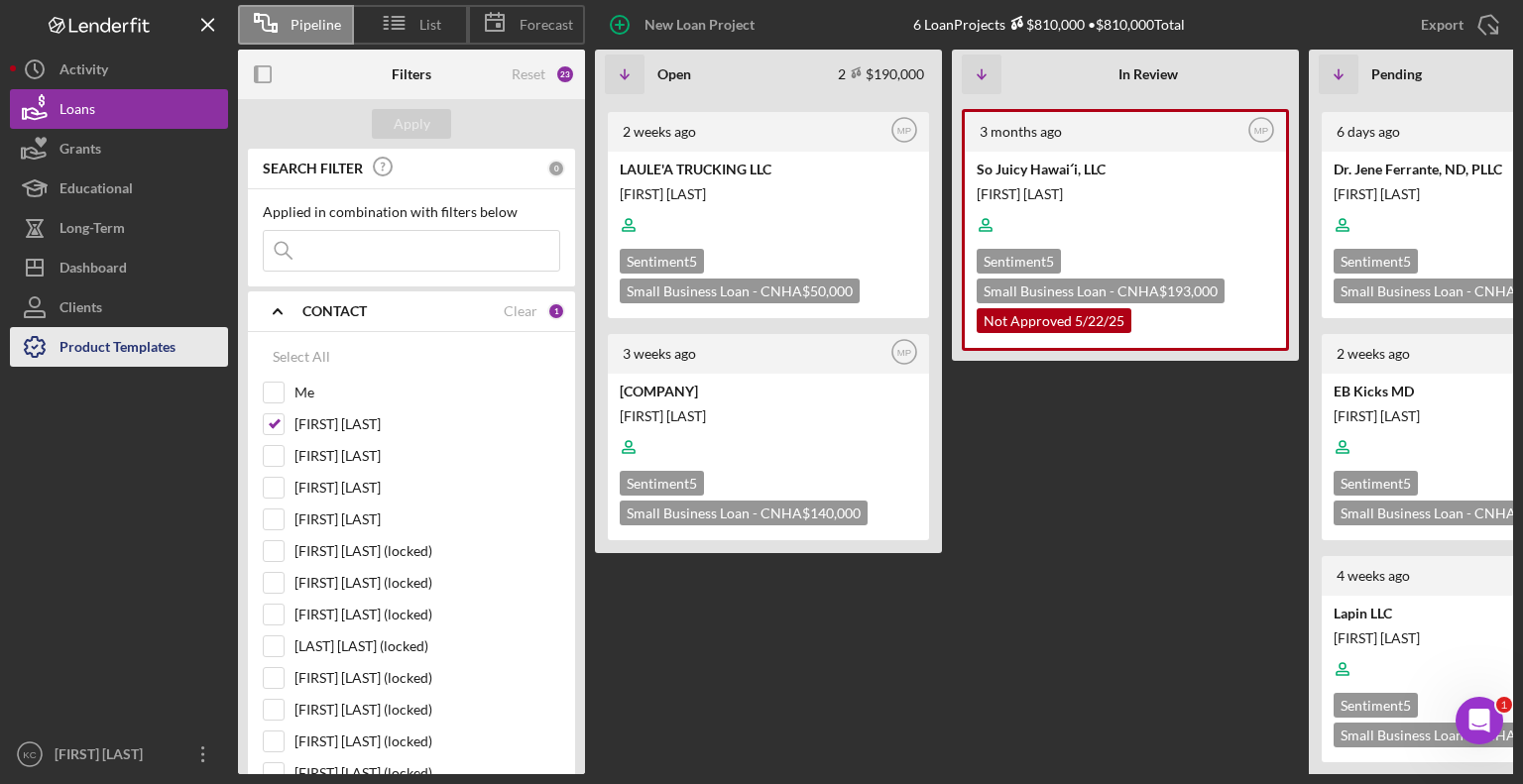 click on "Product Templates" at bounding box center (117, 349) 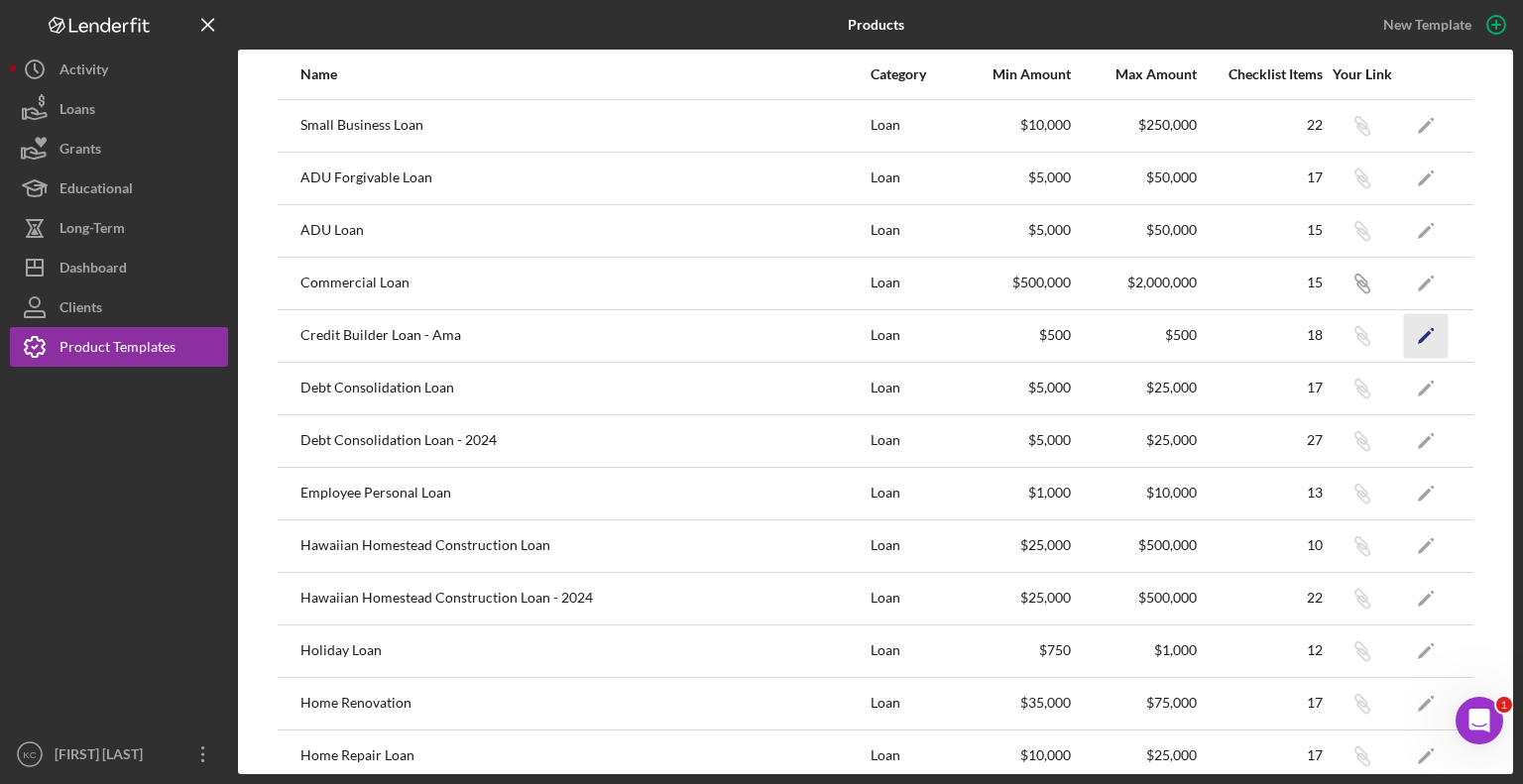 click on "Icon/Edit" 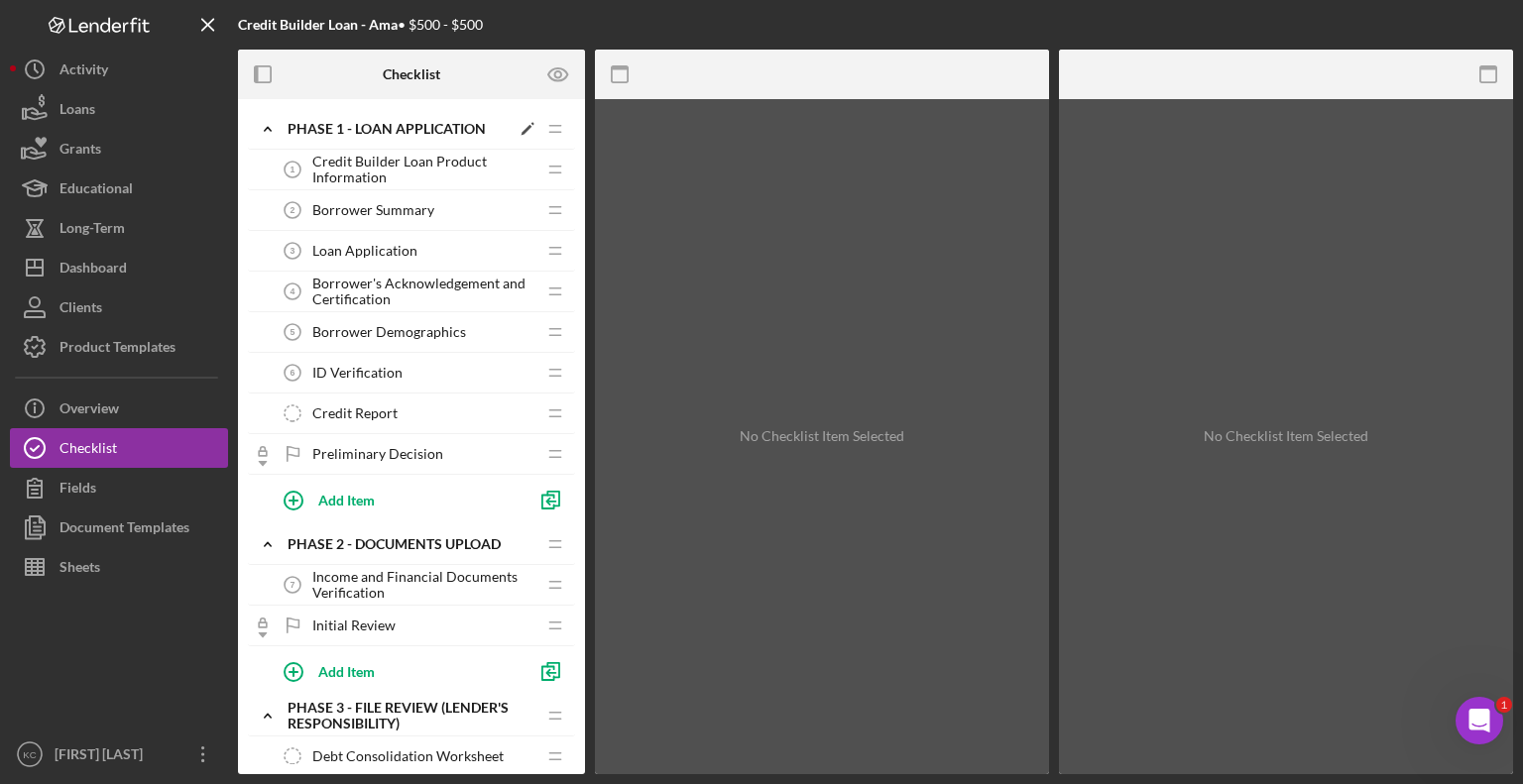 click on "Phase 1 - Loan Application" at bounding box center [399, 129] 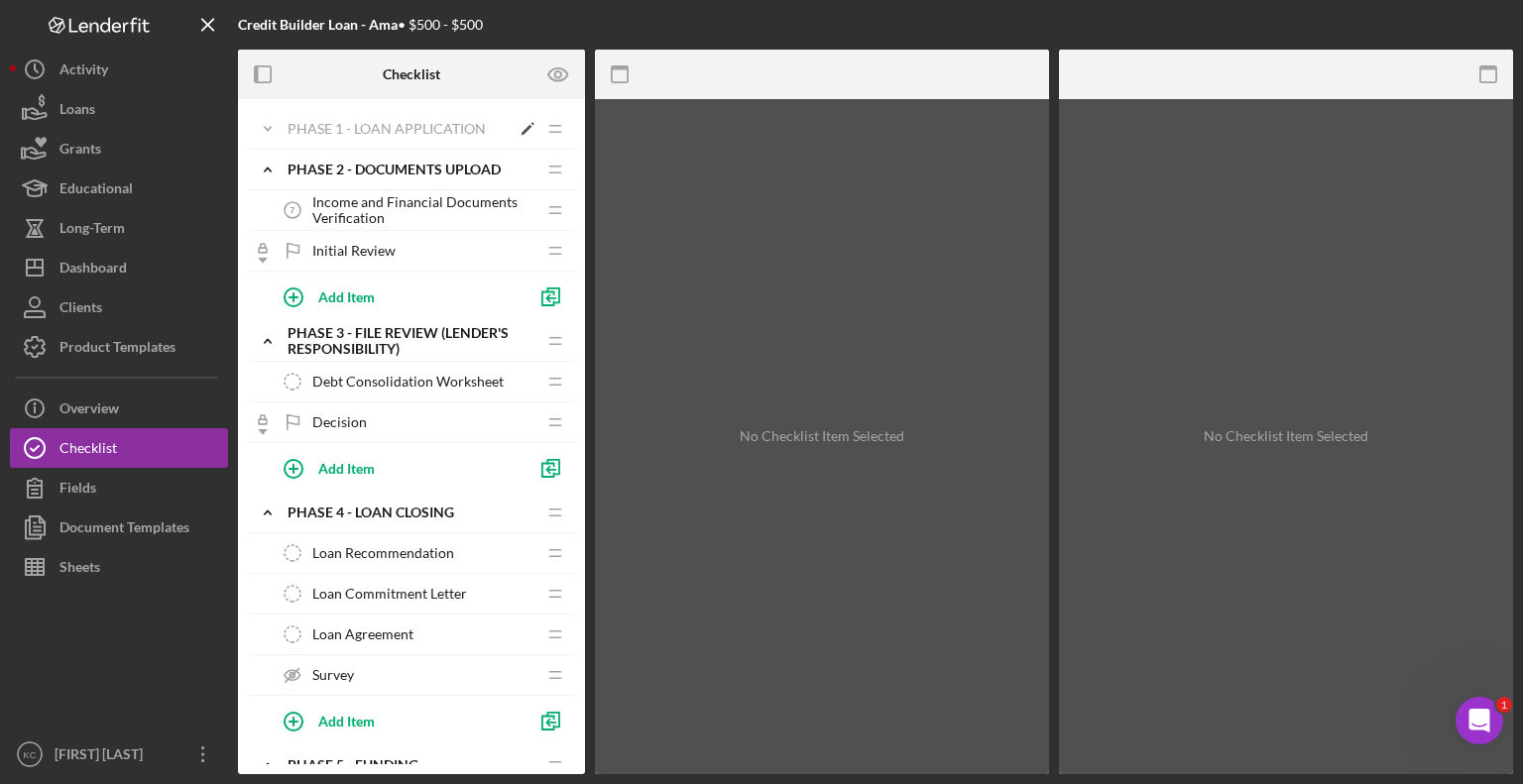 click on "Phase 1 - Loan Application" at bounding box center [399, 129] 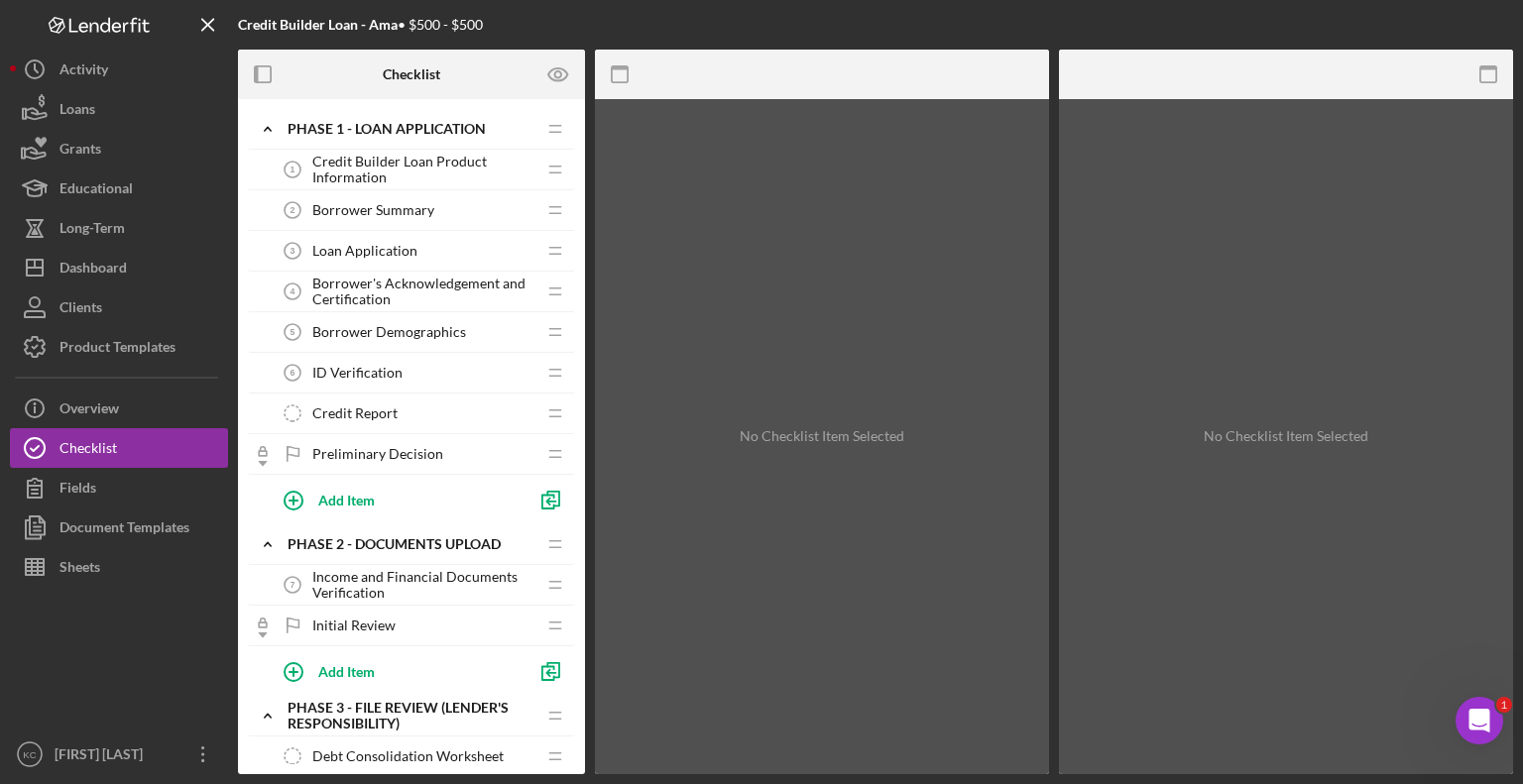 click on "Credit Builder Loan Product Information" at bounding box center [423, 169] 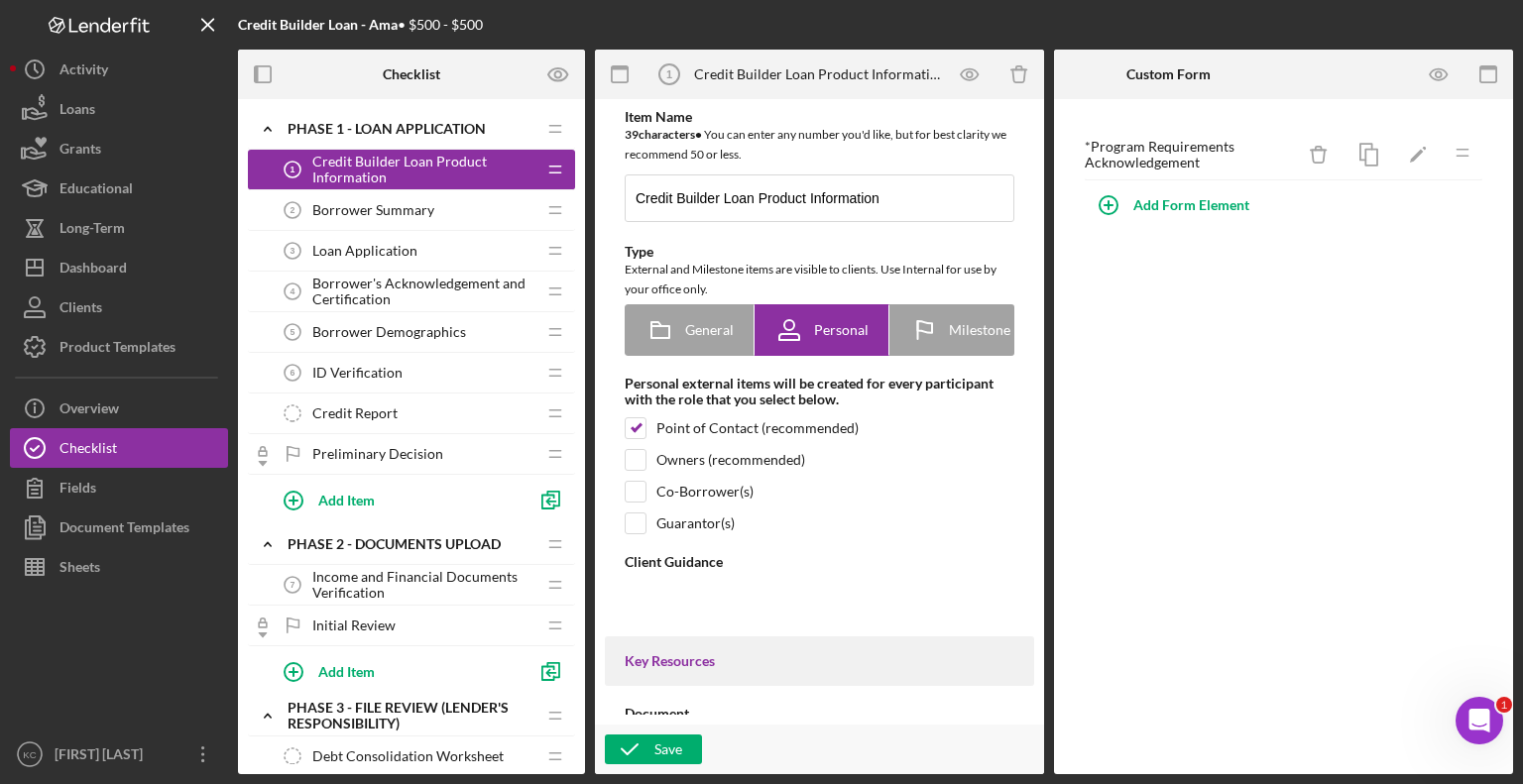 type on "<div>
<p class="MsoNormal"><strong>Welcome to the CNHA Credit Builder Application Portal!</strong>&nbsp;</p>
<p class="MsoNormal">&nbsp;</p>
<p class="MsoNormal"><strong>Credit Builder Loan - Ama: </strong>Our Credit Builder loan serves our communities by providing a tool for personal financial empowerment. We offer loans to individuals to rebuild credit and establish savings.</p>
<p class="MsoNormal">&nbsp;</p>
<div><span class="wixui-rich-text__text"><span class="wixGuard wixui-rich-text__text"><span style="text-decoration: underline;"><strong>Features:</strong></span></span></span></div>
<div><span class="wixui-rich-text__text"><span class="wixGuard wixui-rich-text__text">Loan Amount:&nbsp; $500</span></span></div>
<div><span class="wixui-rich-text__text"><span class="wixGuard wixui-rich-text__text">Interest Rate:&nbsp; 5.00% (subject to change)</span></span></div>
<div><span class="wixui-rich-text__text"><span class="wixGuard wixui-rich-text__text">Term Length:&nbsp; 12 months</span></span></div>
<div>..." 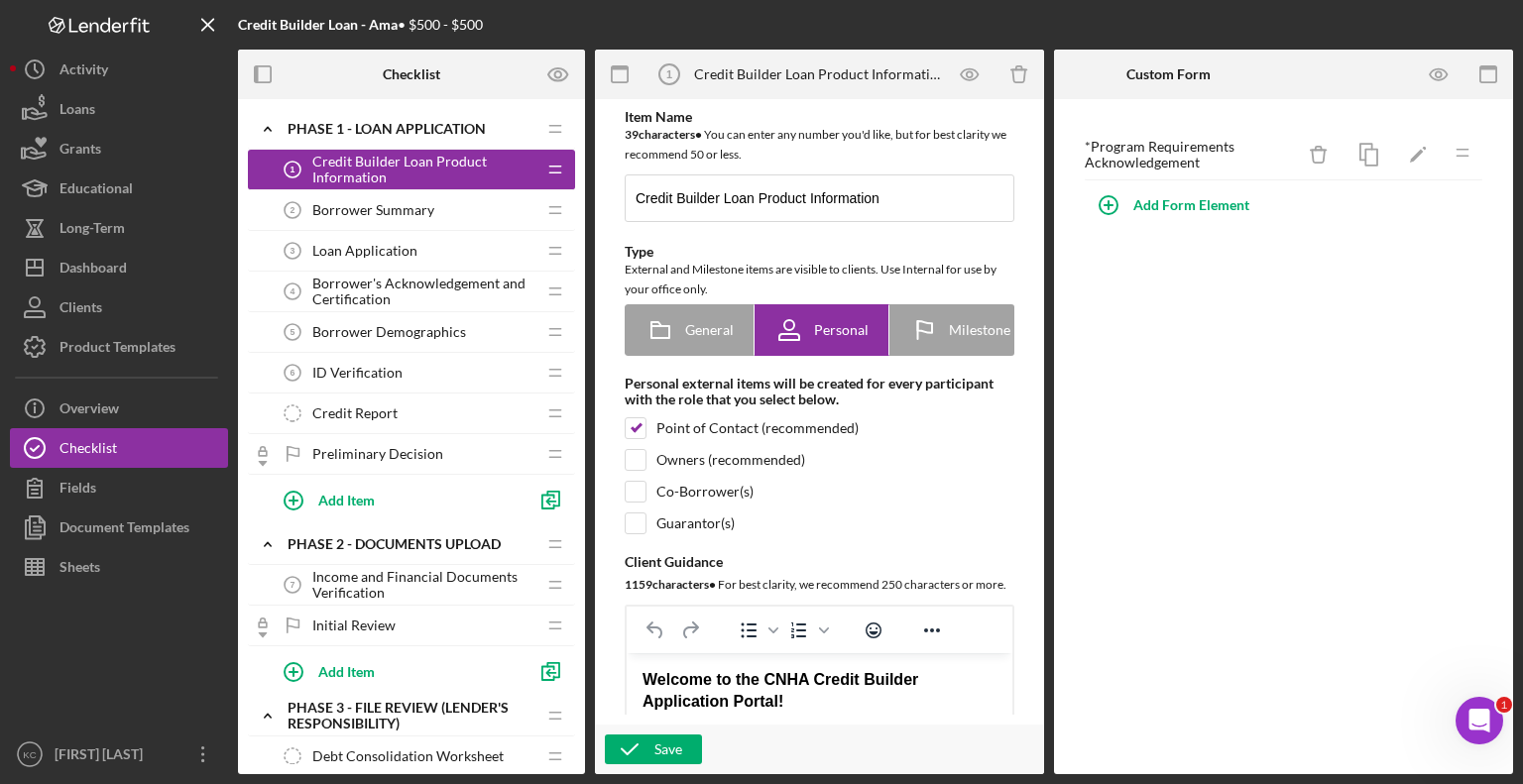 scroll, scrollTop: 0, scrollLeft: 0, axis: both 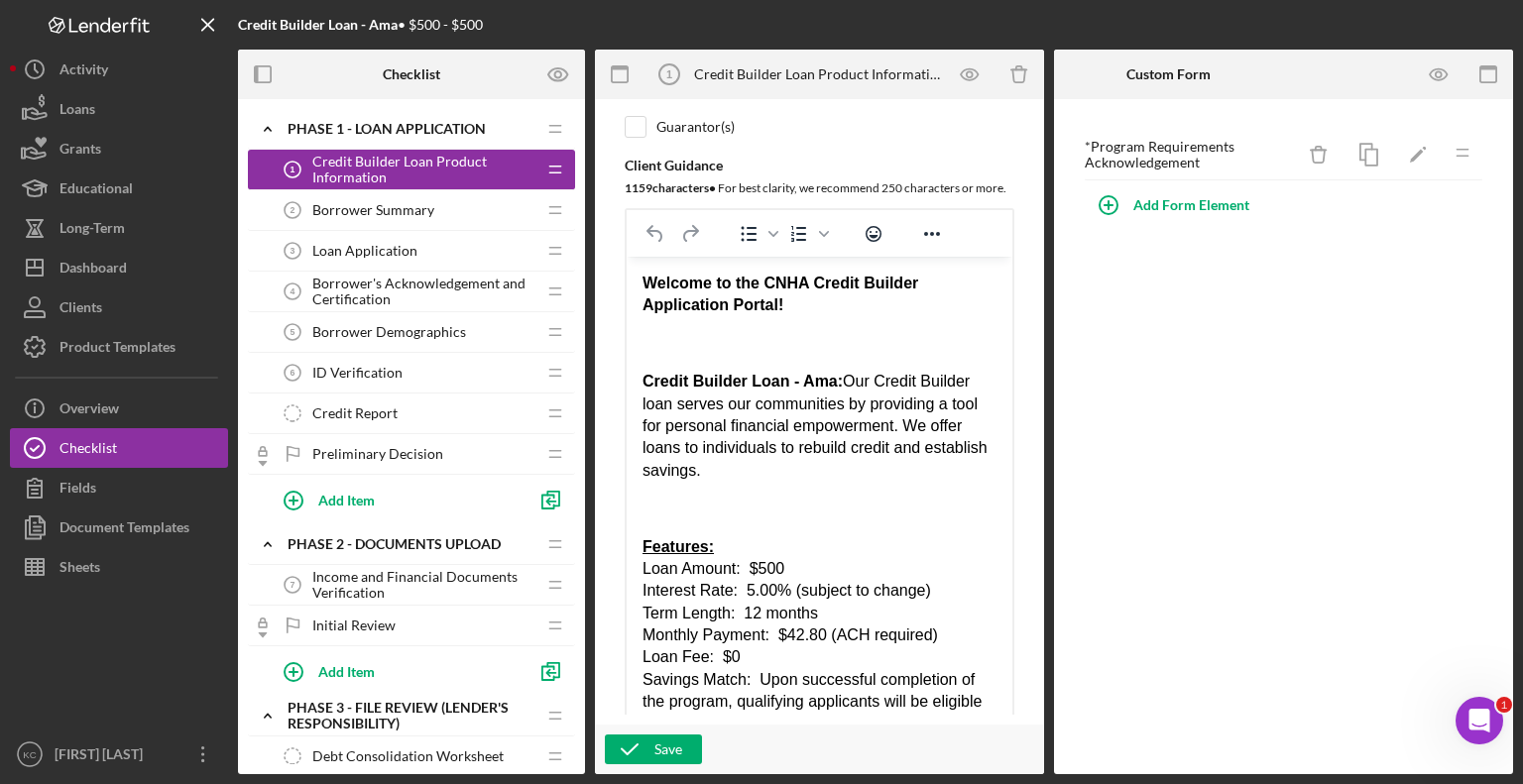 drag, startPoint x: 996, startPoint y: 520, endPoint x: 999, endPoint y: 744, distance: 224.02009 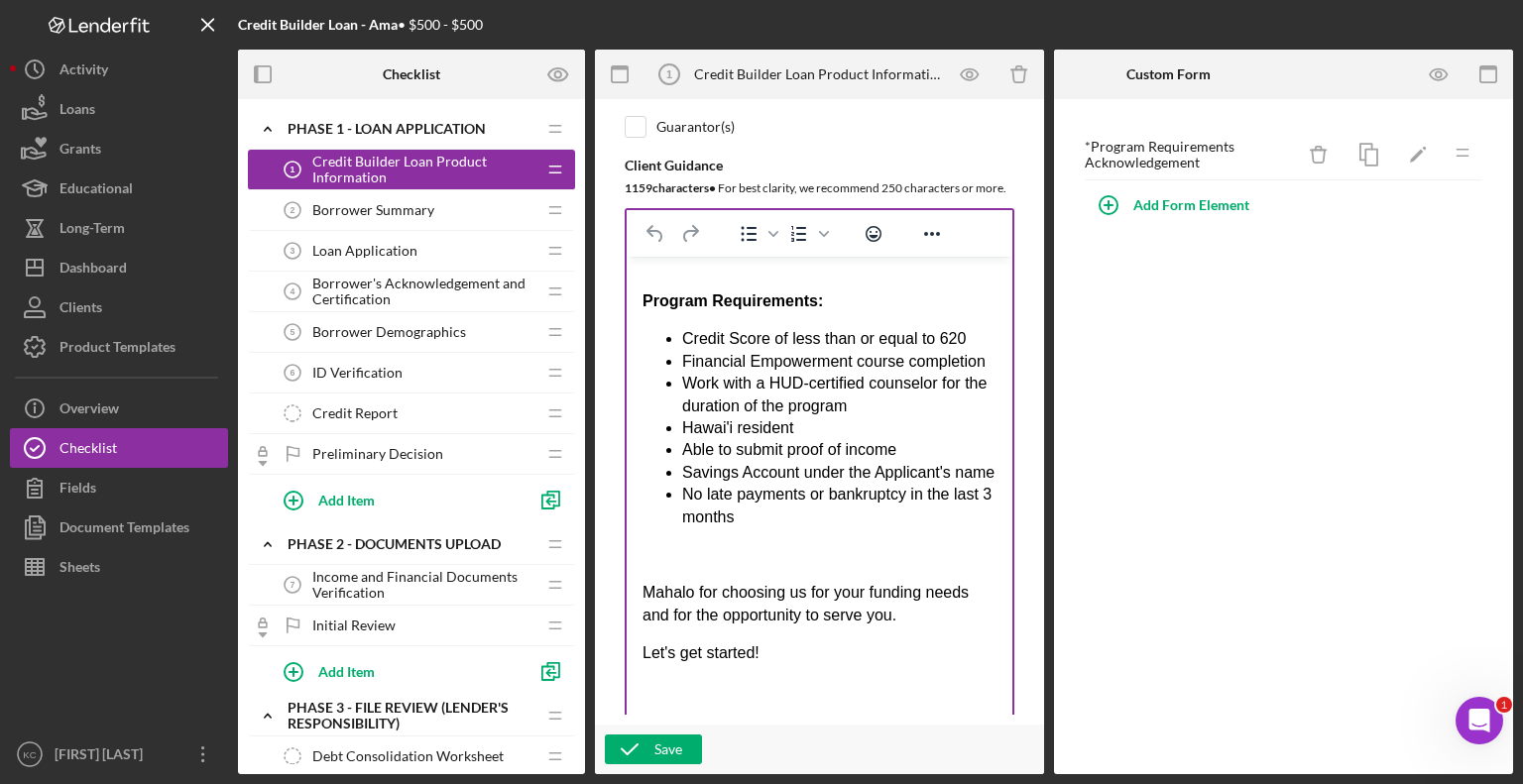 scroll, scrollTop: 692, scrollLeft: 0, axis: vertical 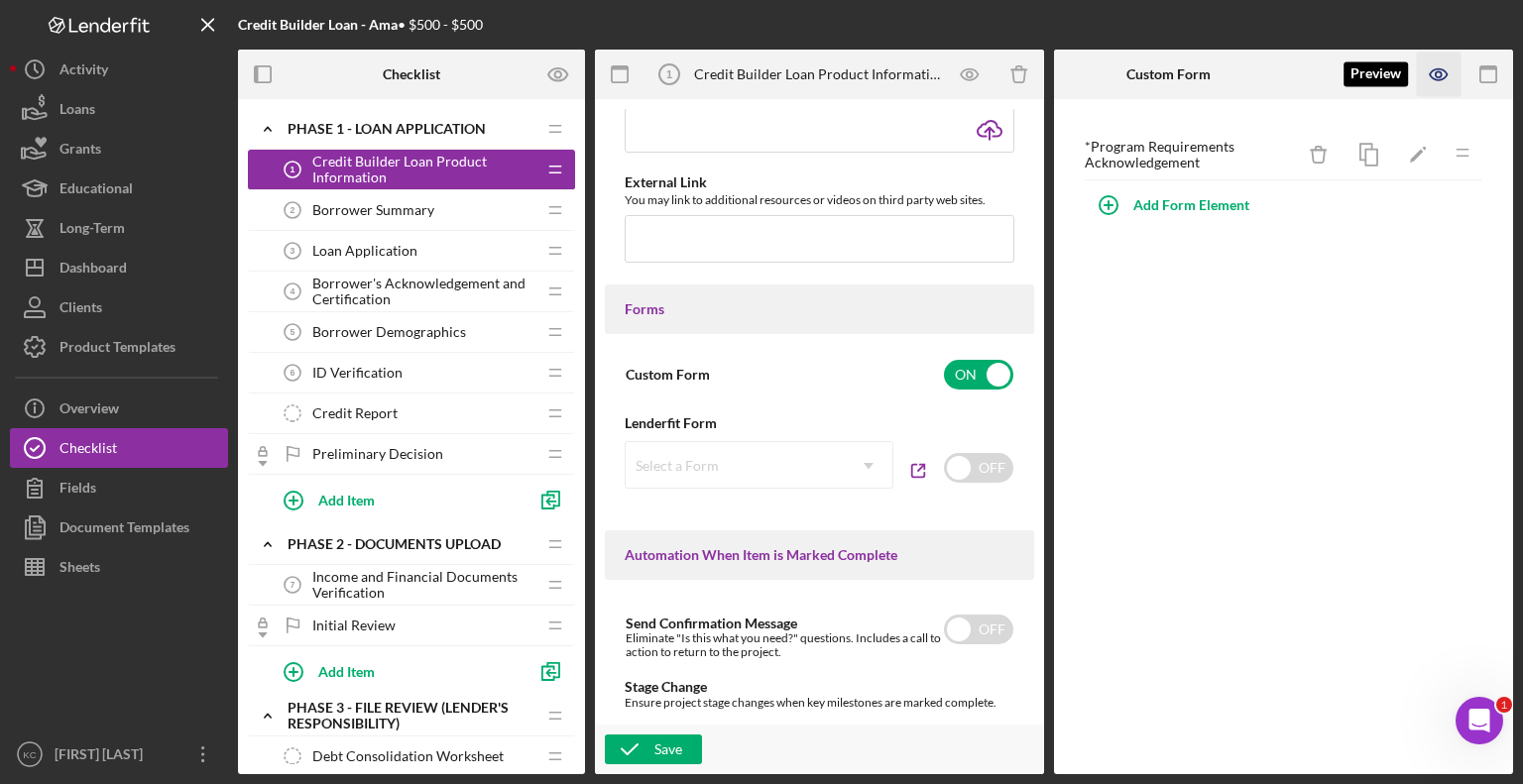 click 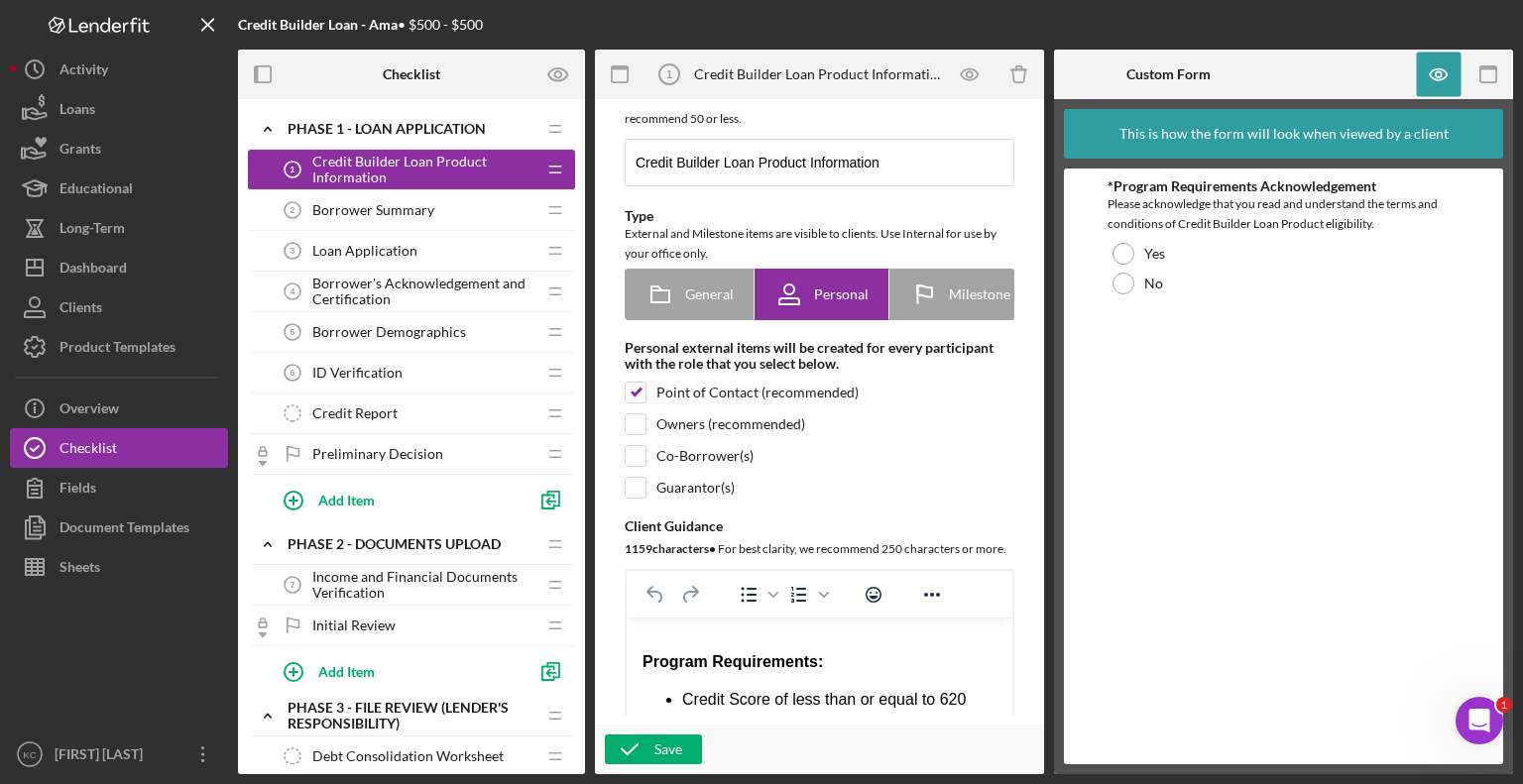 scroll, scrollTop: 0, scrollLeft: 0, axis: both 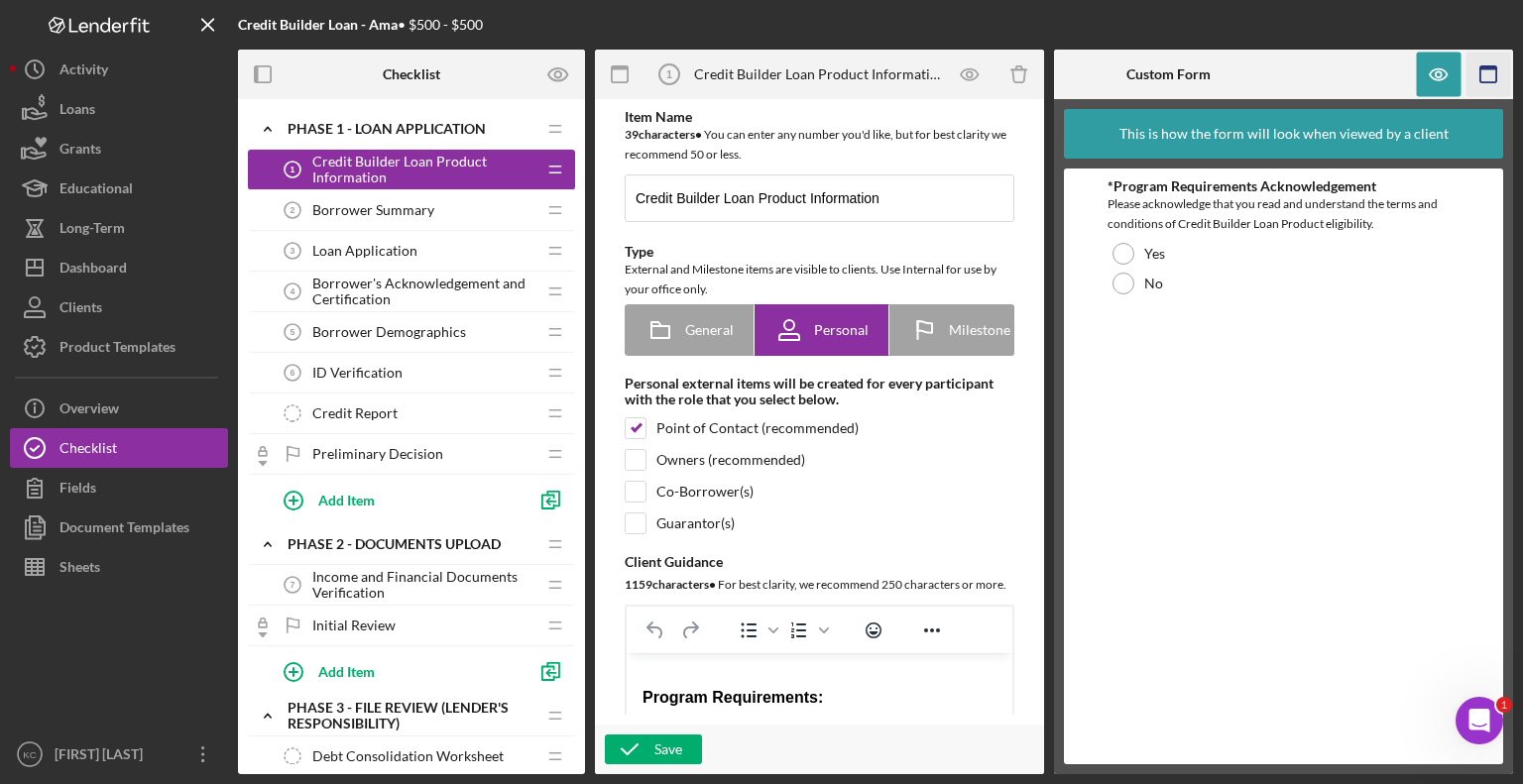 click 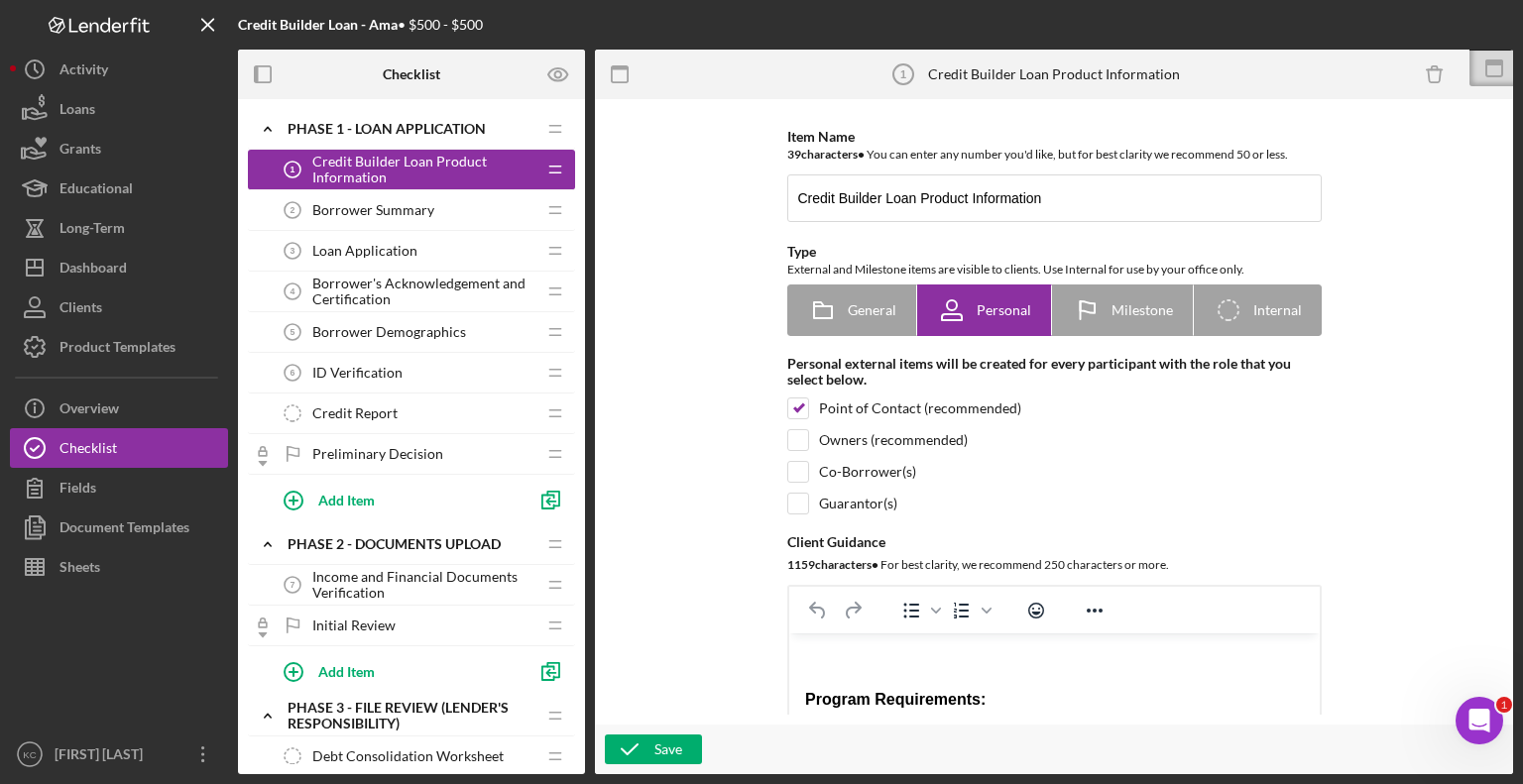 scroll, scrollTop: 536, scrollLeft: 0, axis: vertical 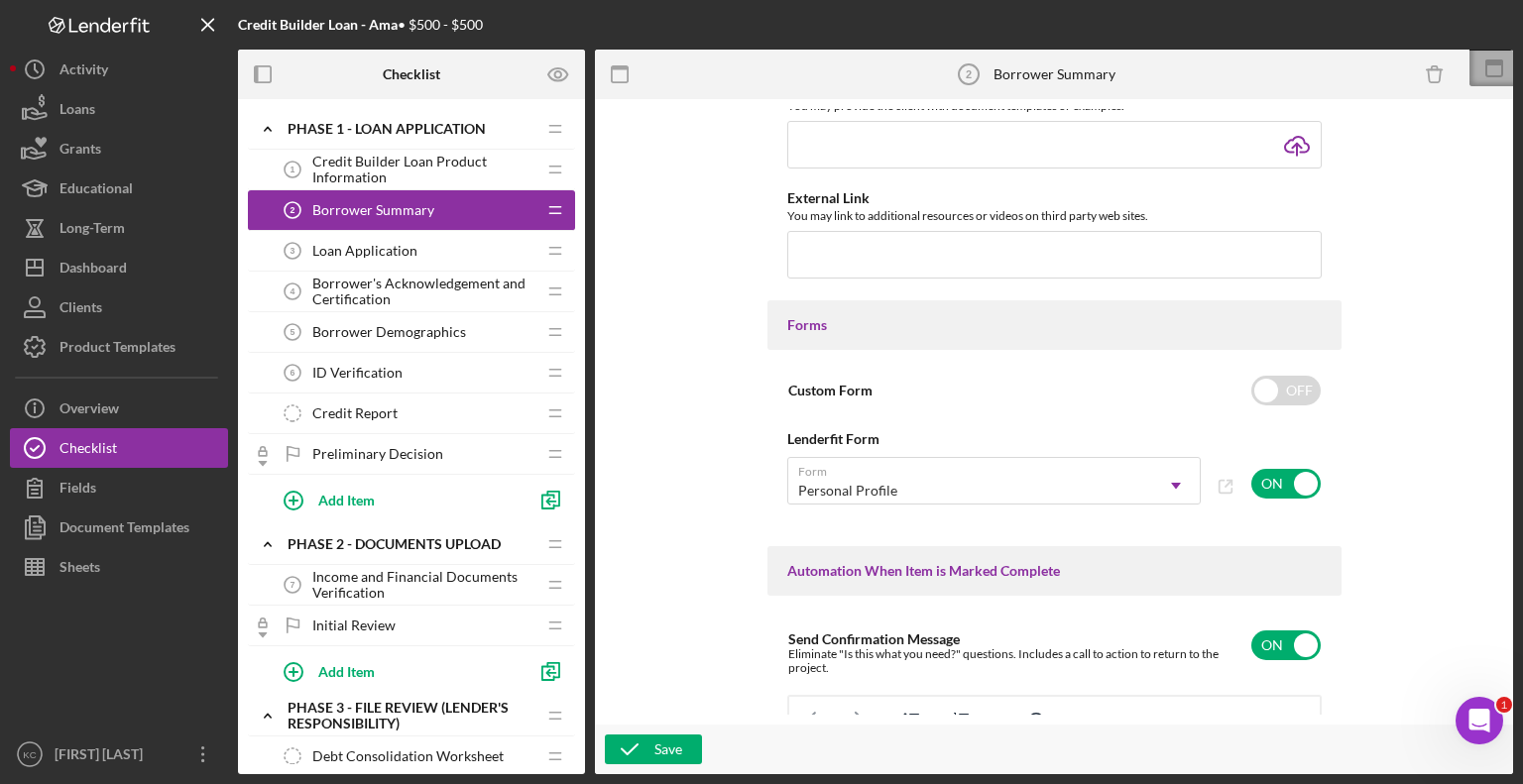 click 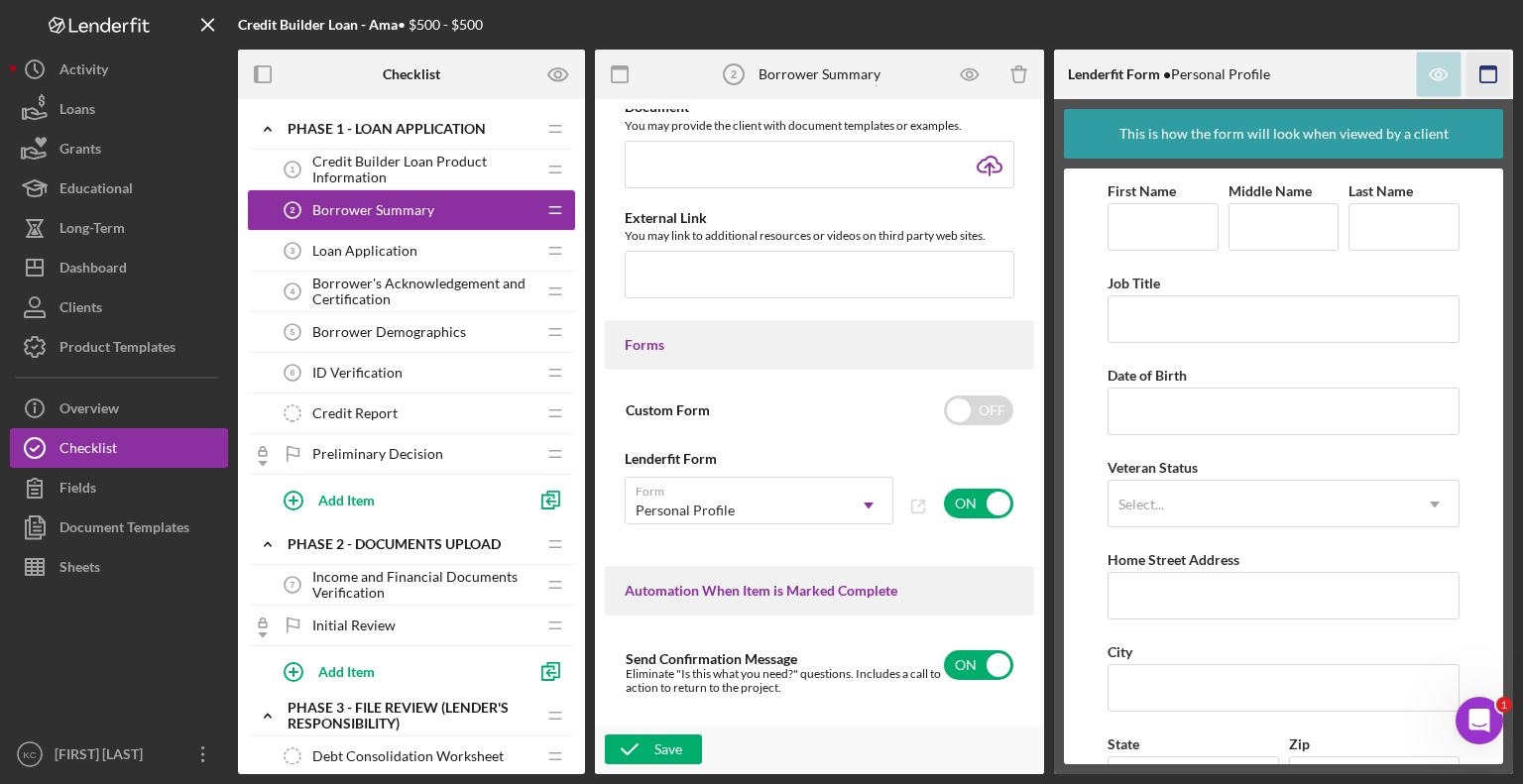 scroll, scrollTop: 937, scrollLeft: 0, axis: vertical 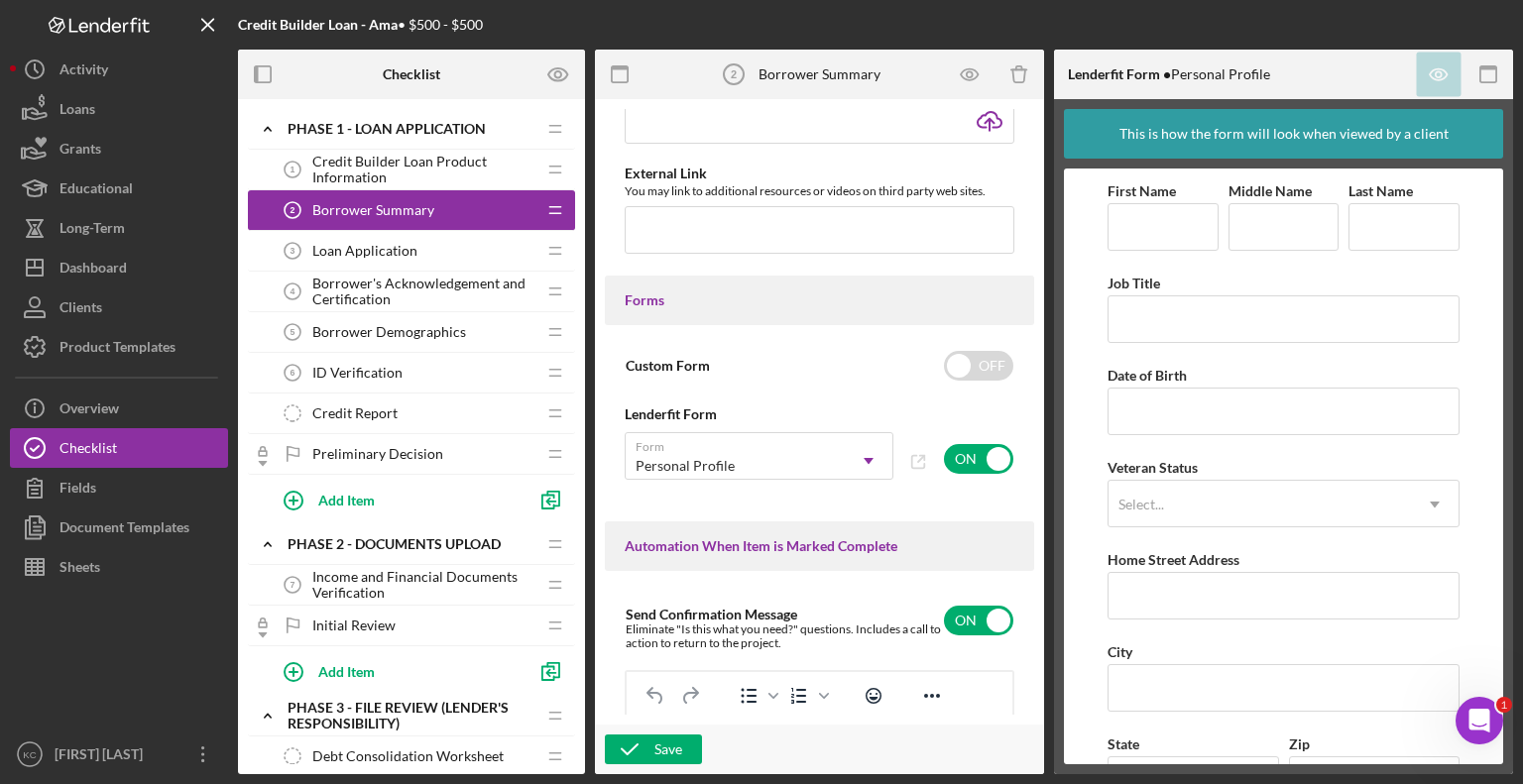 click on "Loan Application" at bounding box center (365, 251) 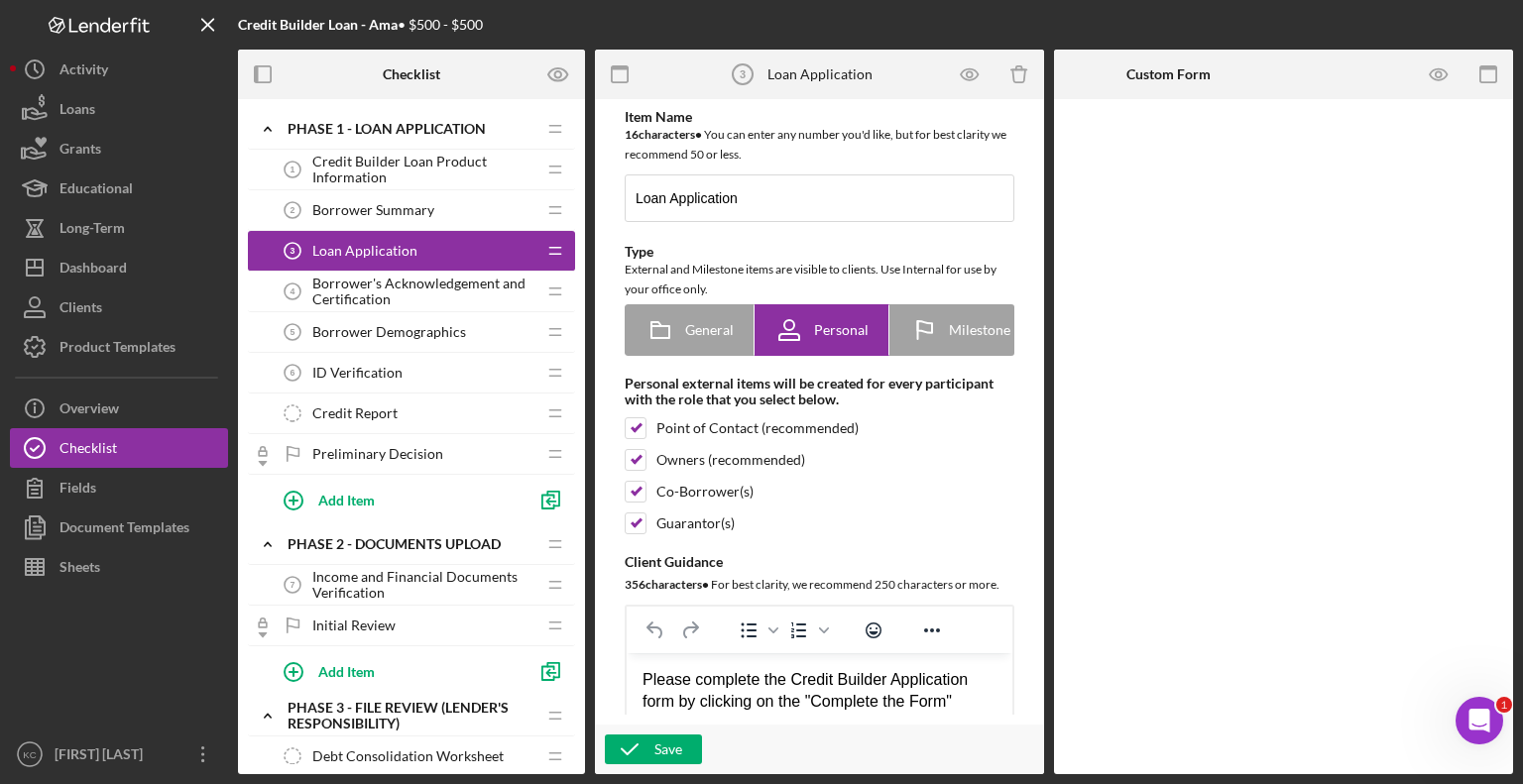 scroll, scrollTop: 0, scrollLeft: 0, axis: both 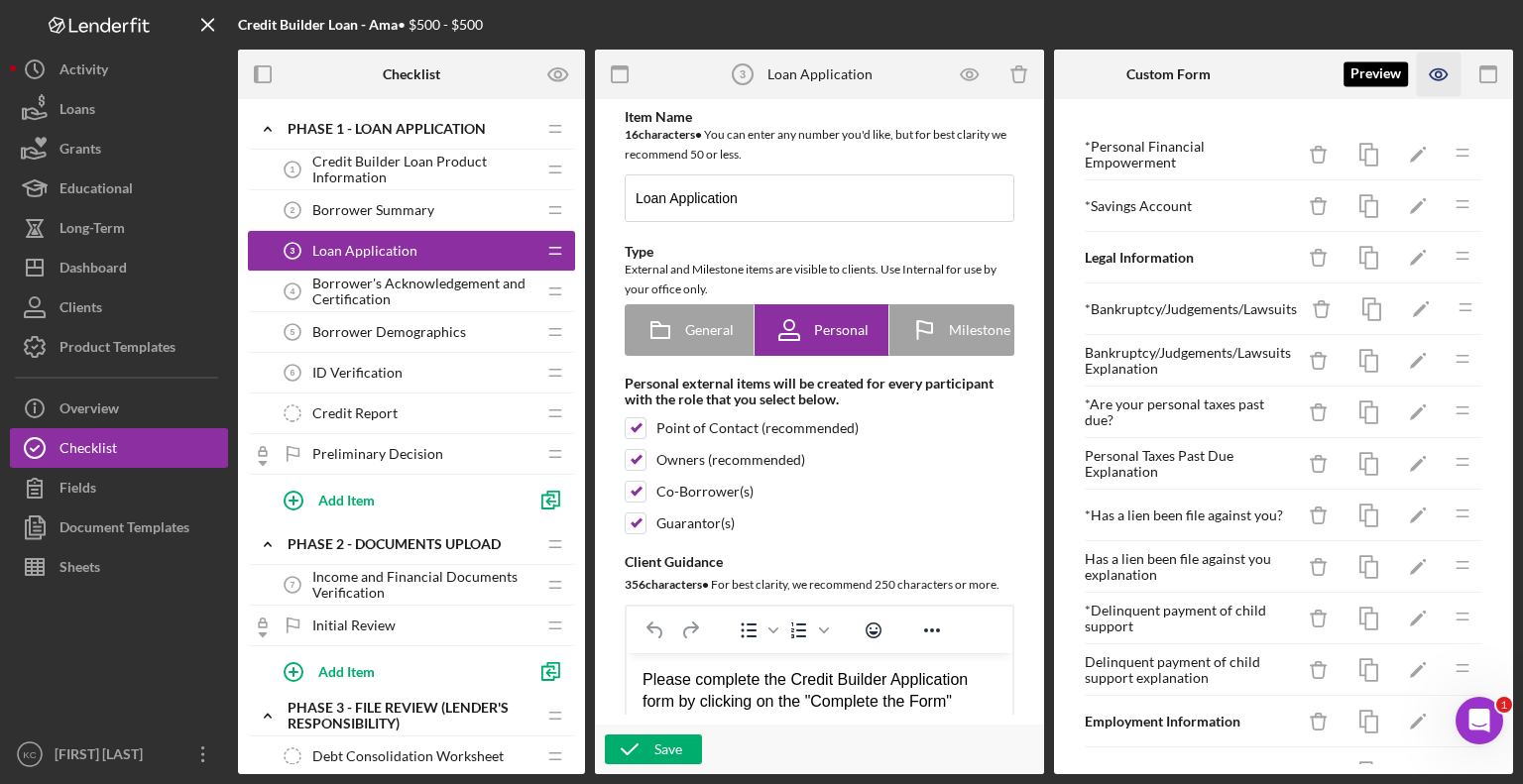 click 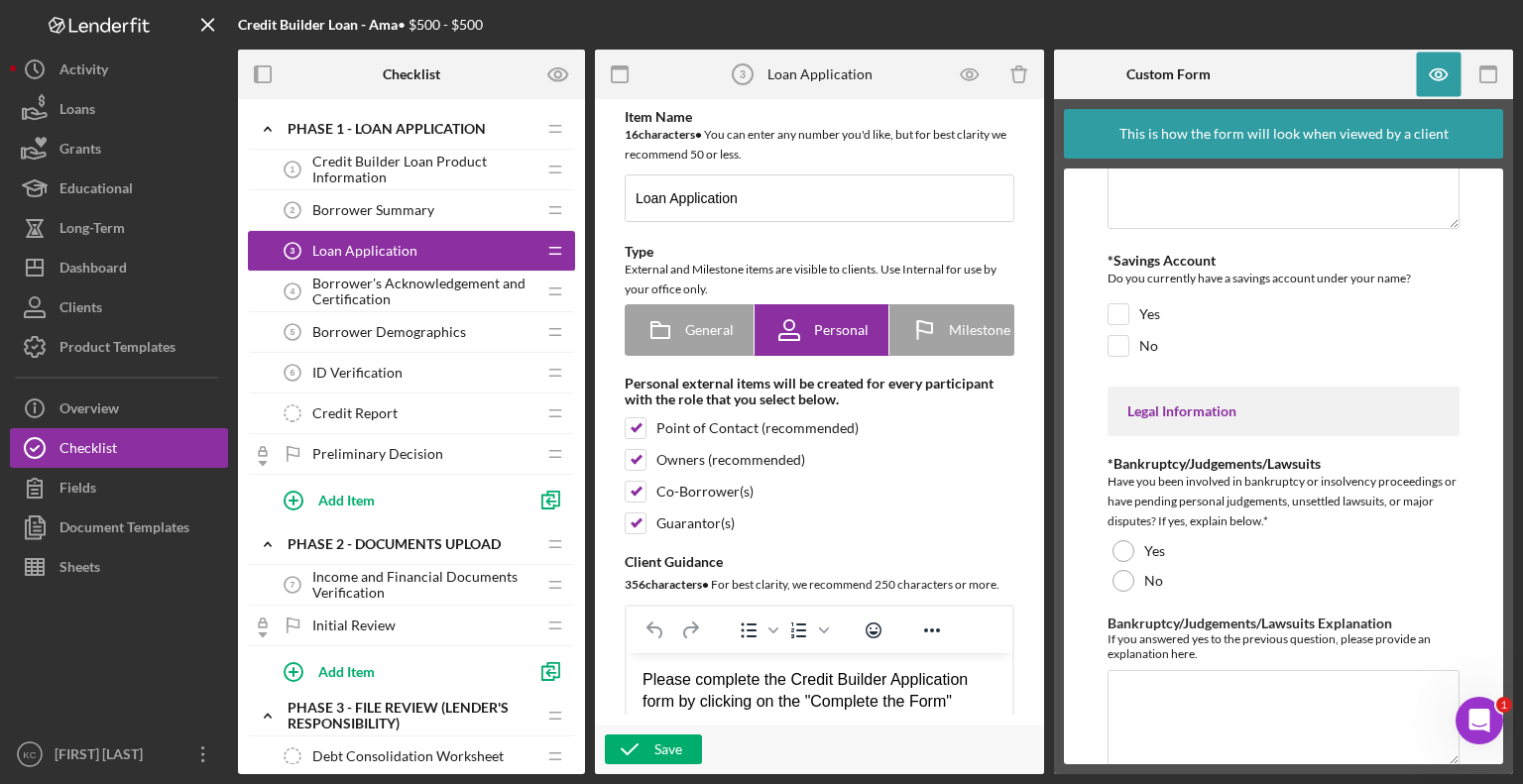 scroll, scrollTop: 198, scrollLeft: 0, axis: vertical 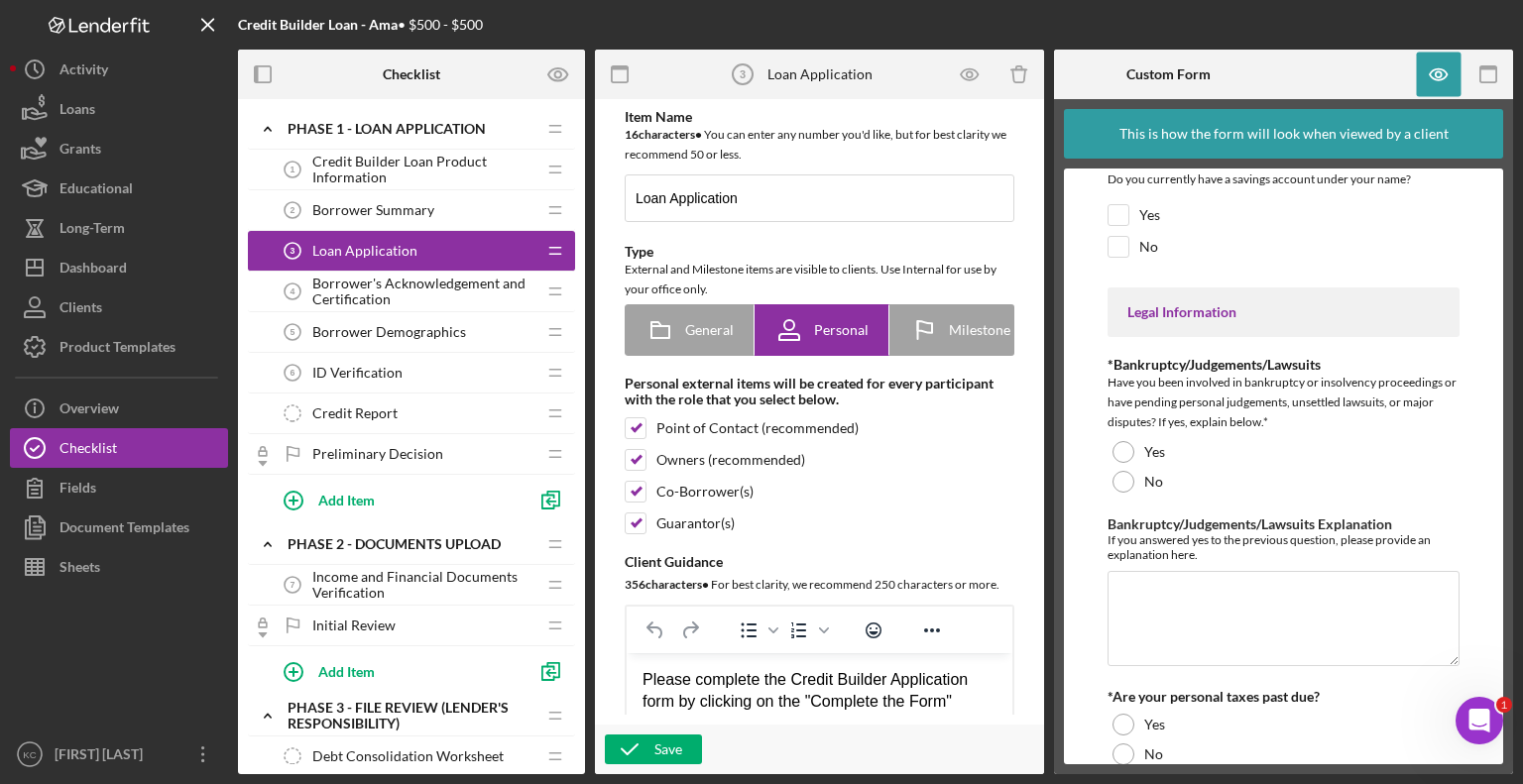 click on "Borrower's Acknowledgement and Certification" at bounding box center [423, 291] 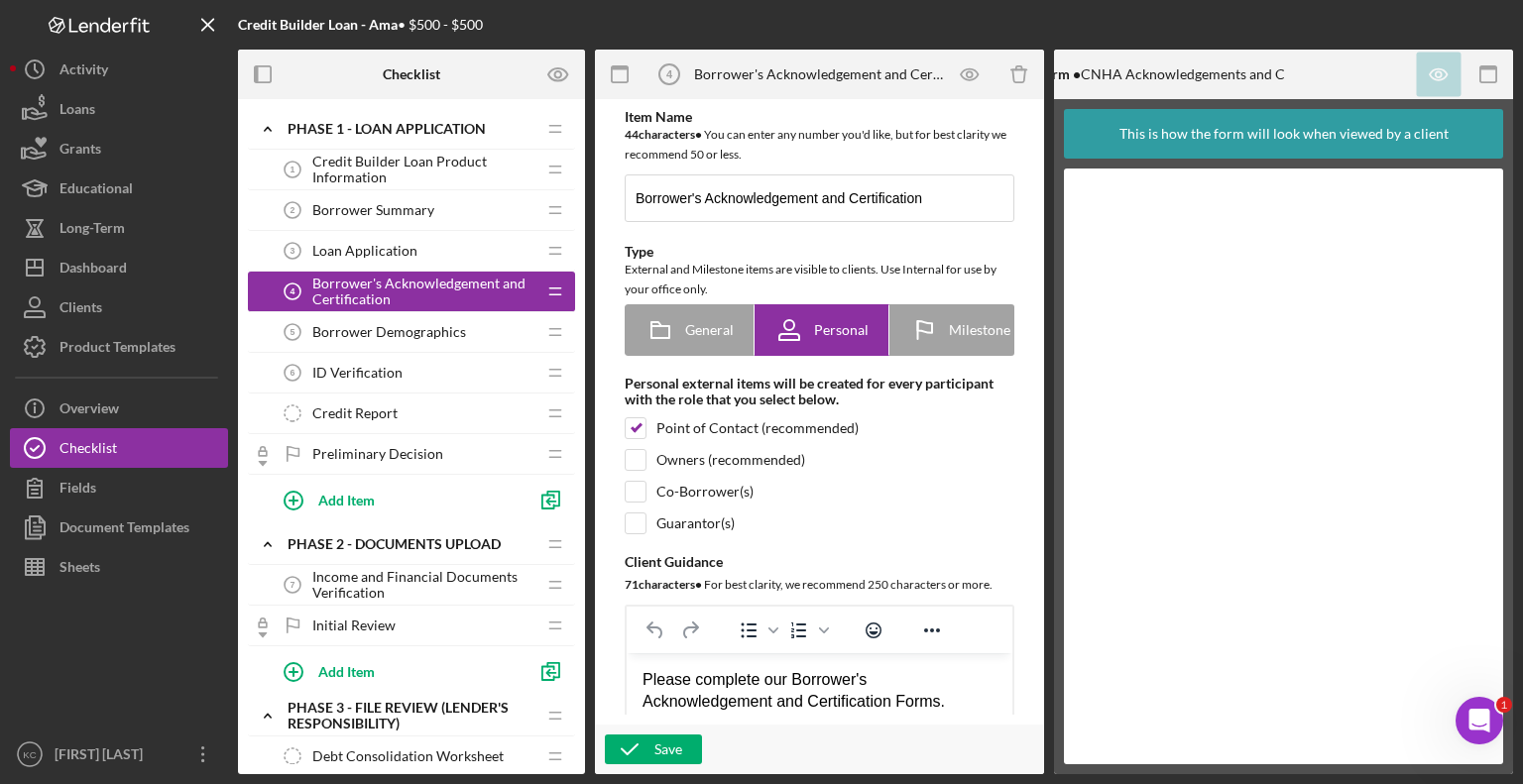 scroll, scrollTop: 0, scrollLeft: 0, axis: both 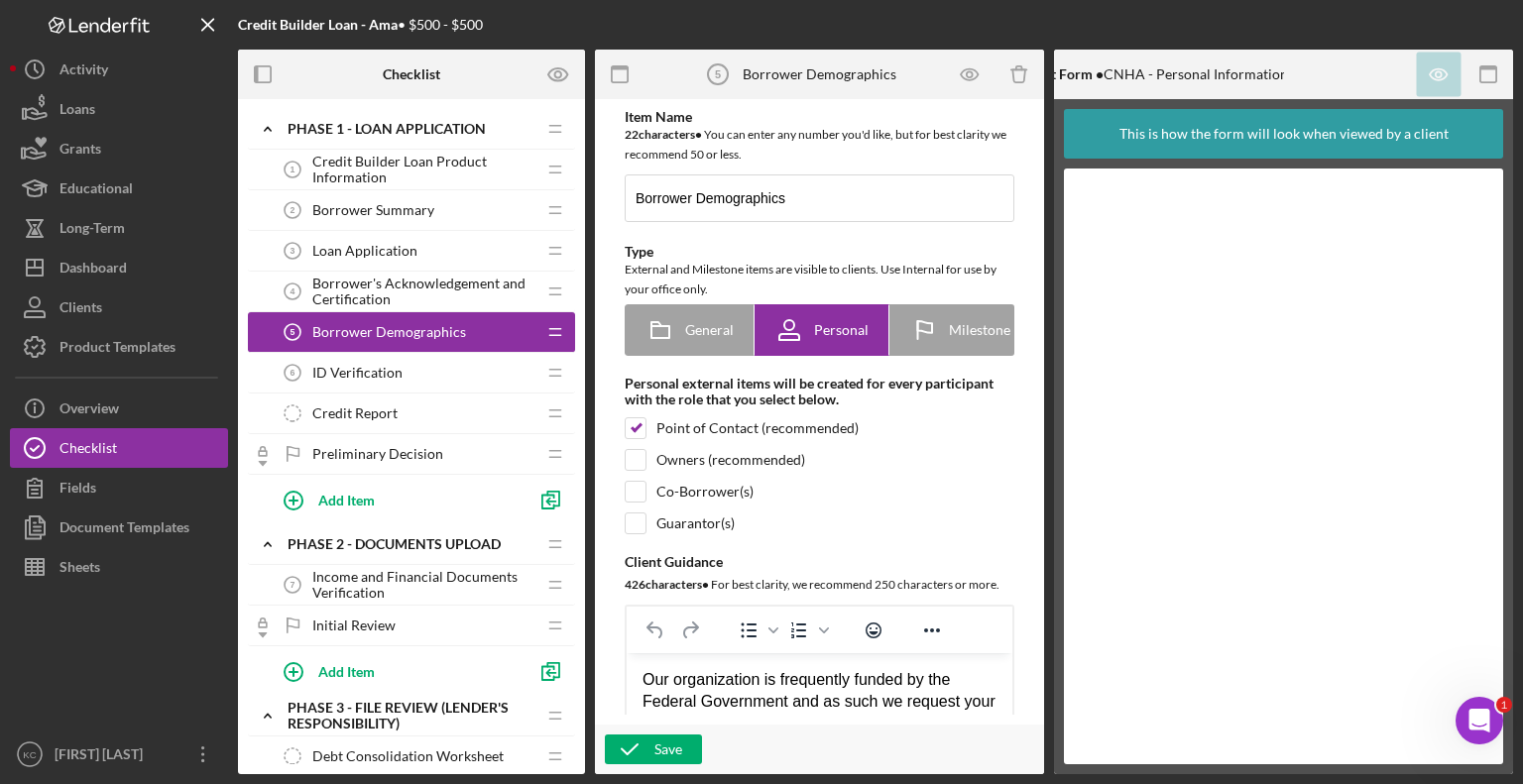 click on "ID Verification 6 ID Verification" at bounding box center [404, 373] 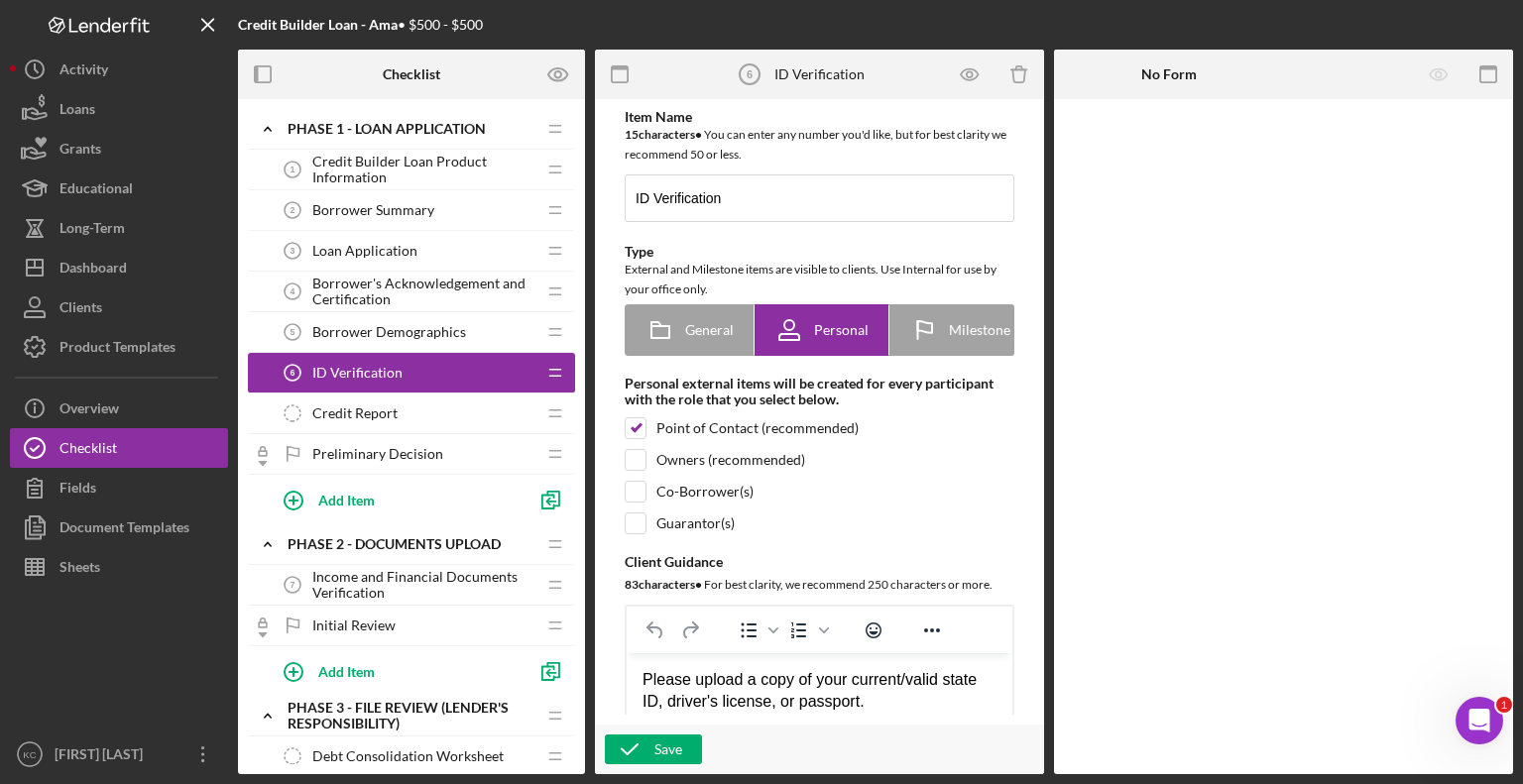 scroll, scrollTop: 0, scrollLeft: 0, axis: both 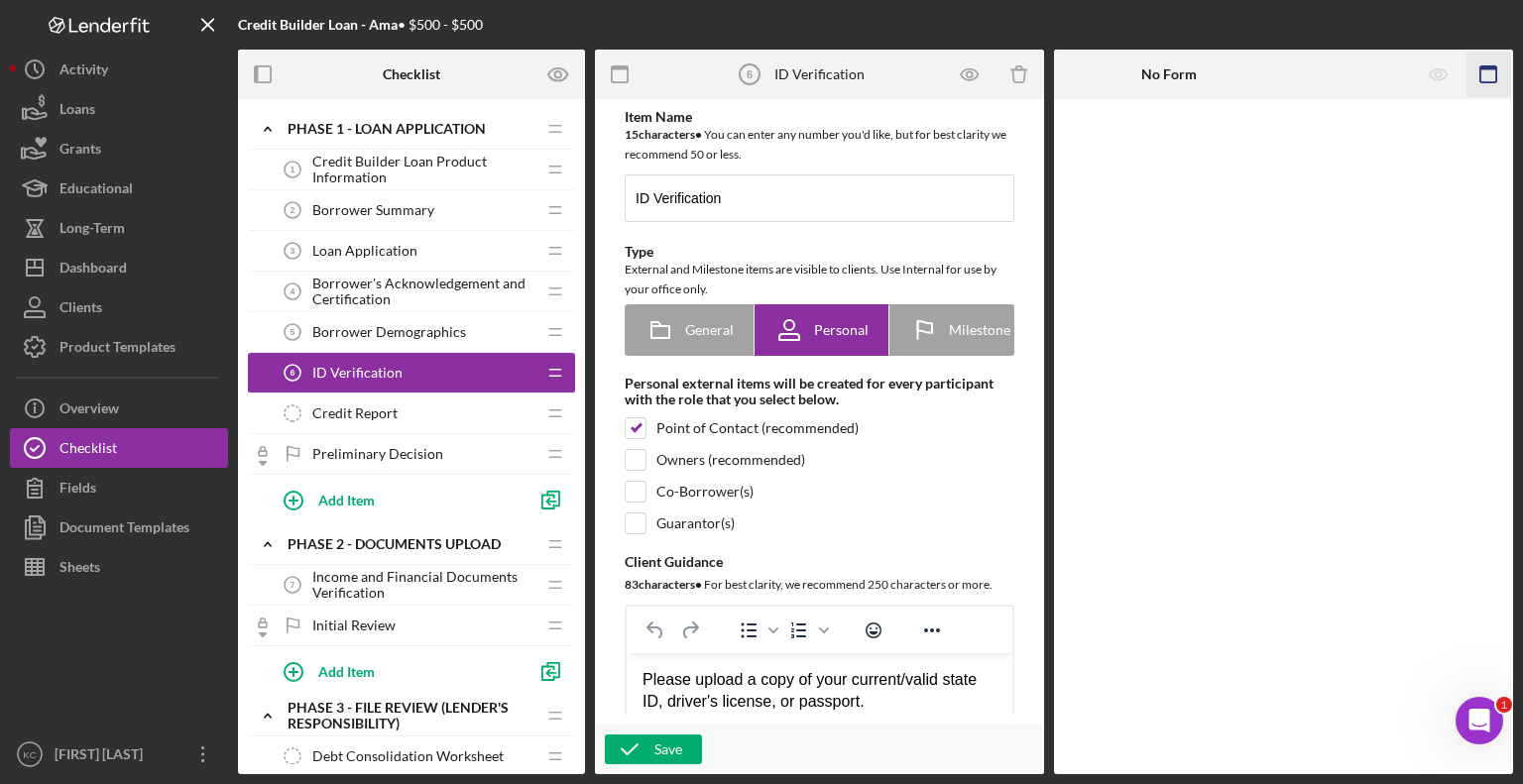 click 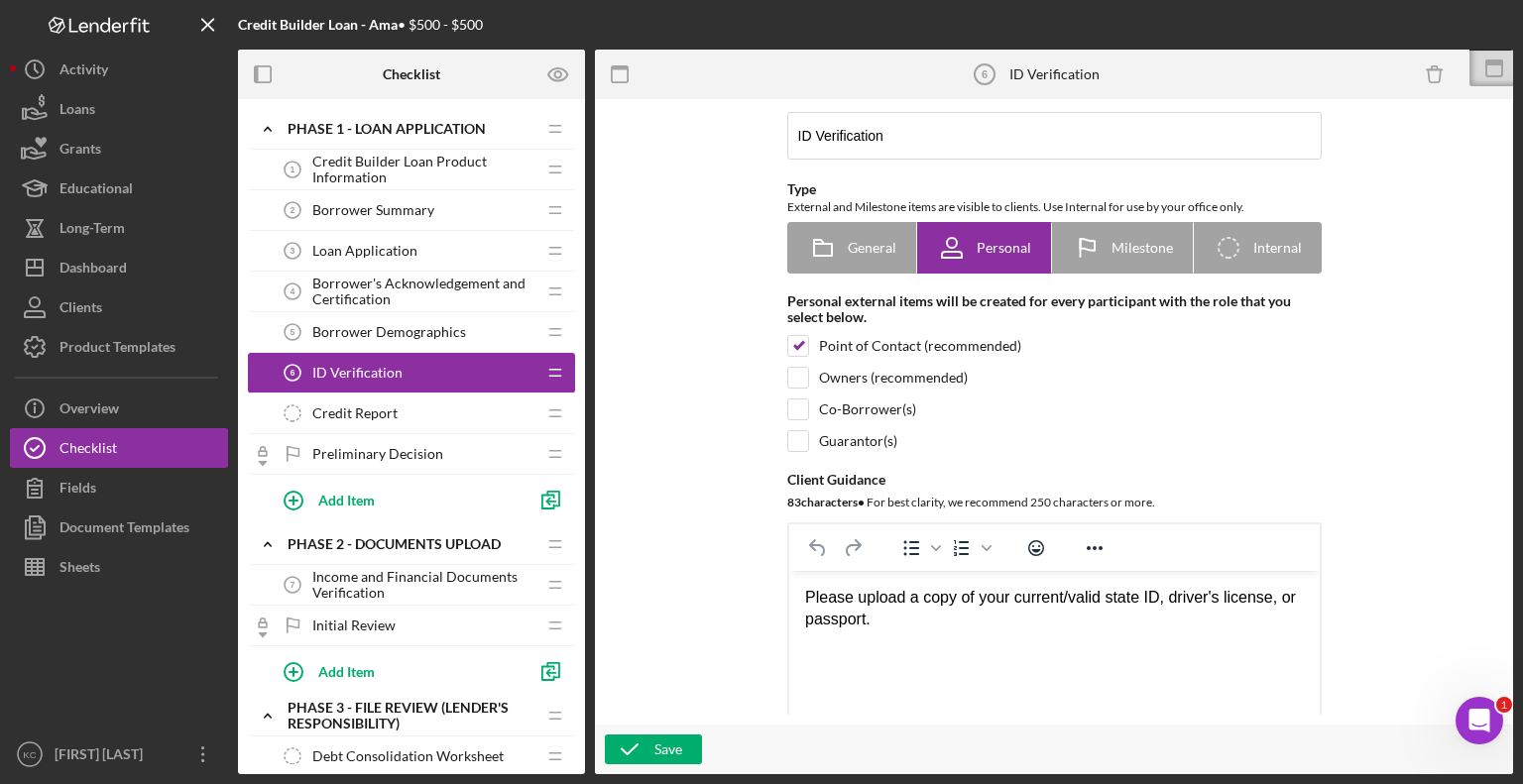 scroll, scrollTop: 0, scrollLeft: 0, axis: both 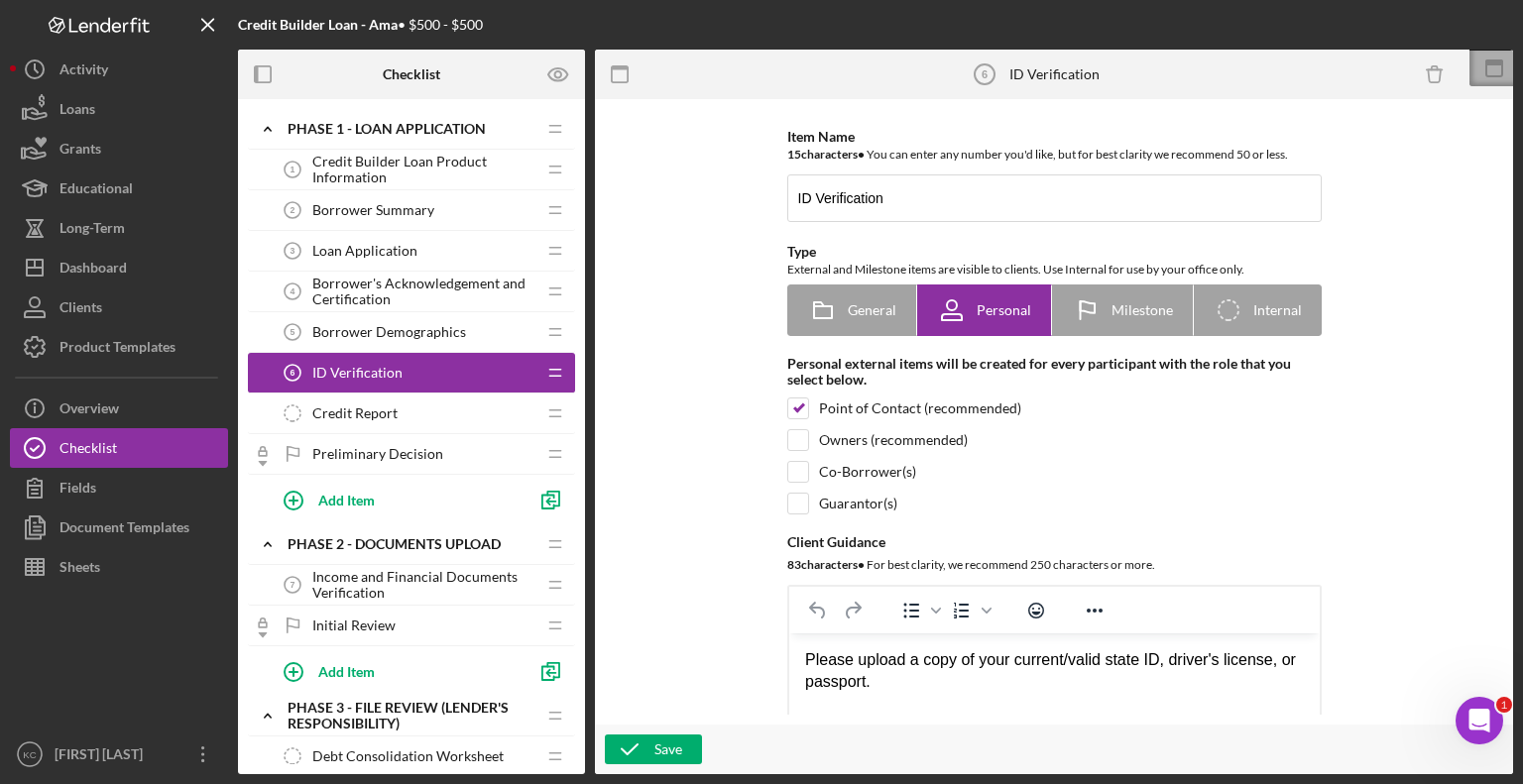 click 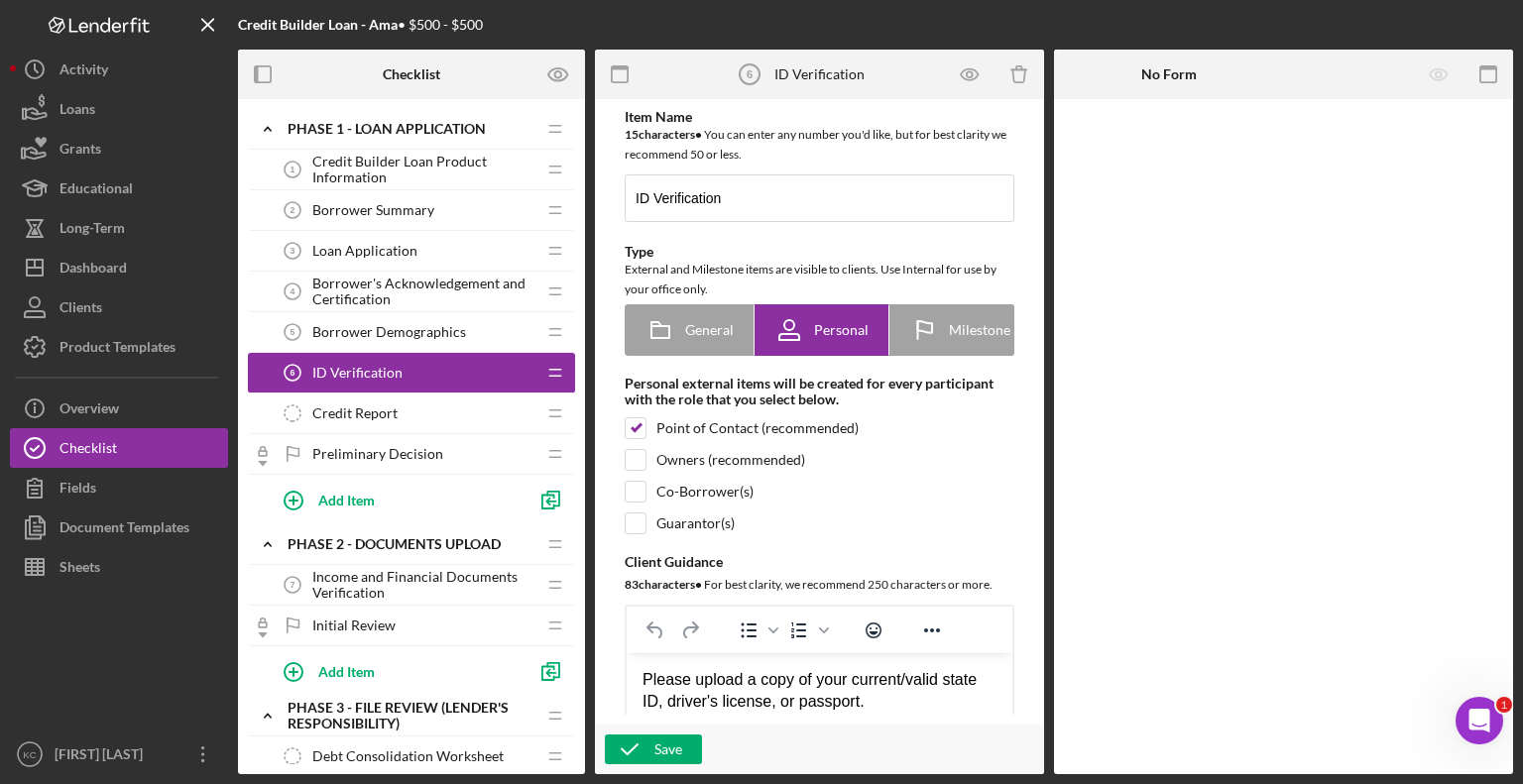 click on "Credit Report" at bounding box center [355, 413] 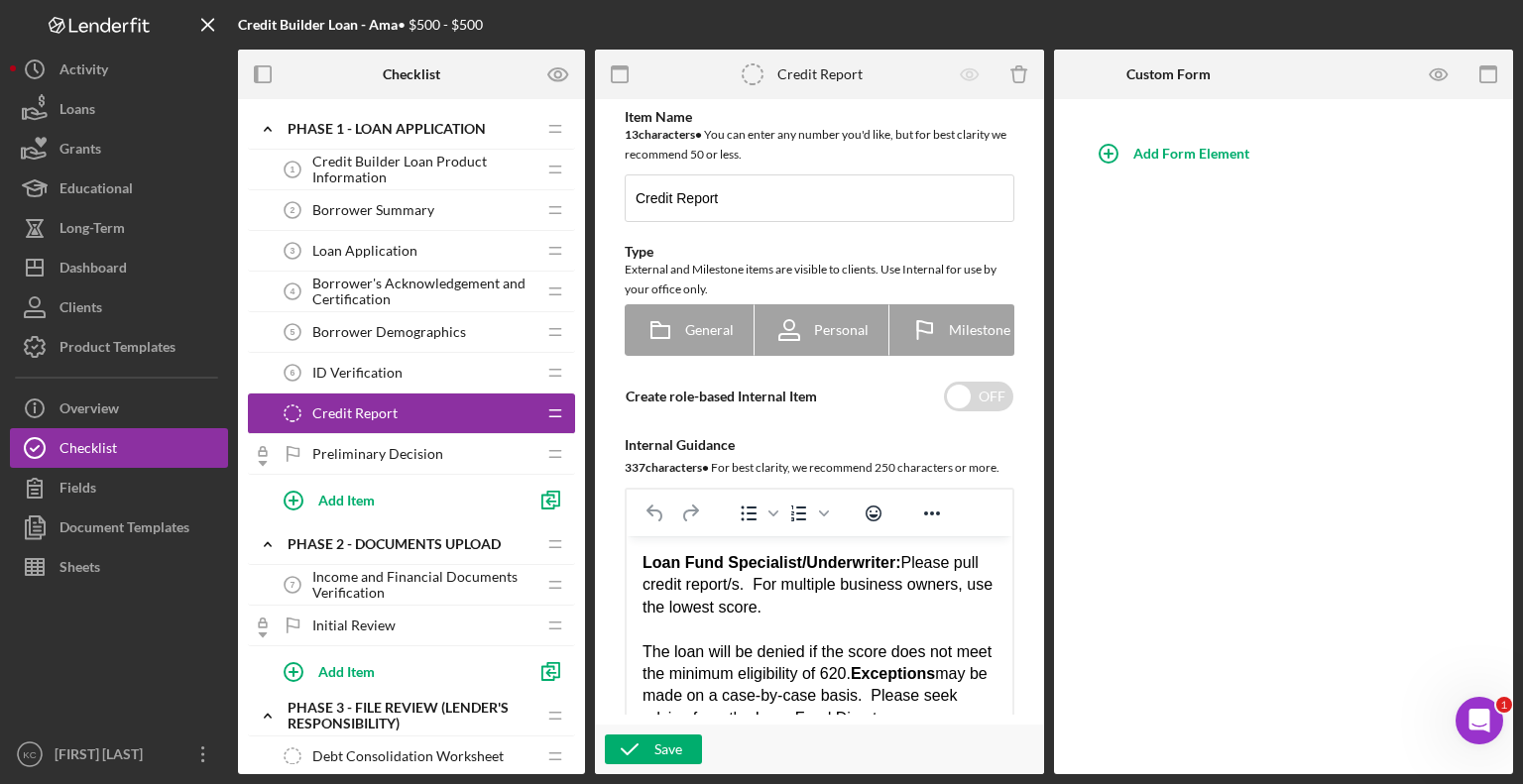 scroll, scrollTop: 0, scrollLeft: 0, axis: both 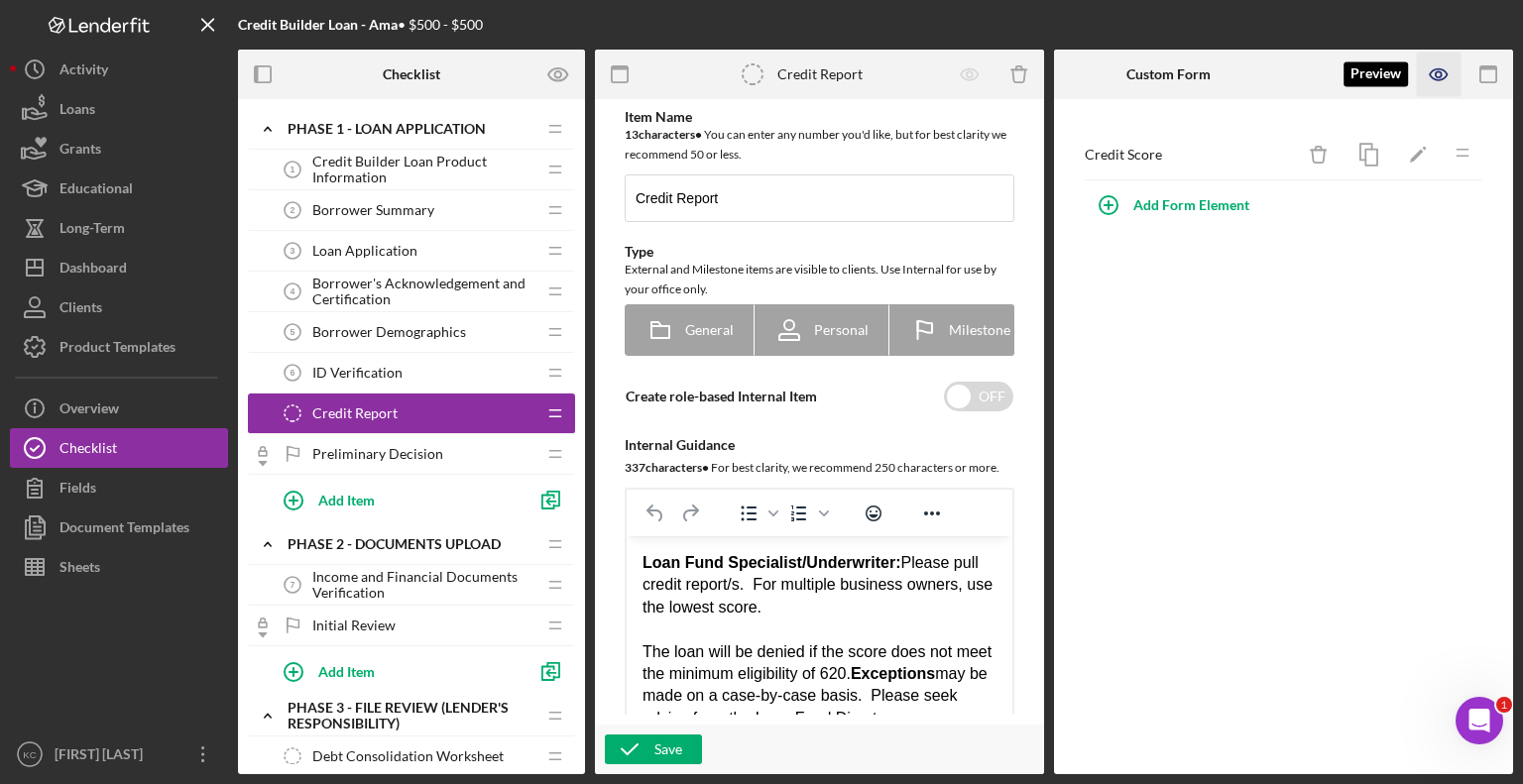 click 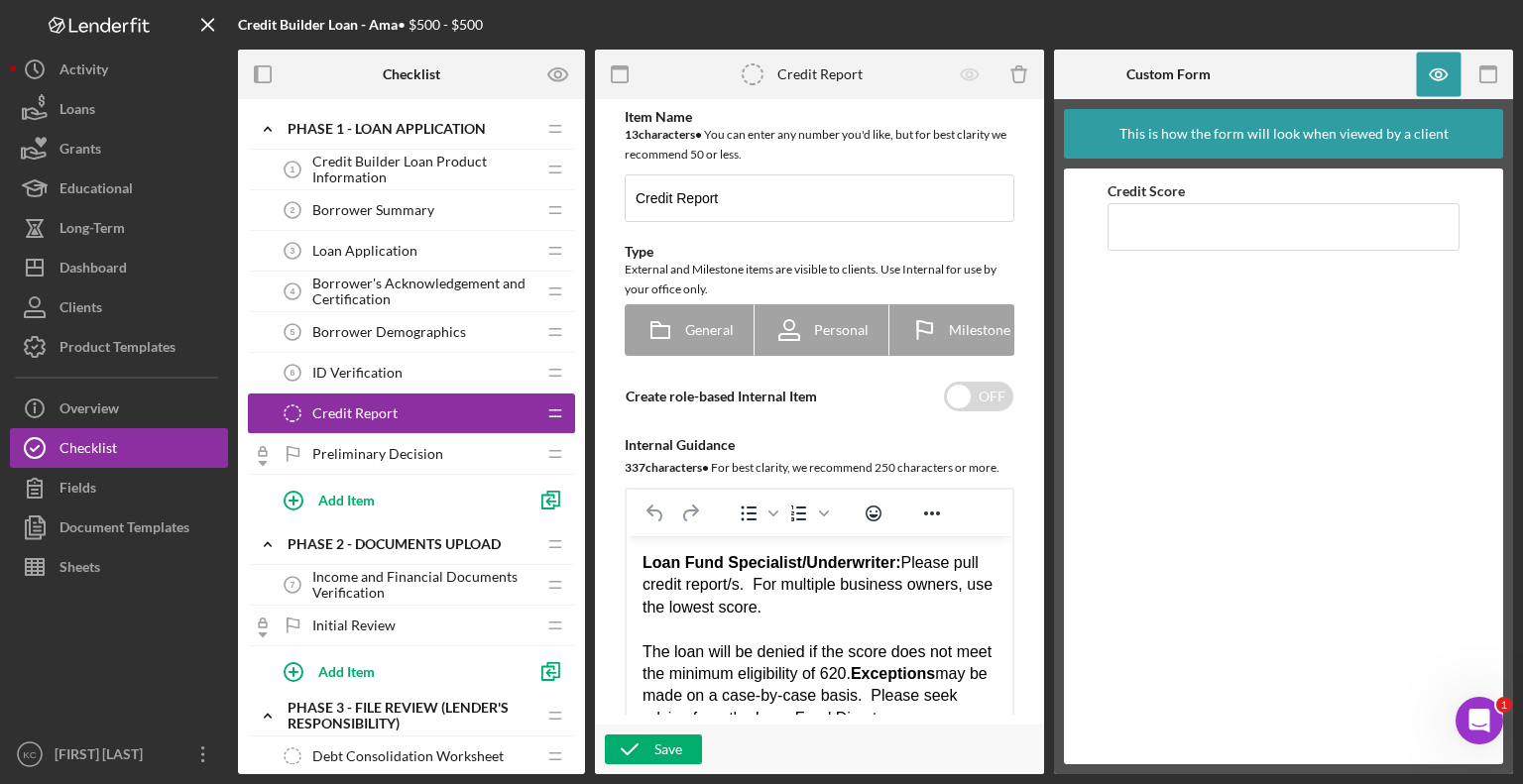 drag, startPoint x: 405, startPoint y: 461, endPoint x: 415, endPoint y: 460, distance: 10.049876 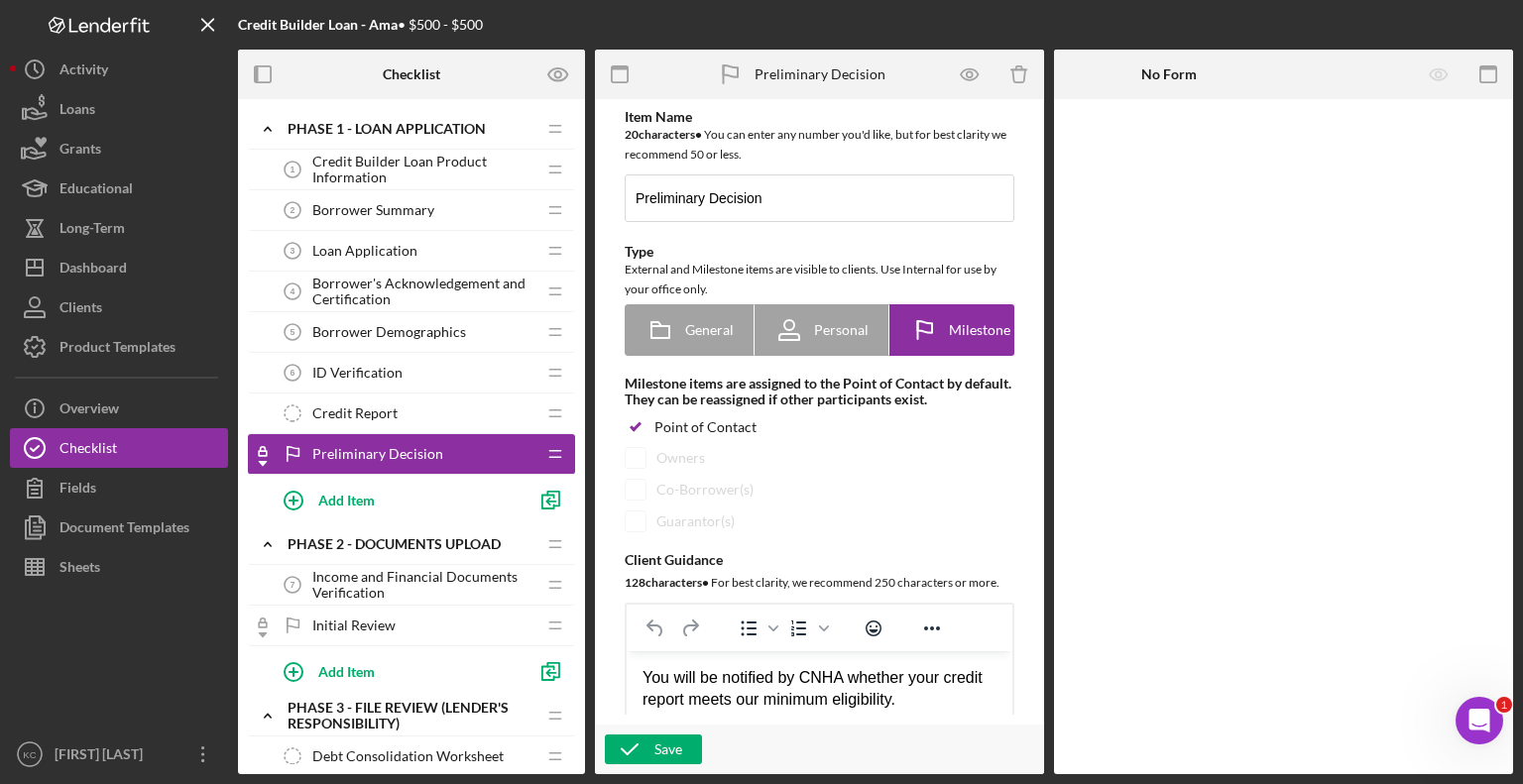scroll, scrollTop: 0, scrollLeft: 0, axis: both 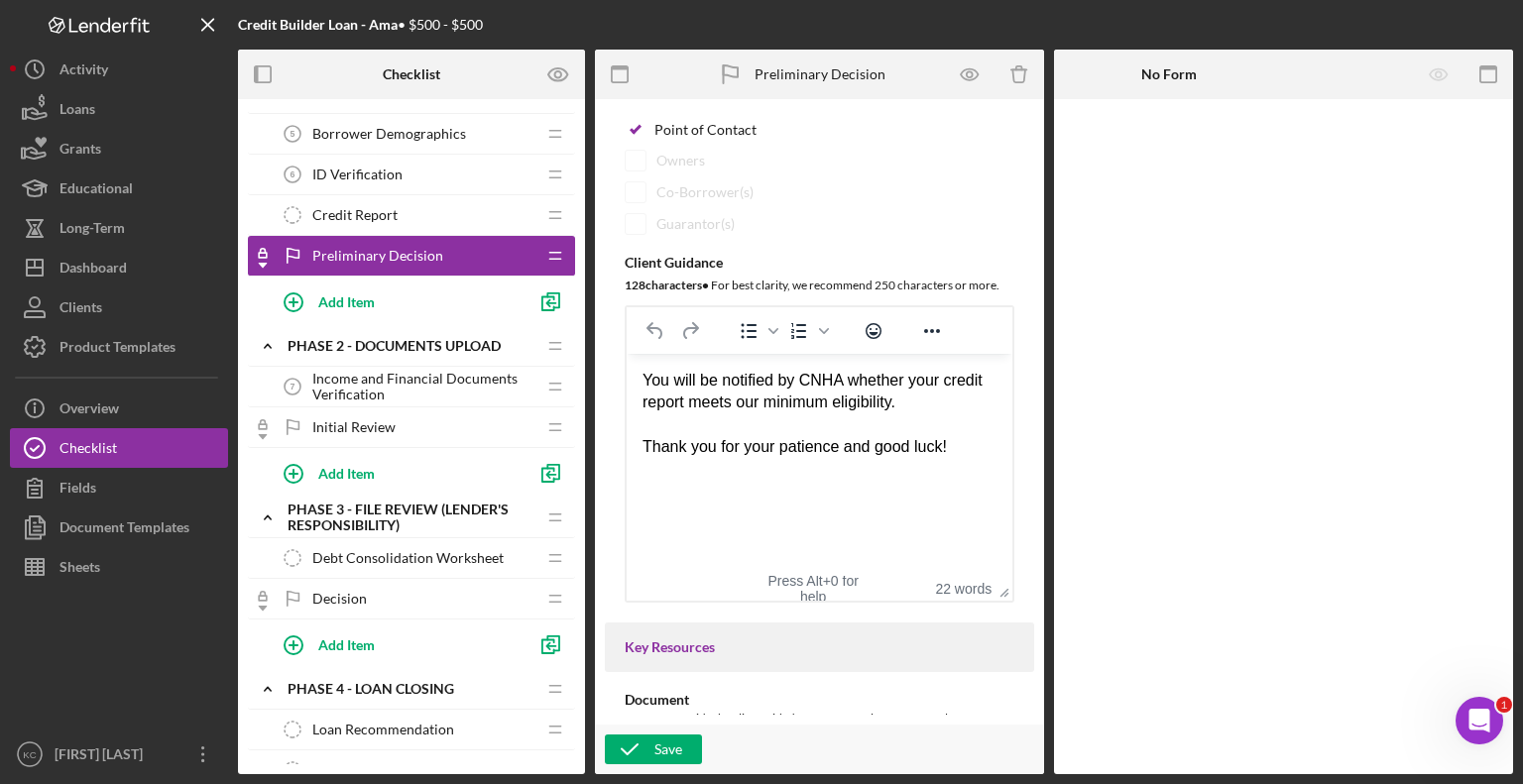 click on "Income and Financial Documents Verification" at bounding box center [423, 387] 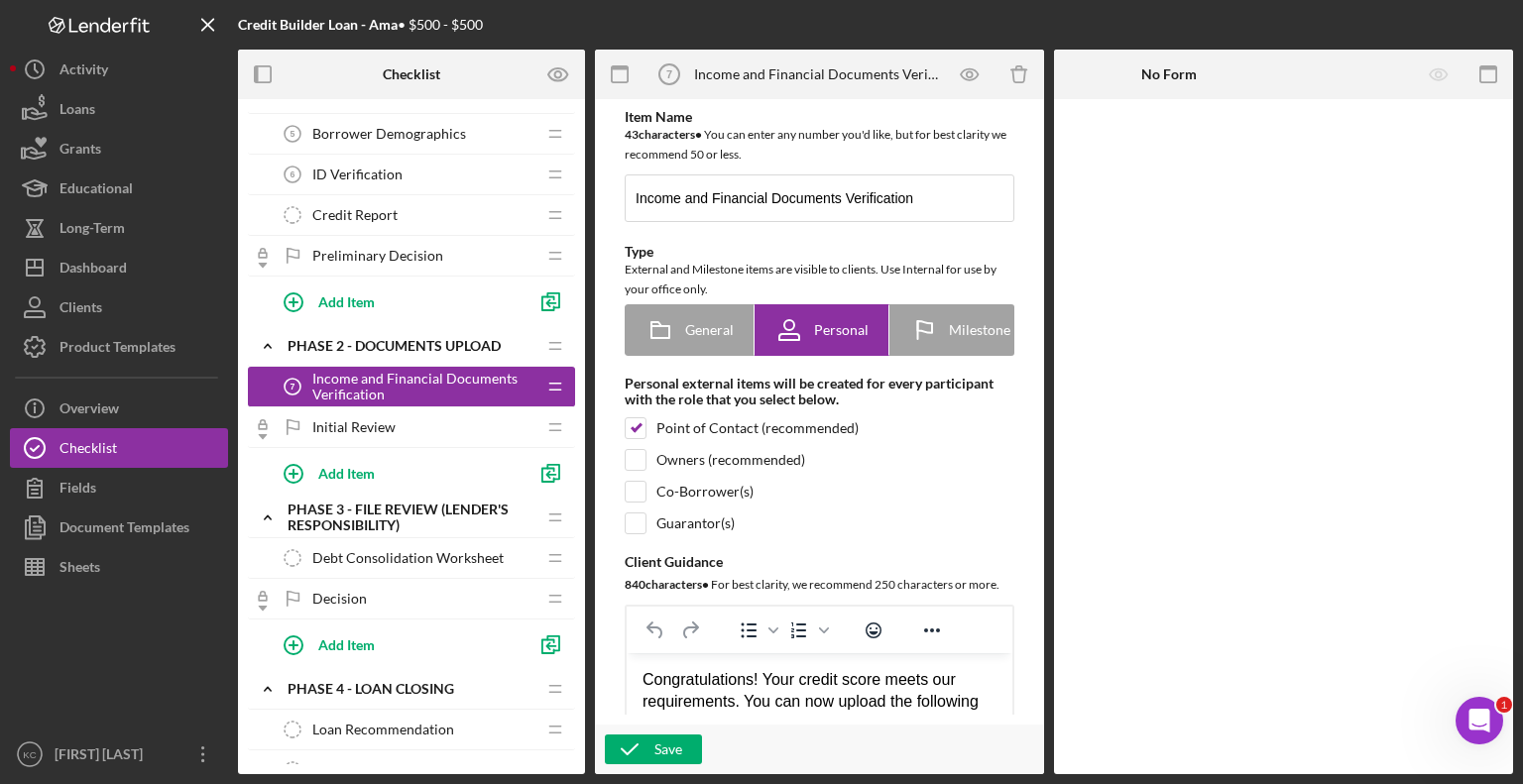 scroll, scrollTop: 0, scrollLeft: 0, axis: both 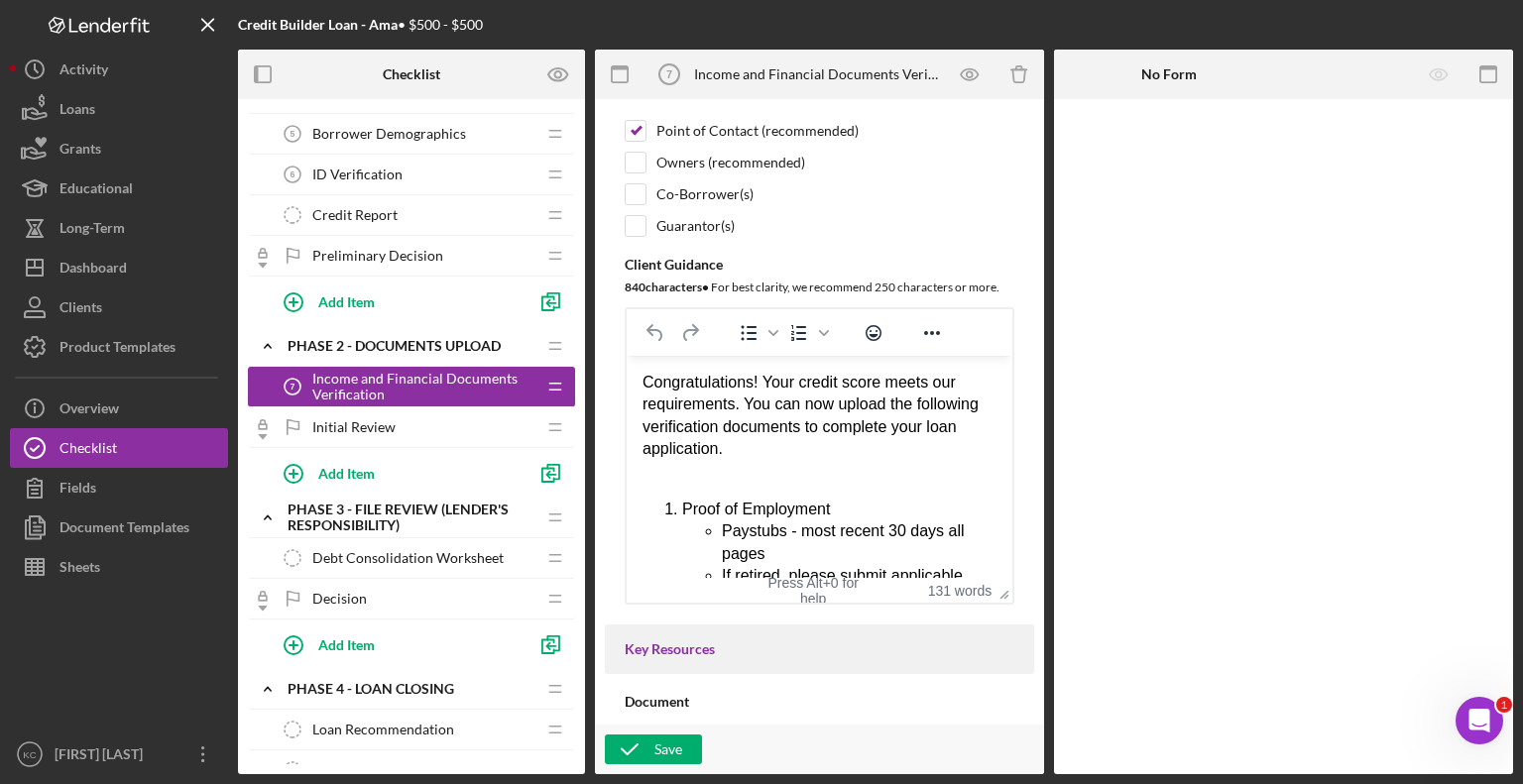 click on "Initial Review" at bounding box center [354, 427] 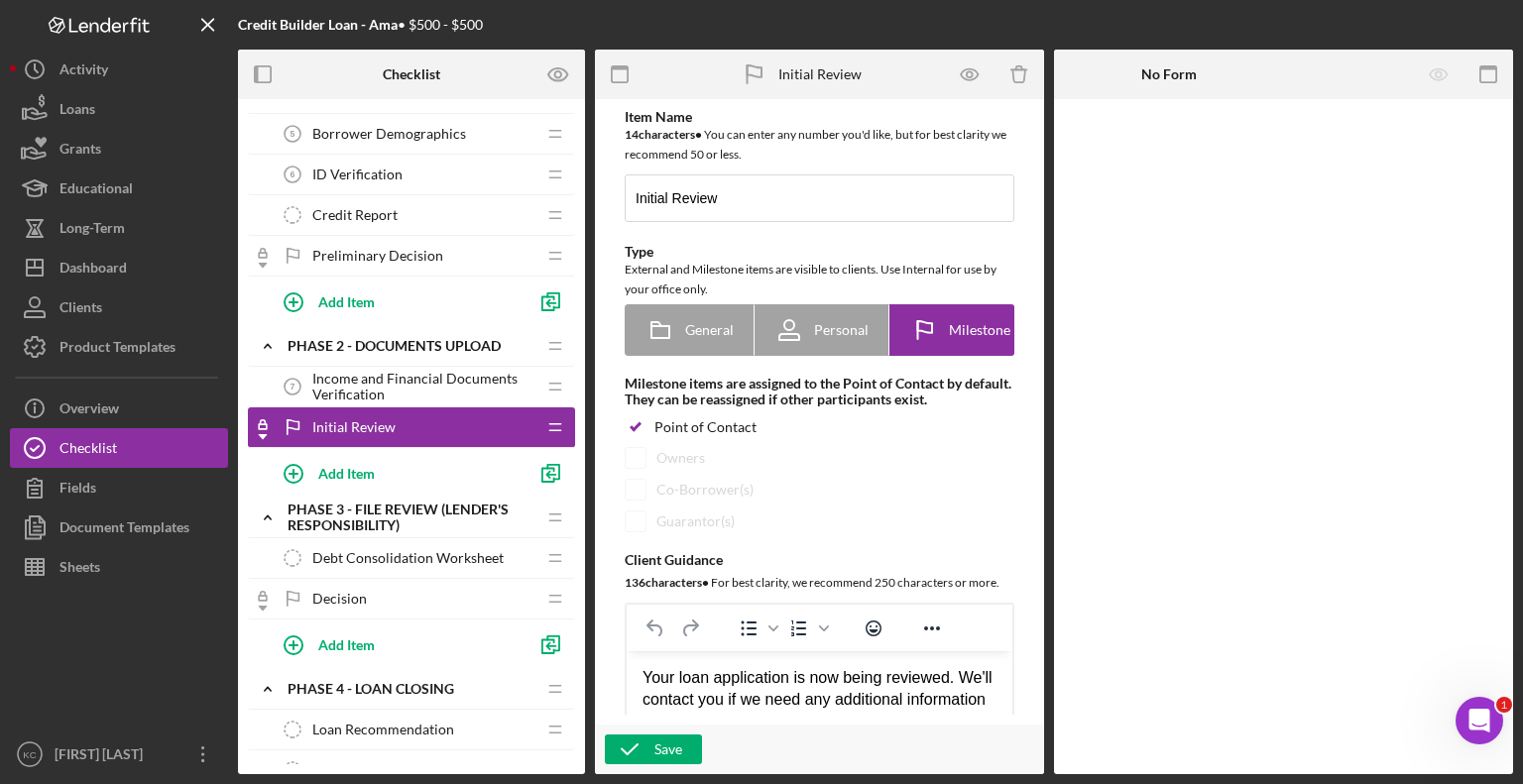 scroll, scrollTop: 0, scrollLeft: 0, axis: both 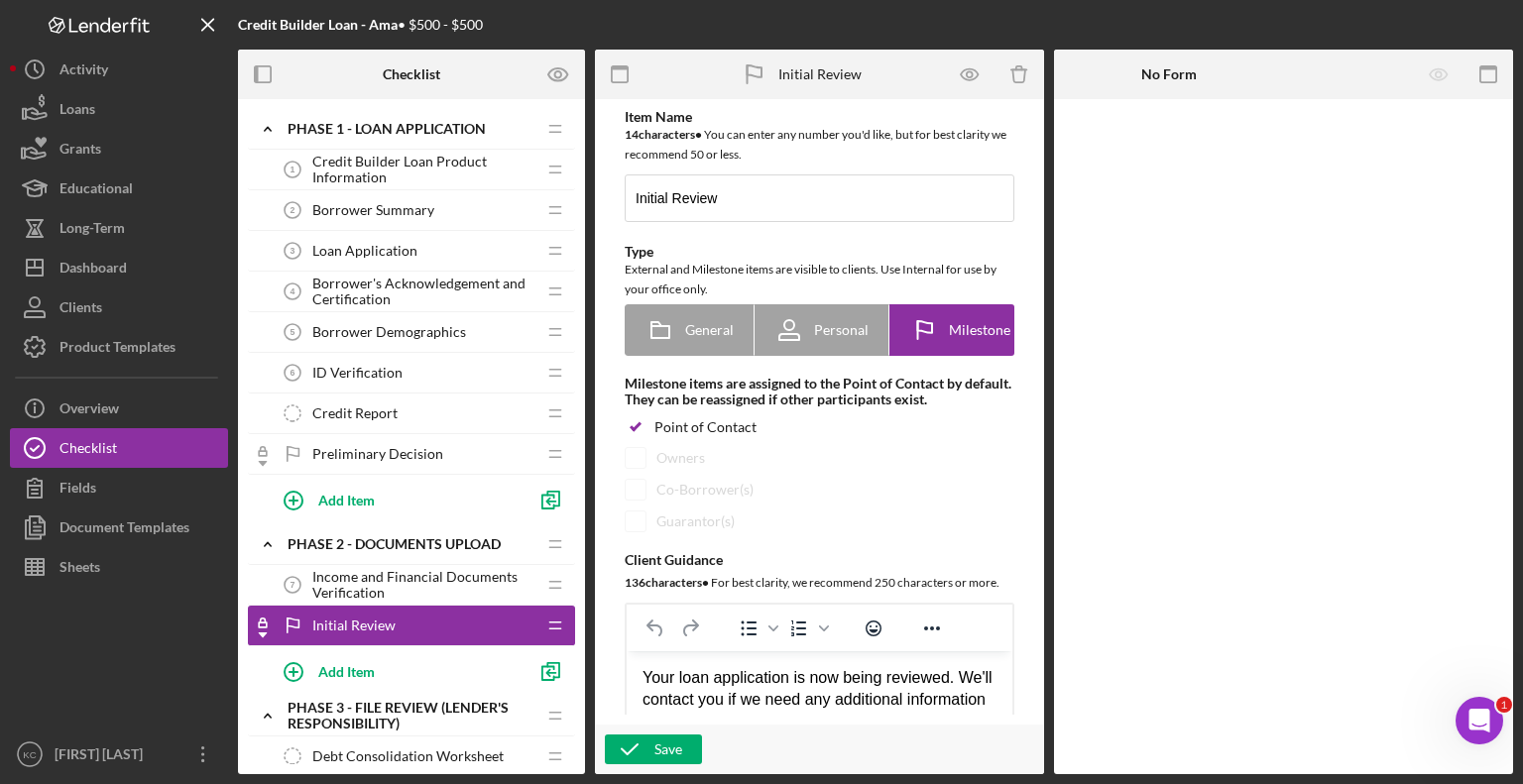 click on "Income and Financial Documents Verification" at bounding box center (423, 585) 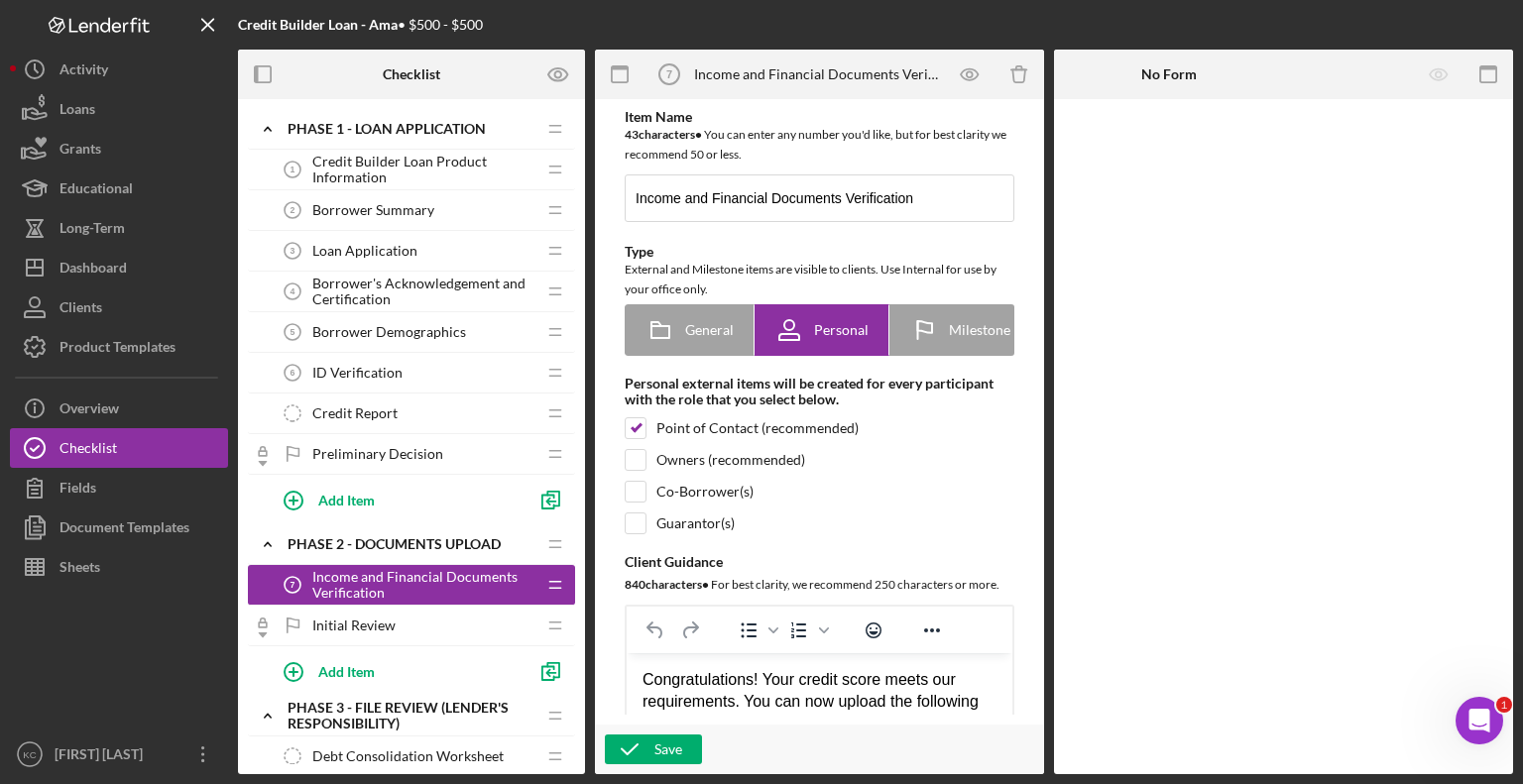 scroll, scrollTop: 0, scrollLeft: 0, axis: both 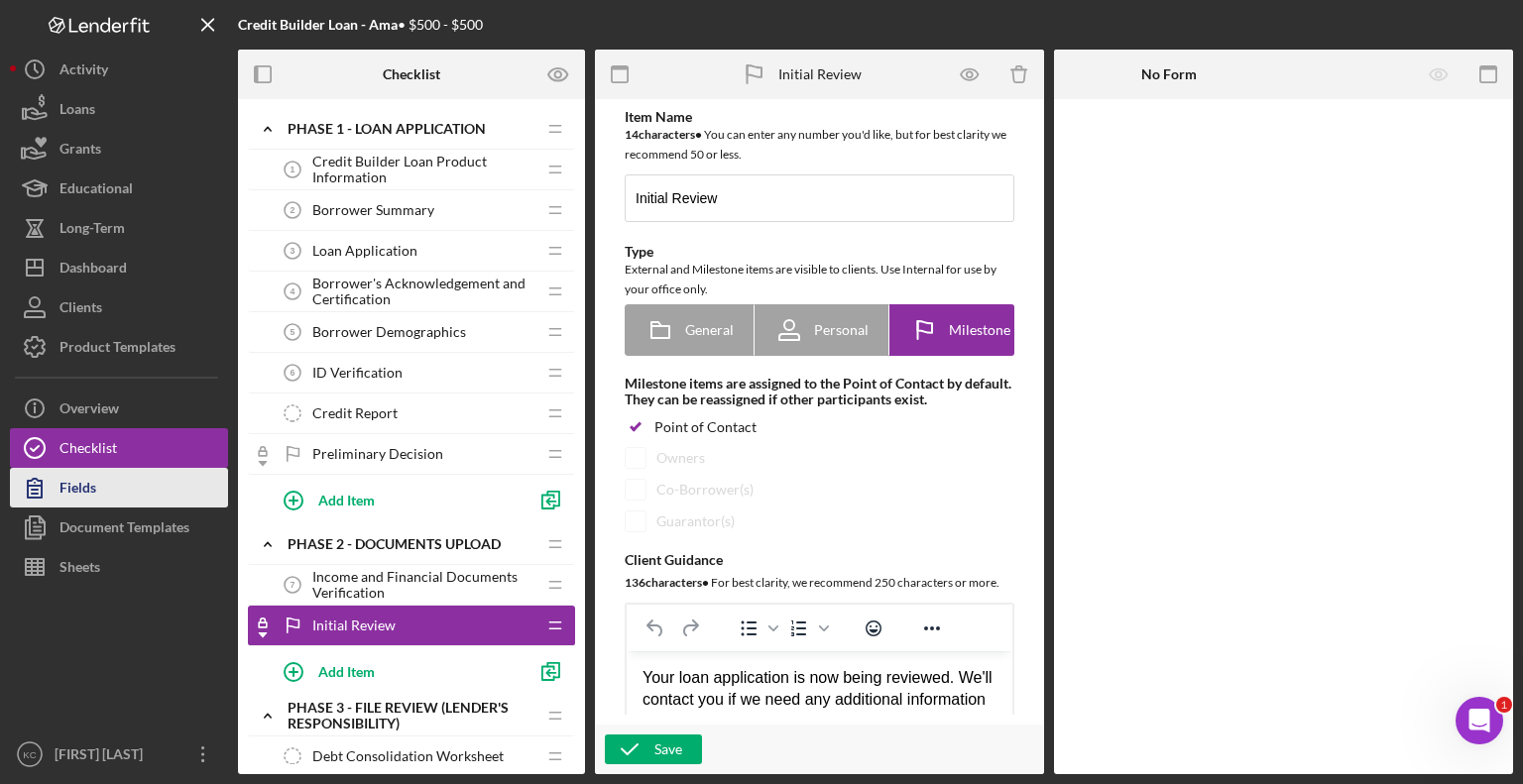 click on "Fields" at bounding box center (119, 488) 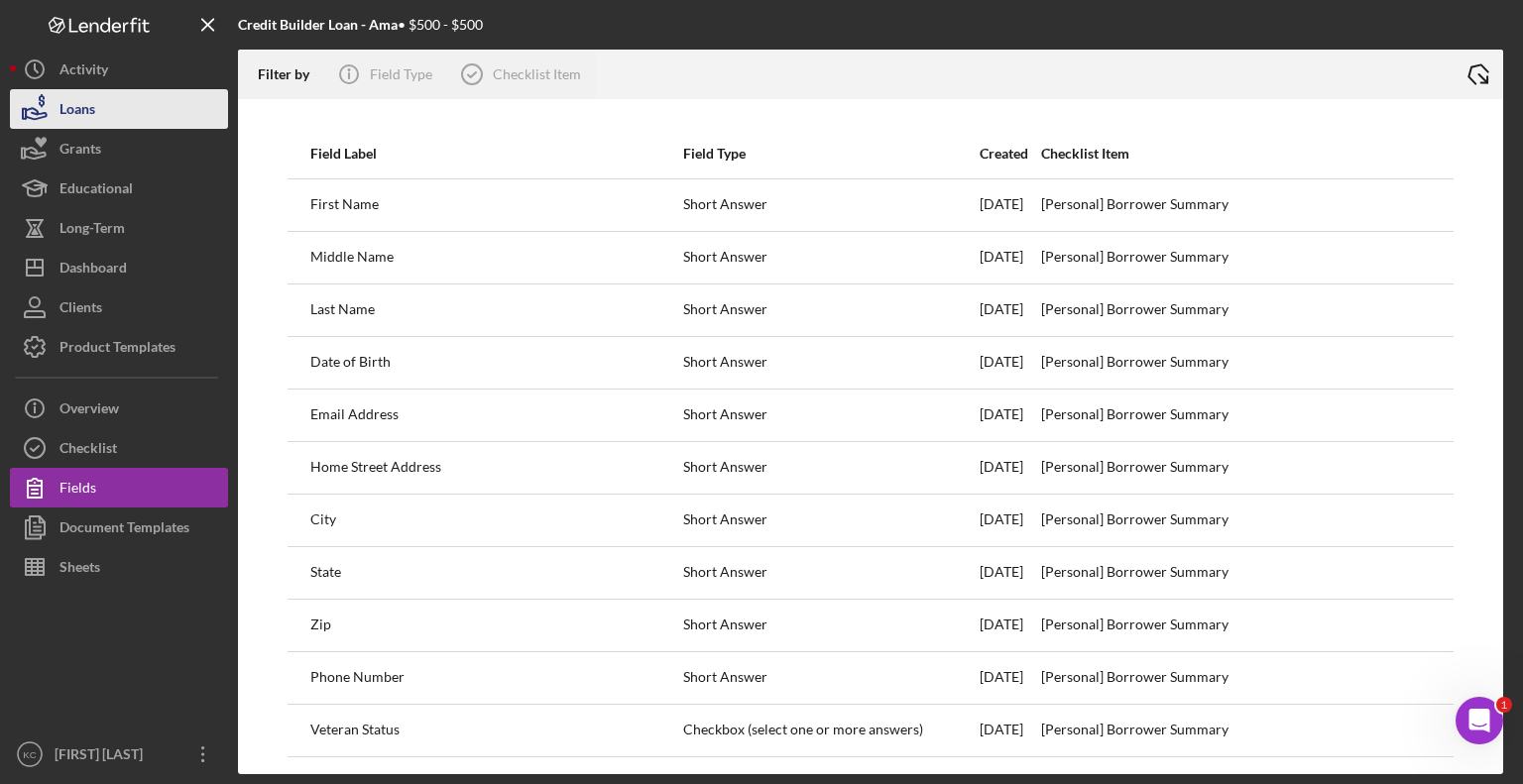 click on "Loans" at bounding box center (77, 111) 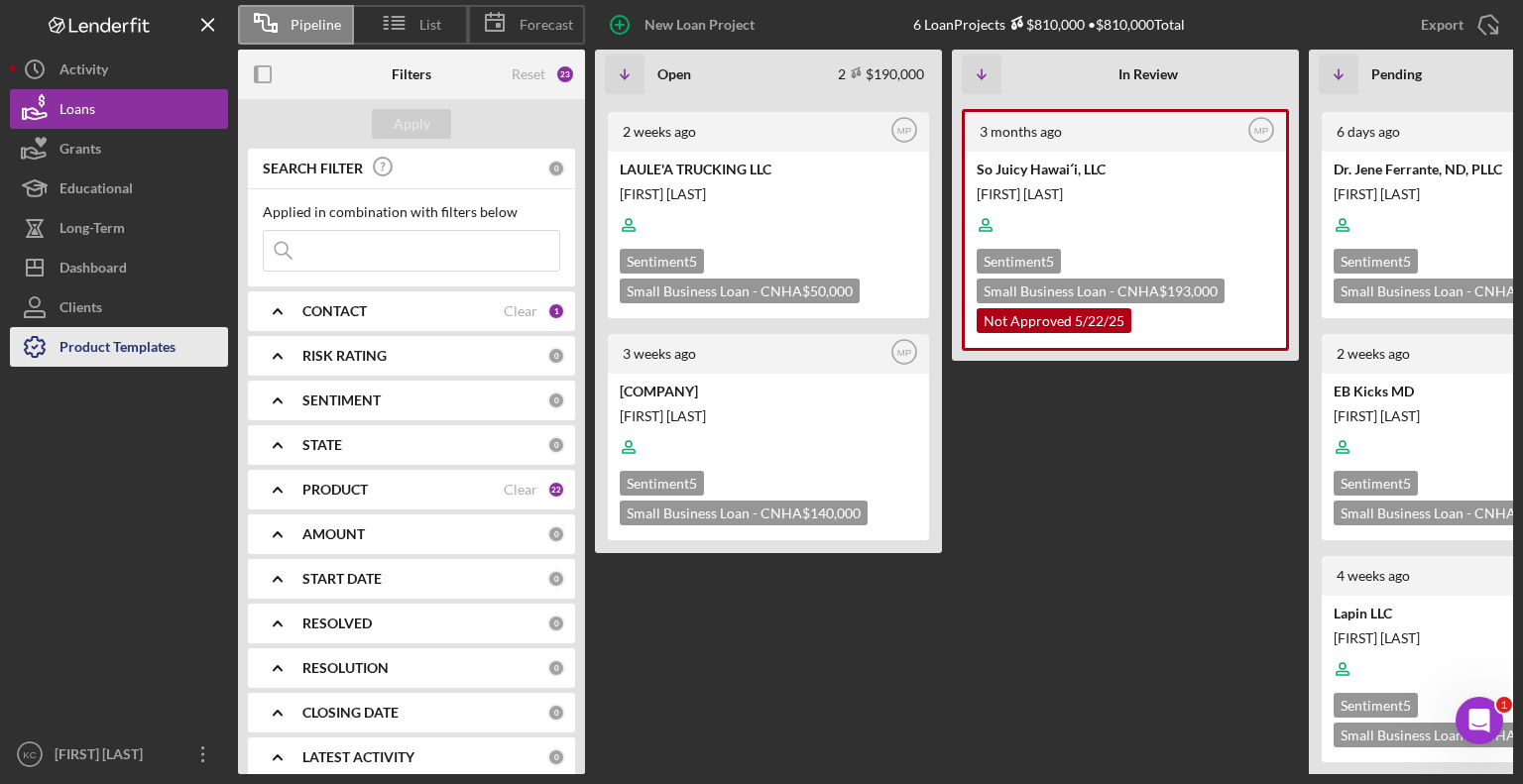 click on "Product Templates" at bounding box center [117, 349] 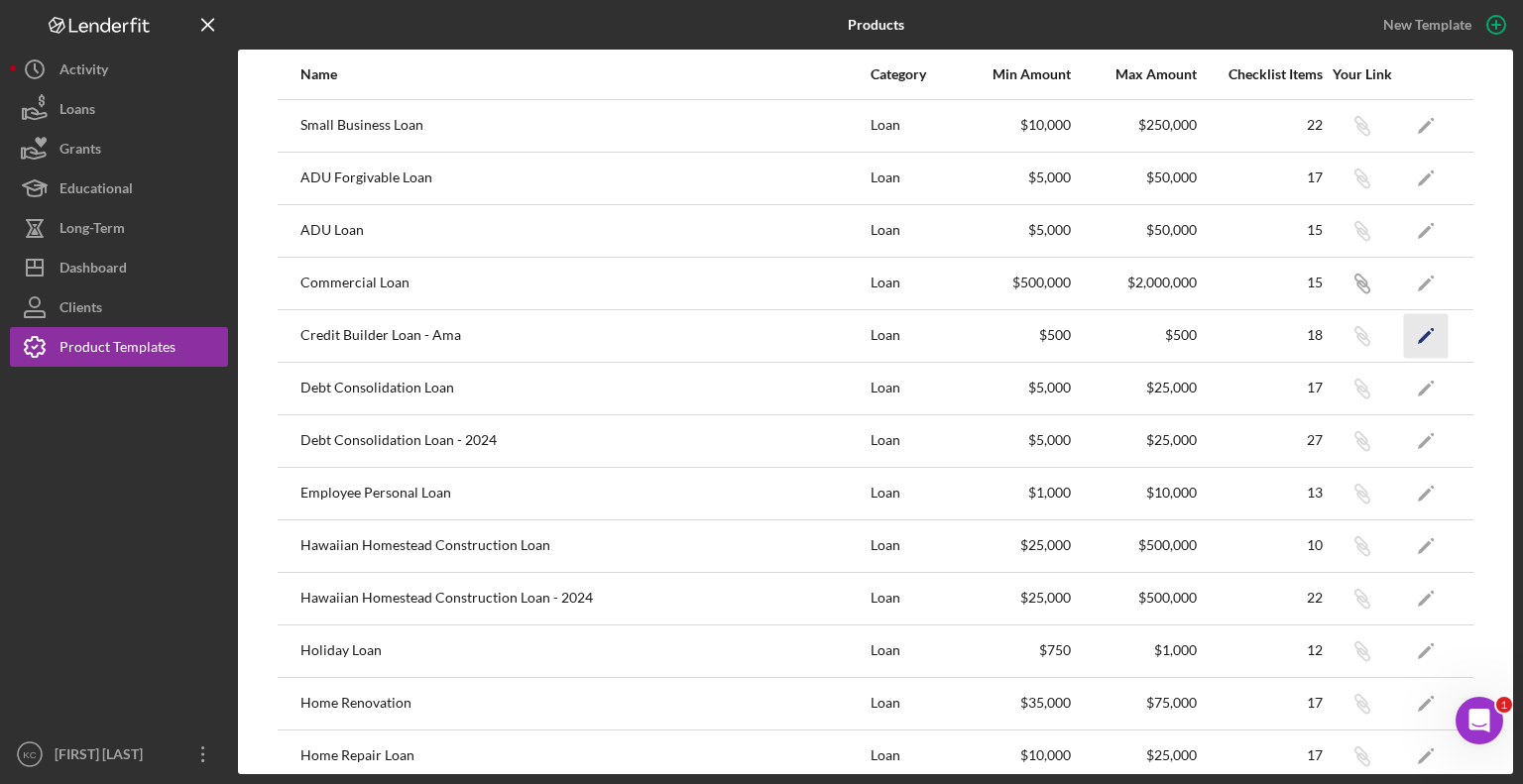 click on "Icon/Edit" 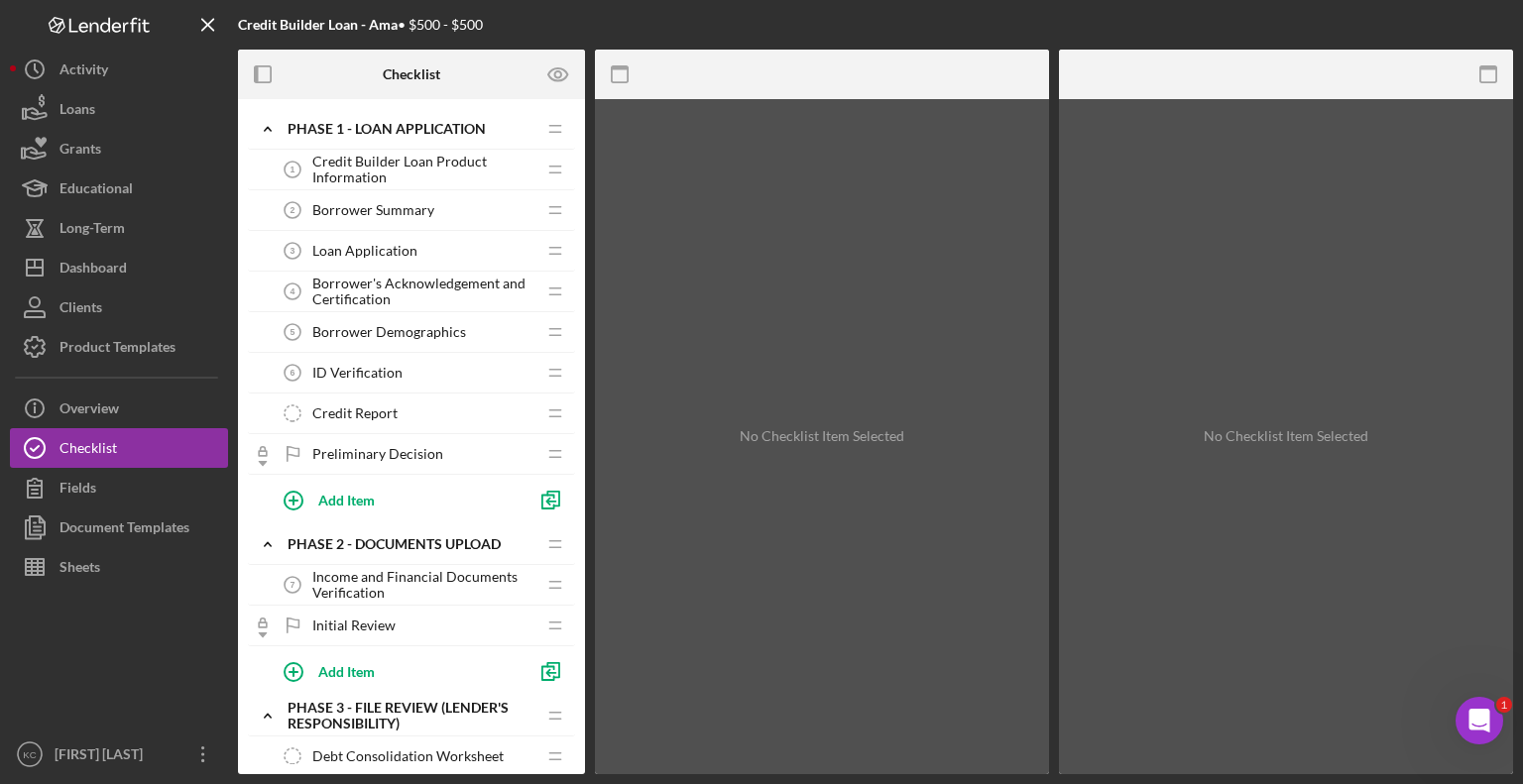 click on "Income and Financial Documents Verification" at bounding box center [423, 585] 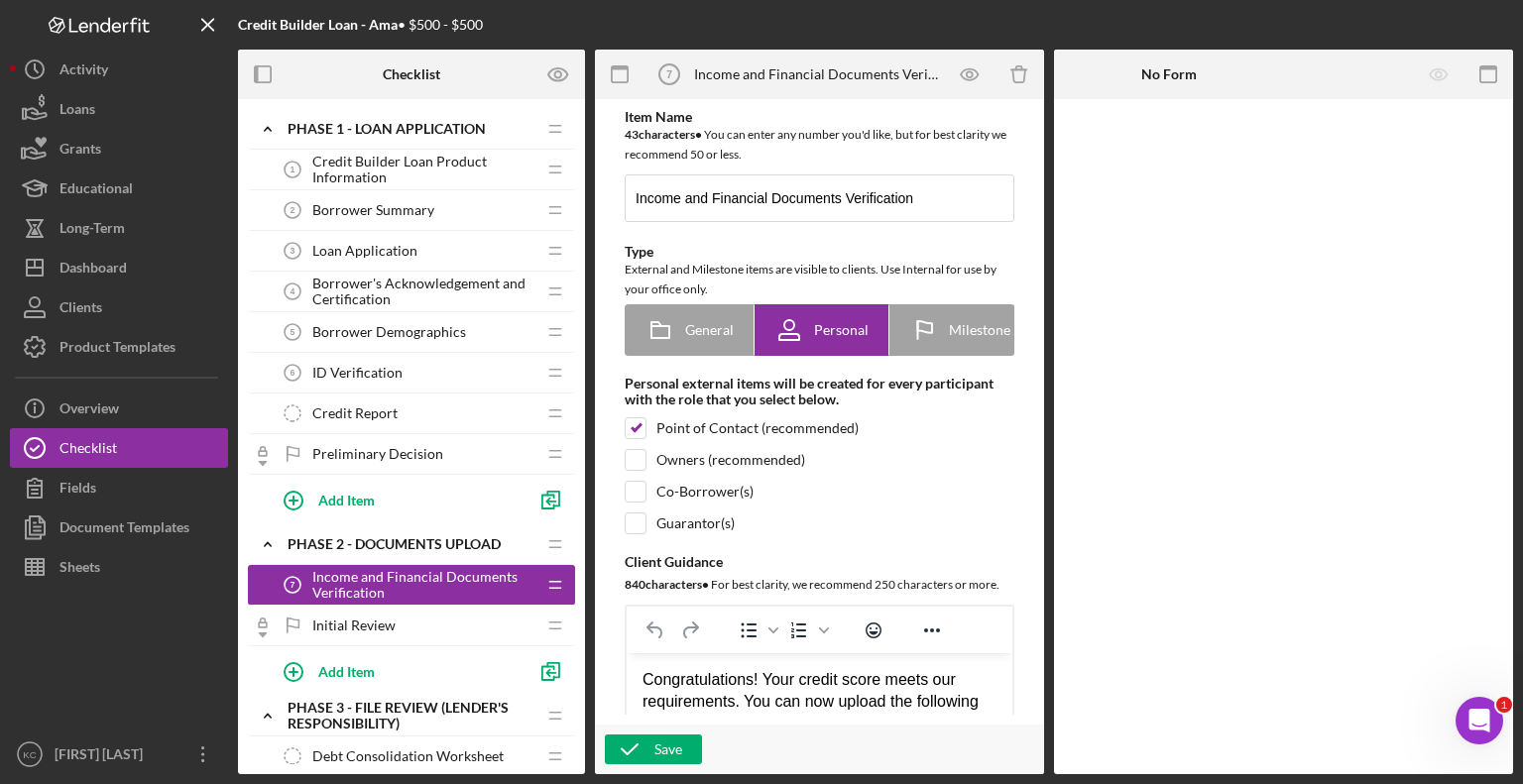 scroll, scrollTop: 0, scrollLeft: 0, axis: both 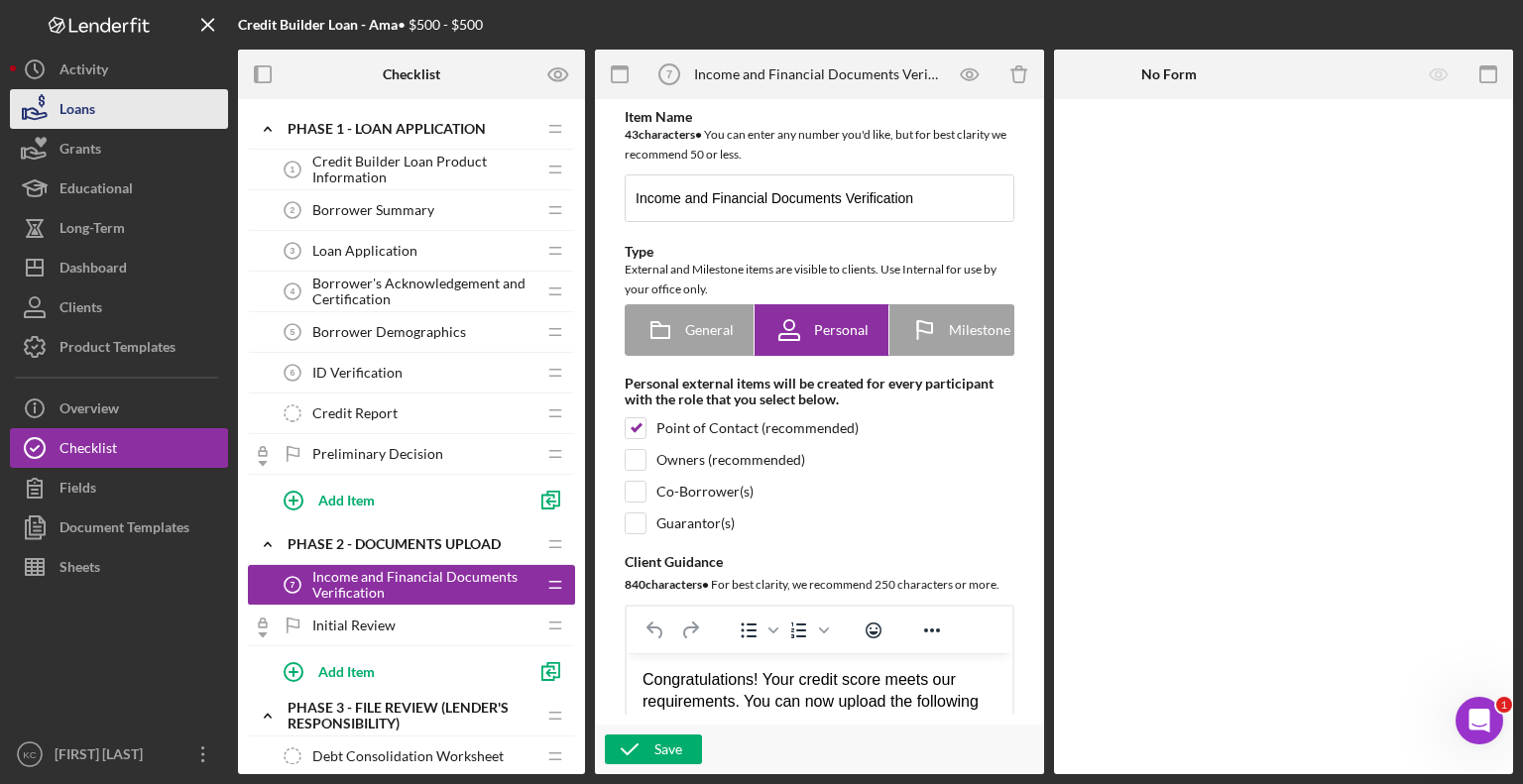 click on "Loans" at bounding box center [119, 109] 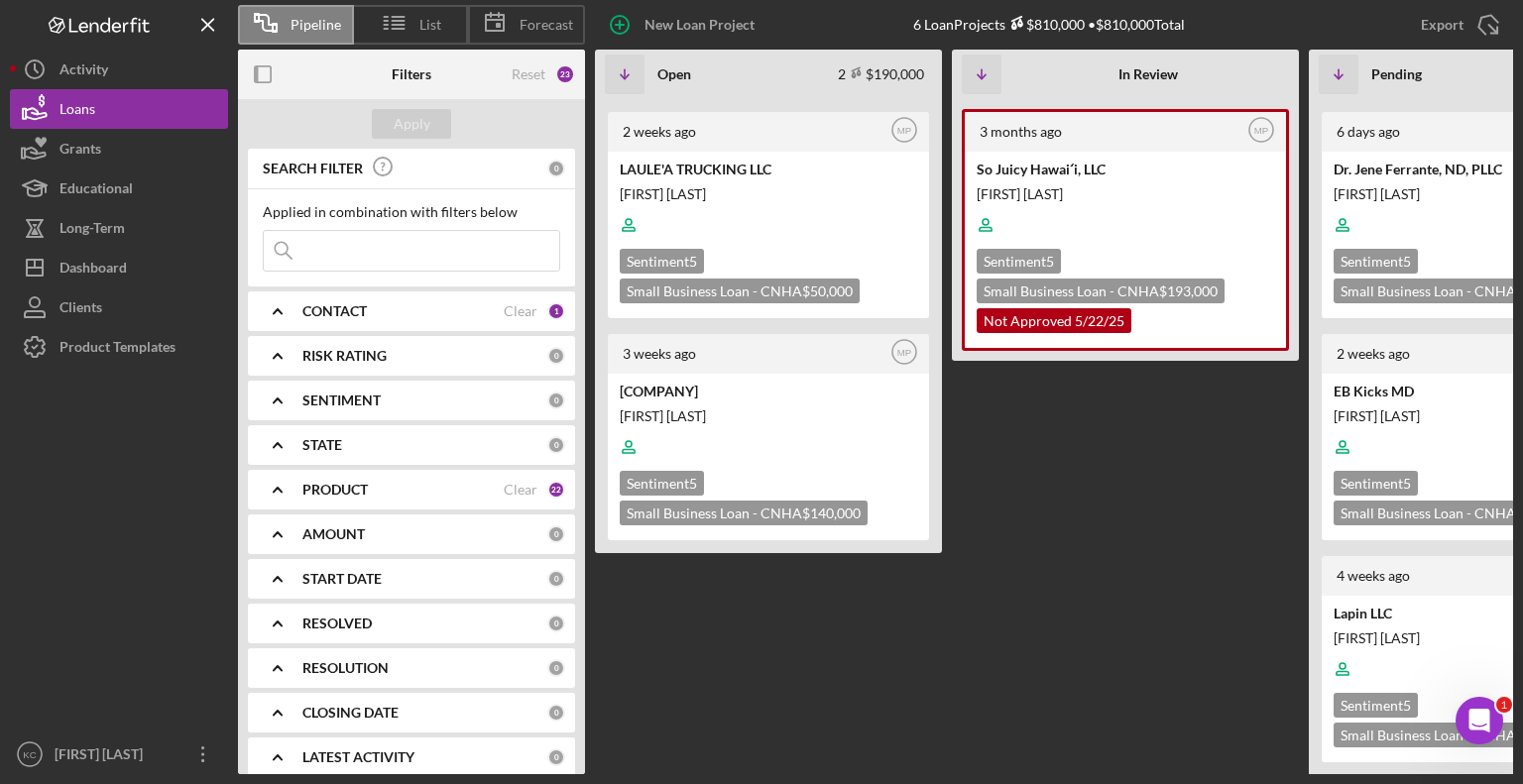 click at bounding box center (411, 251) 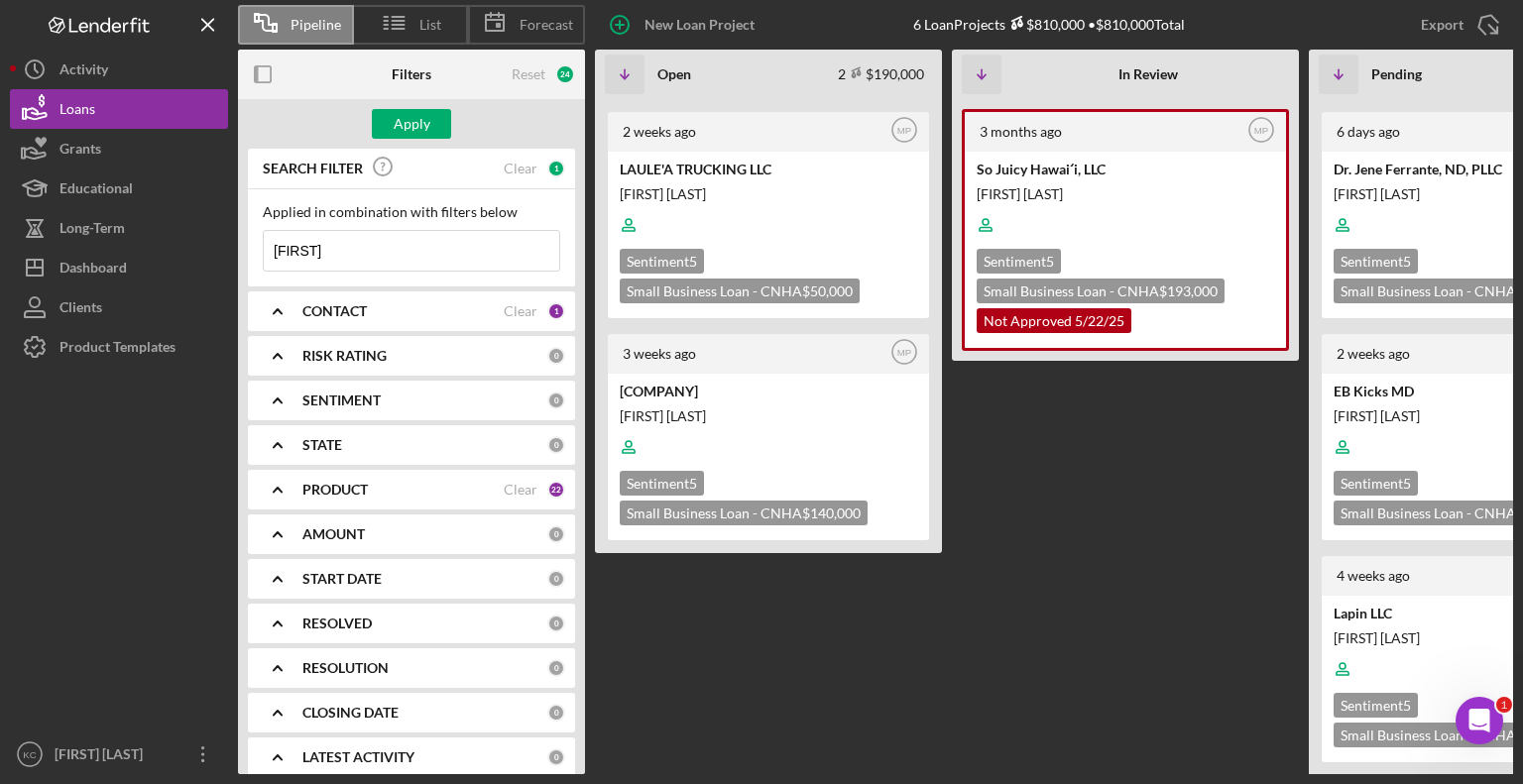 type on "[FIRST]" 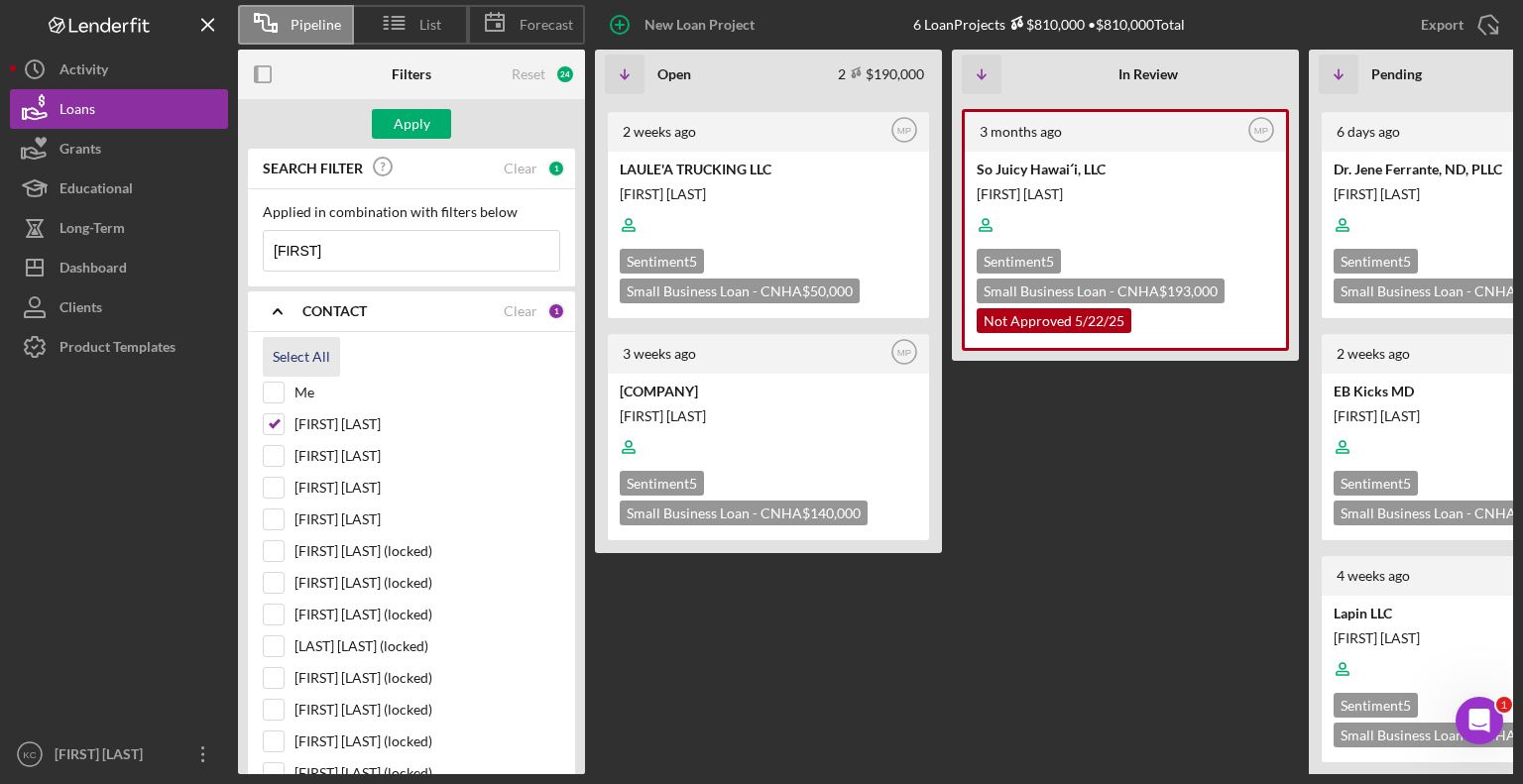 click on "Select All" at bounding box center [301, 357] 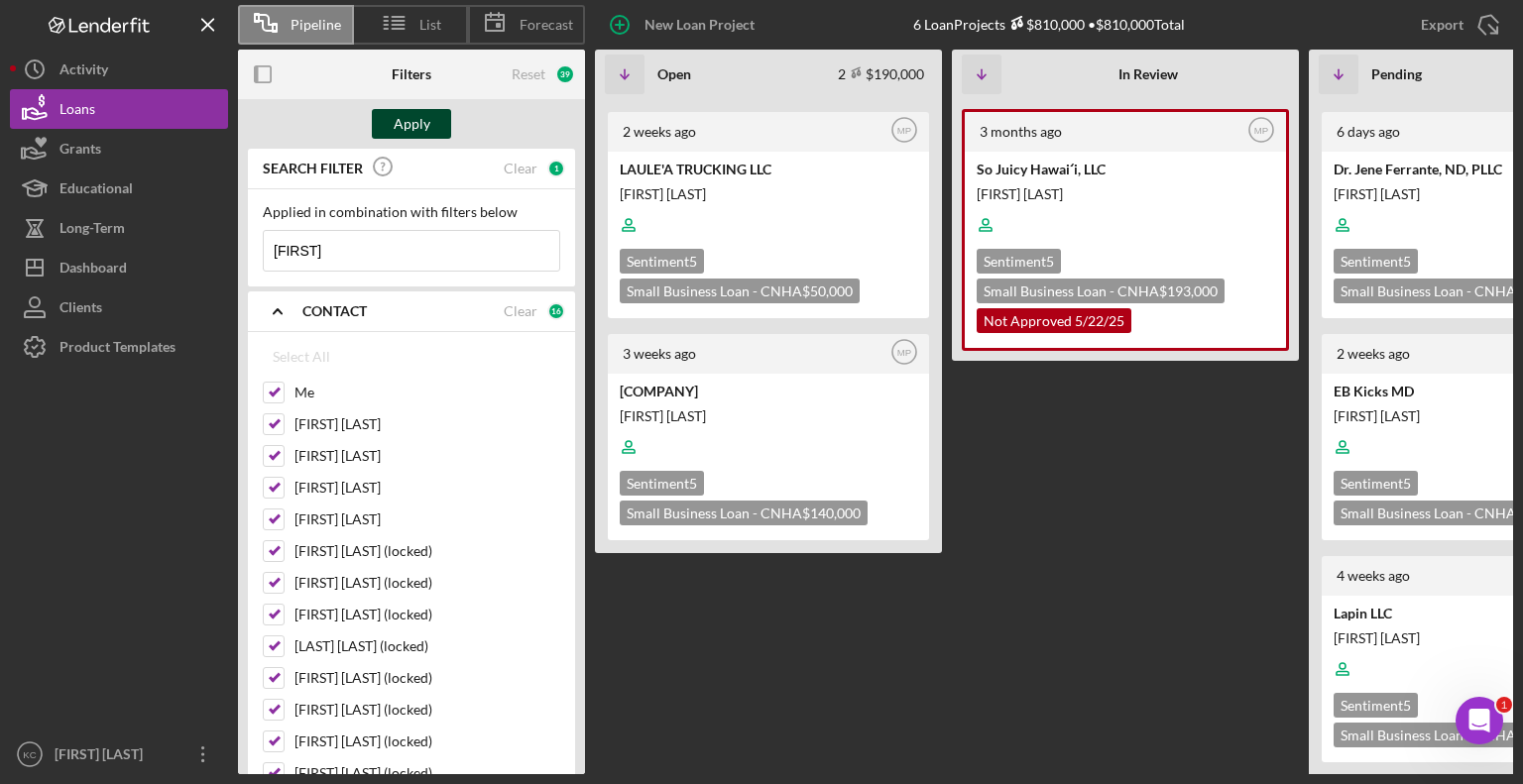 click on "Apply" at bounding box center [411, 124] 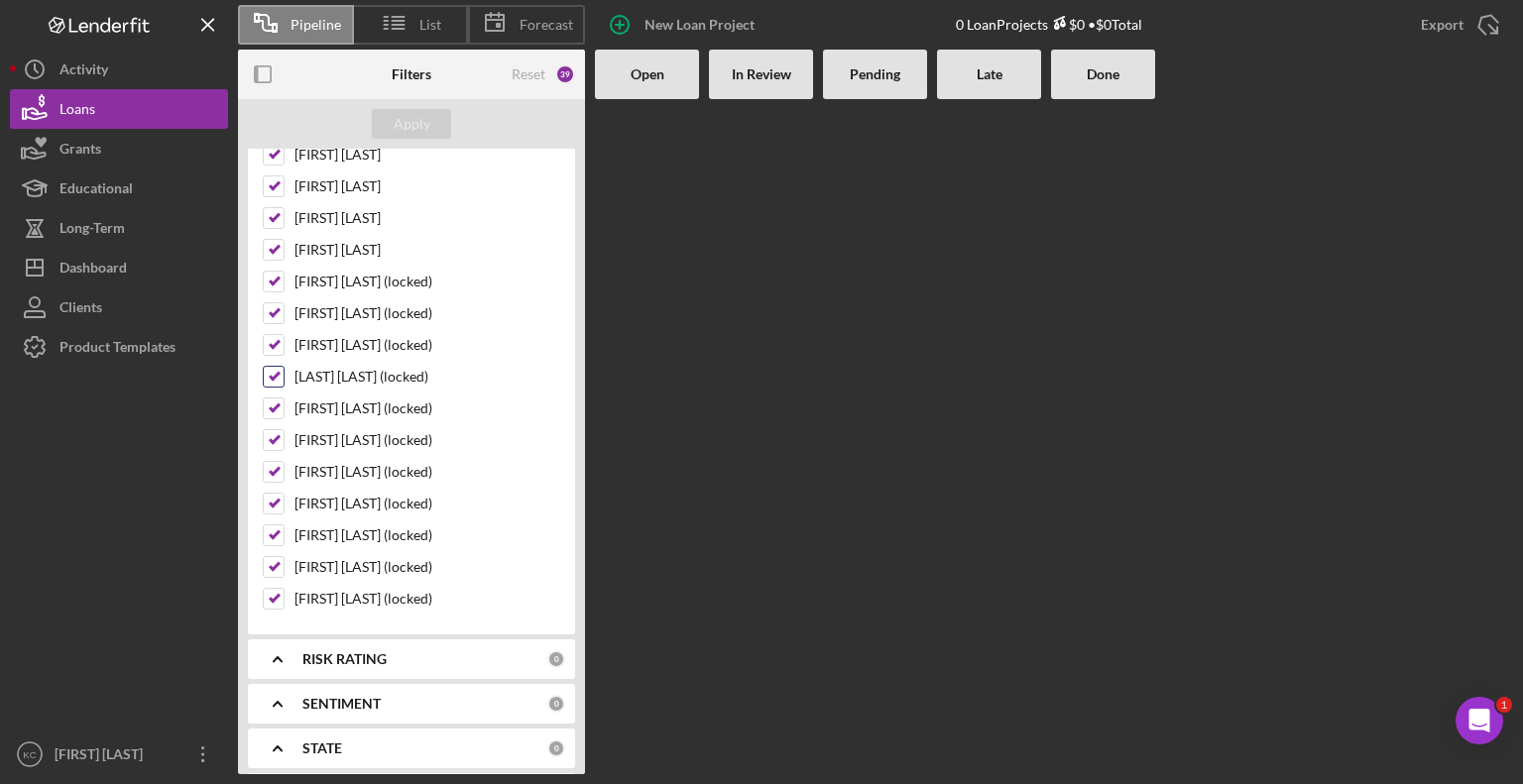 scroll, scrollTop: 583, scrollLeft: 0, axis: vertical 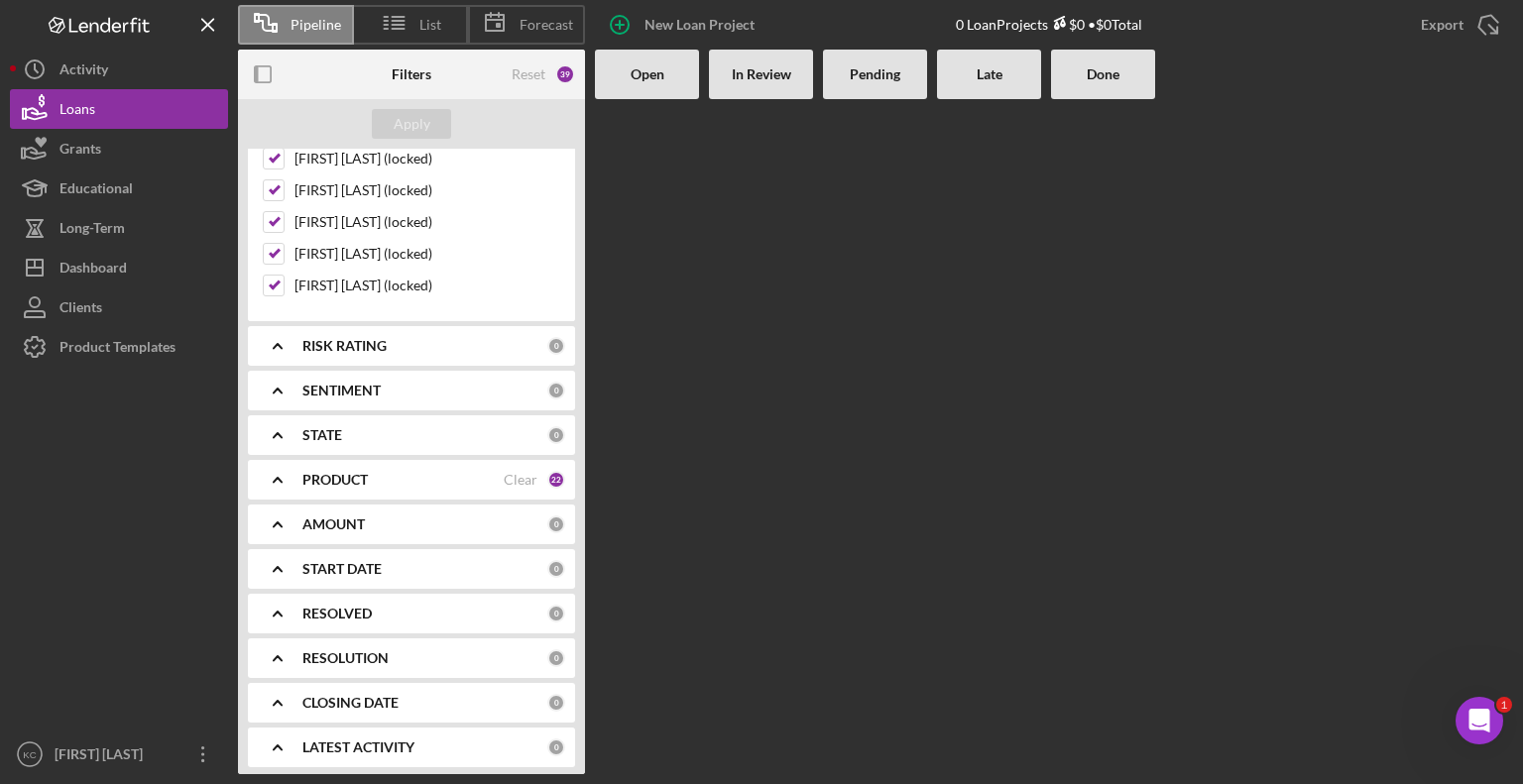 click on "RESOLVED   0" at bounding box center [433, 614] 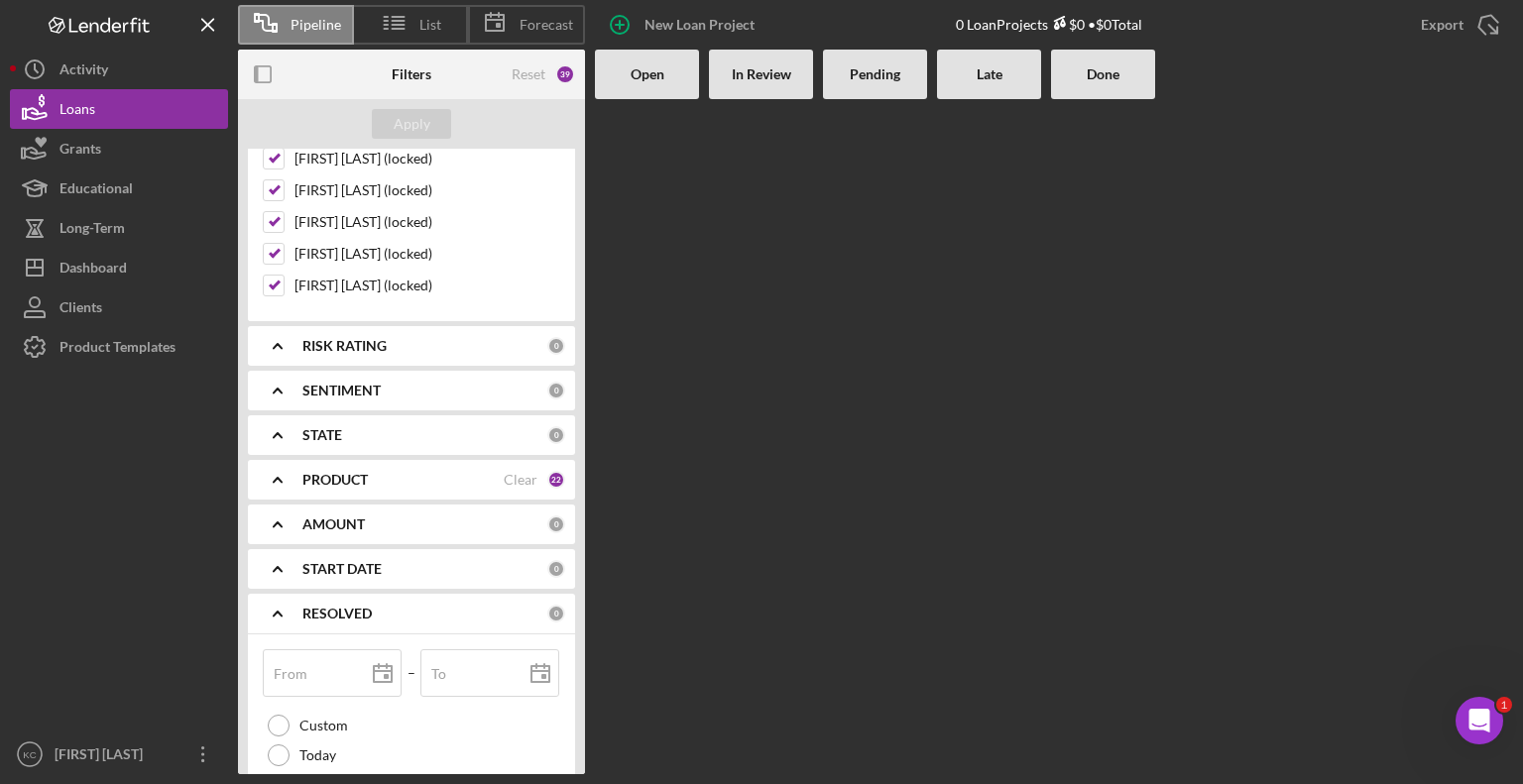 type 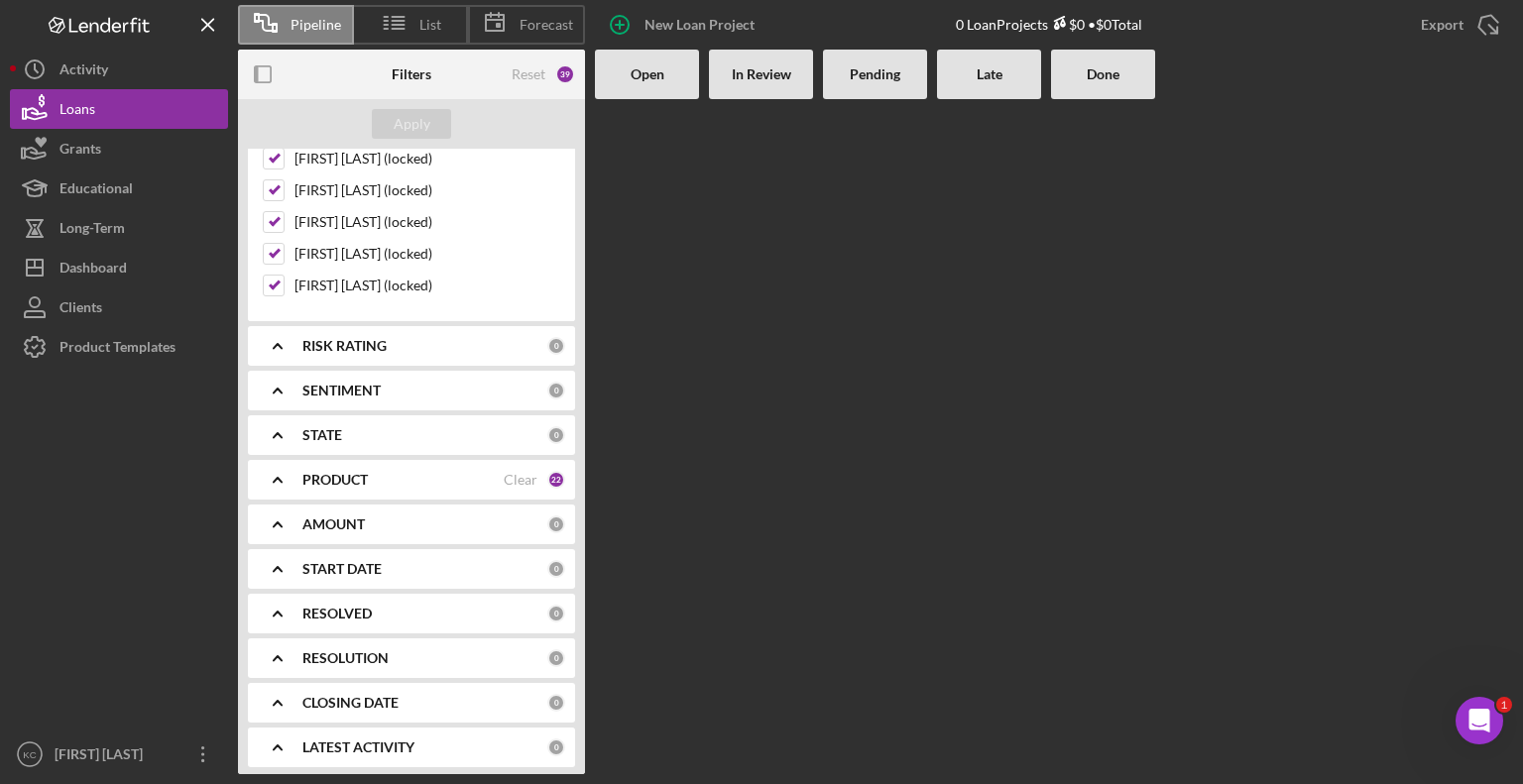 click on "CLOSING DATE" at bounding box center [424, 703] 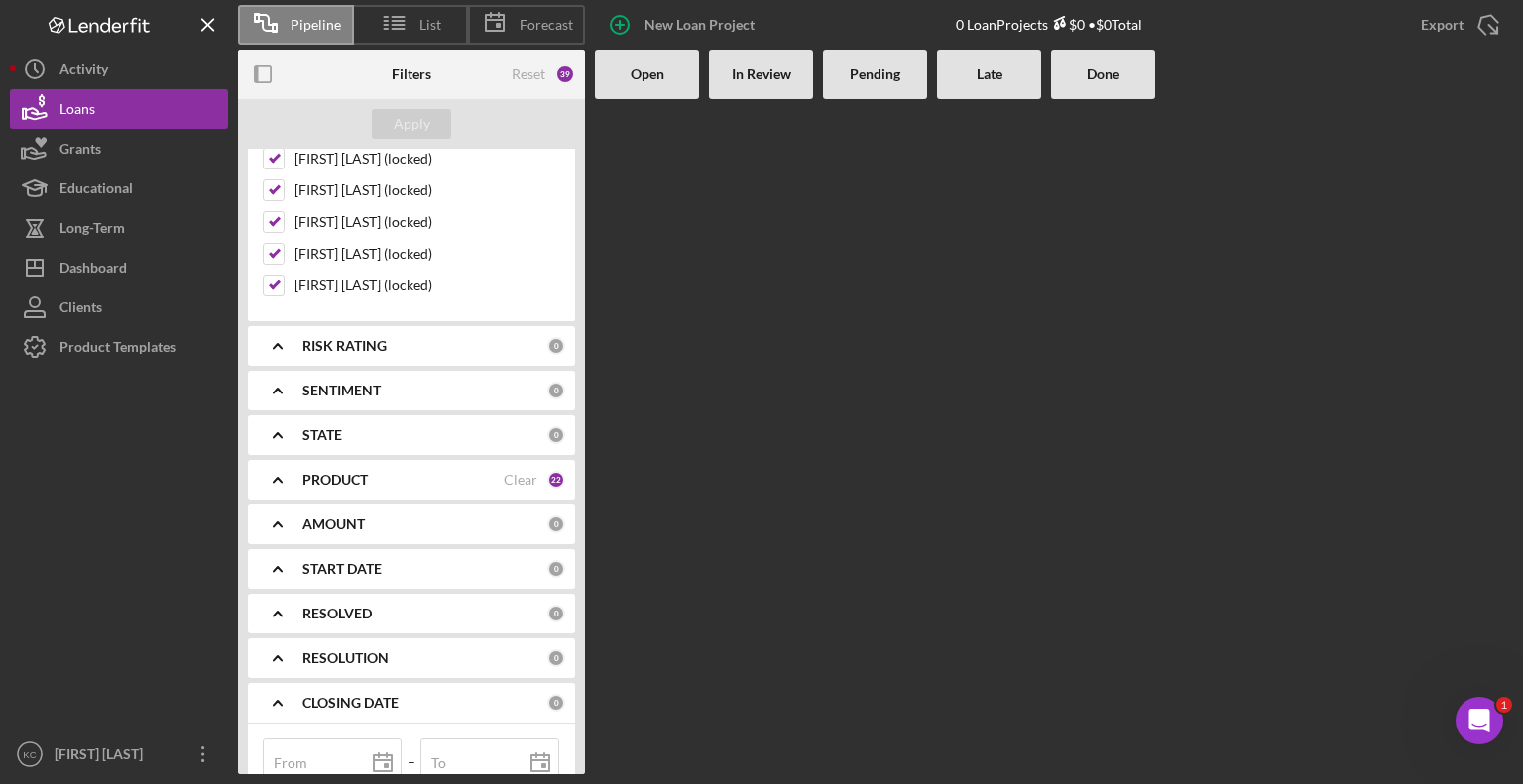 type 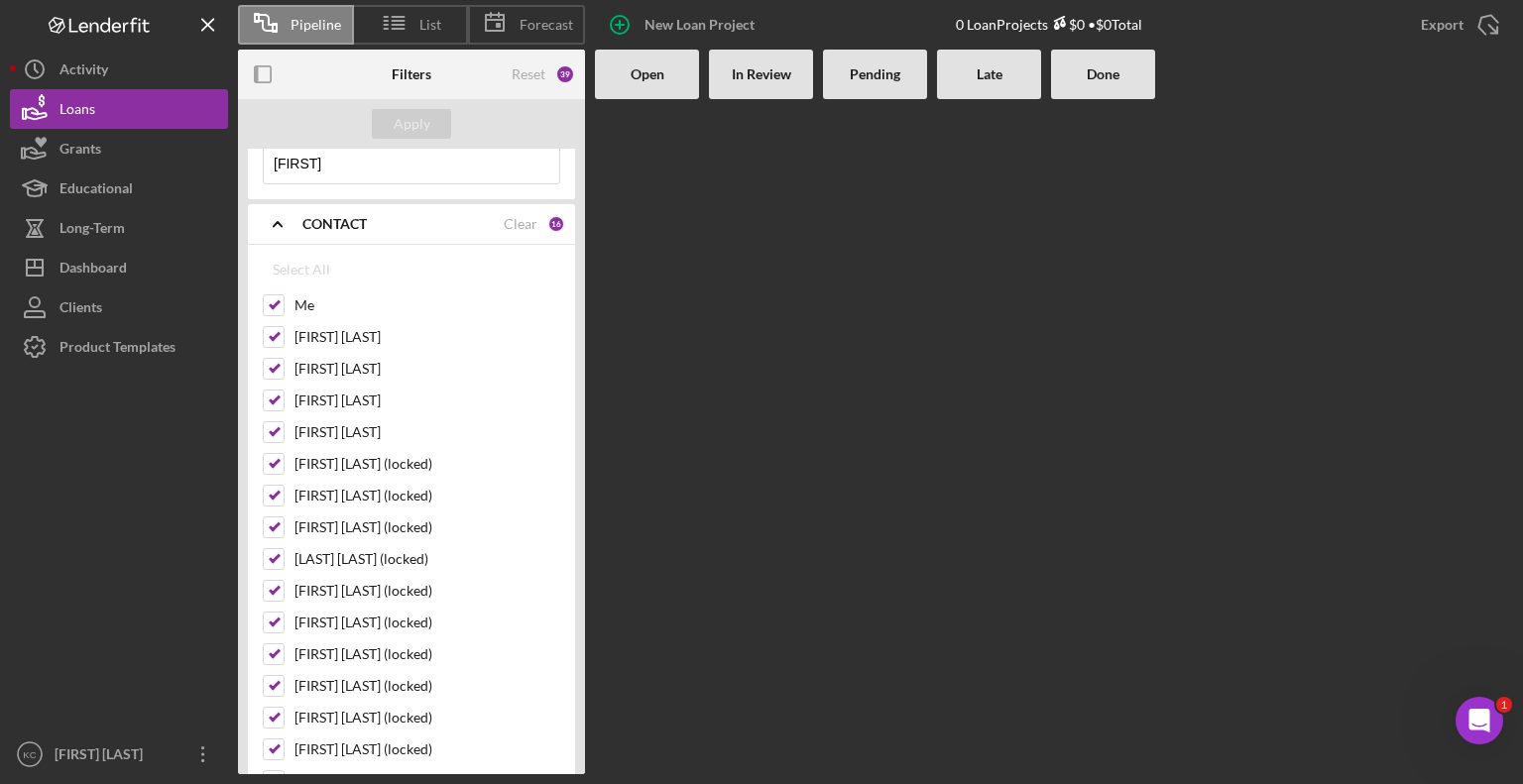 scroll, scrollTop: 0, scrollLeft: 0, axis: both 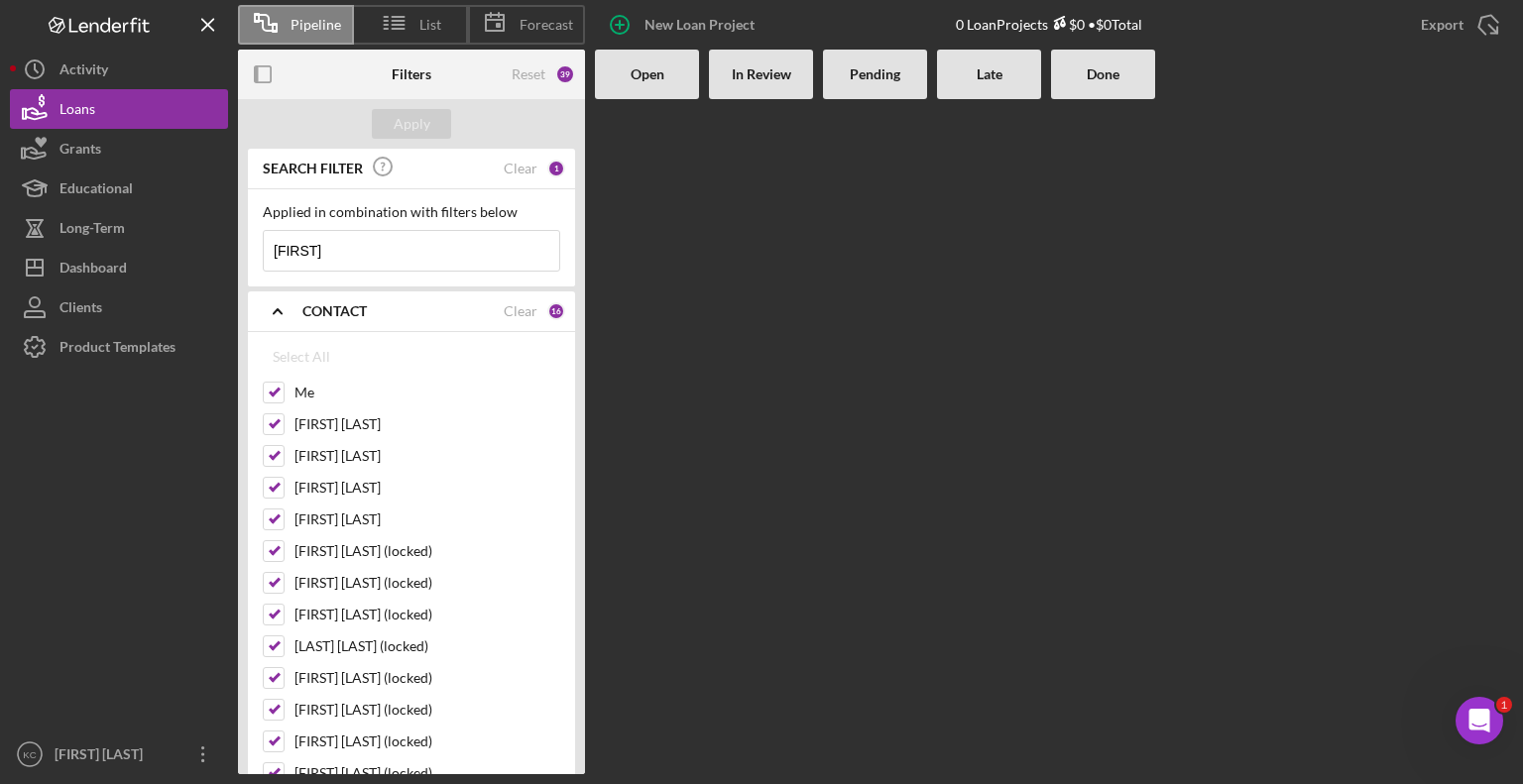 click on "Icon/Expander" 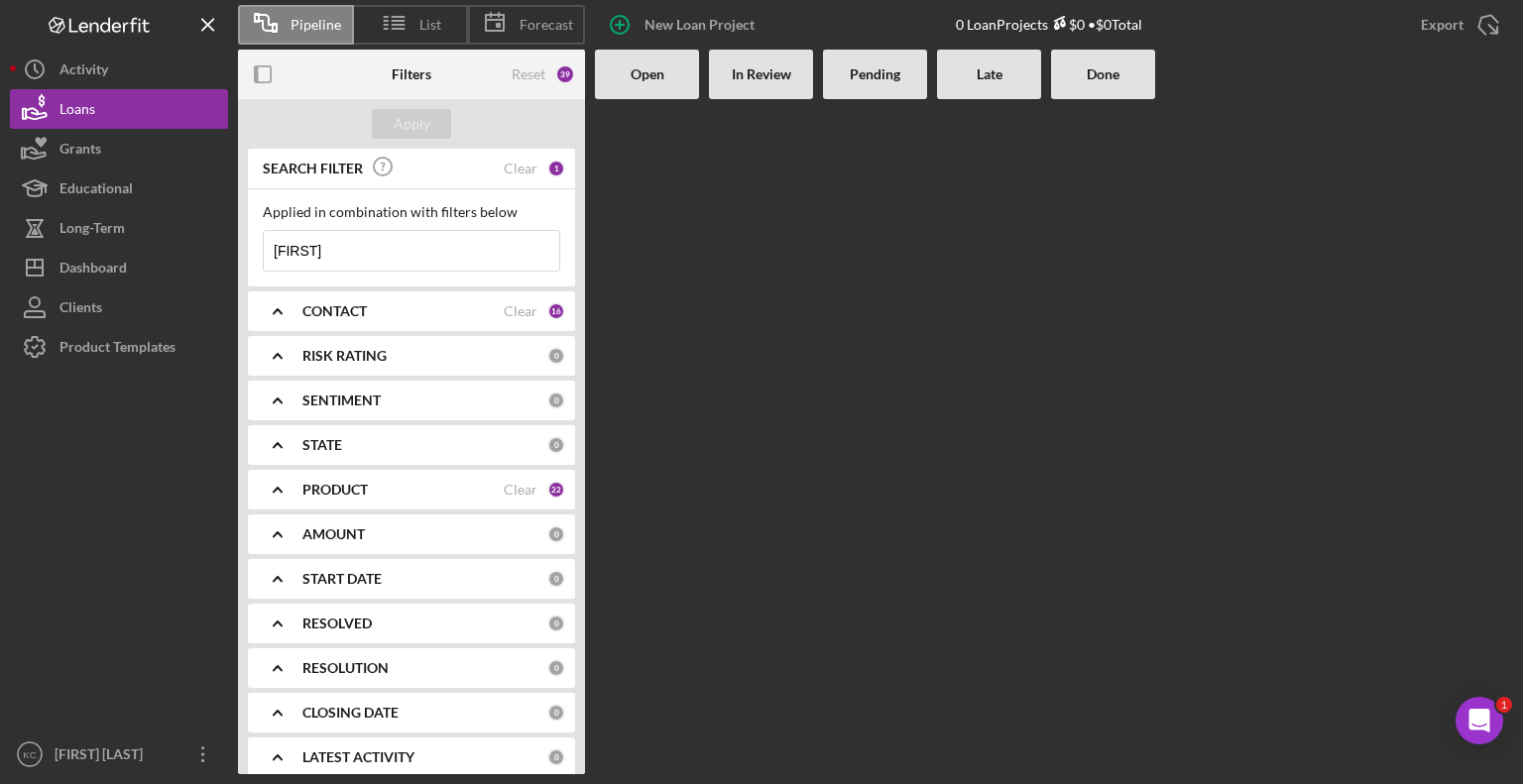 click on "SENTIMENT" at bounding box center [341, 400] 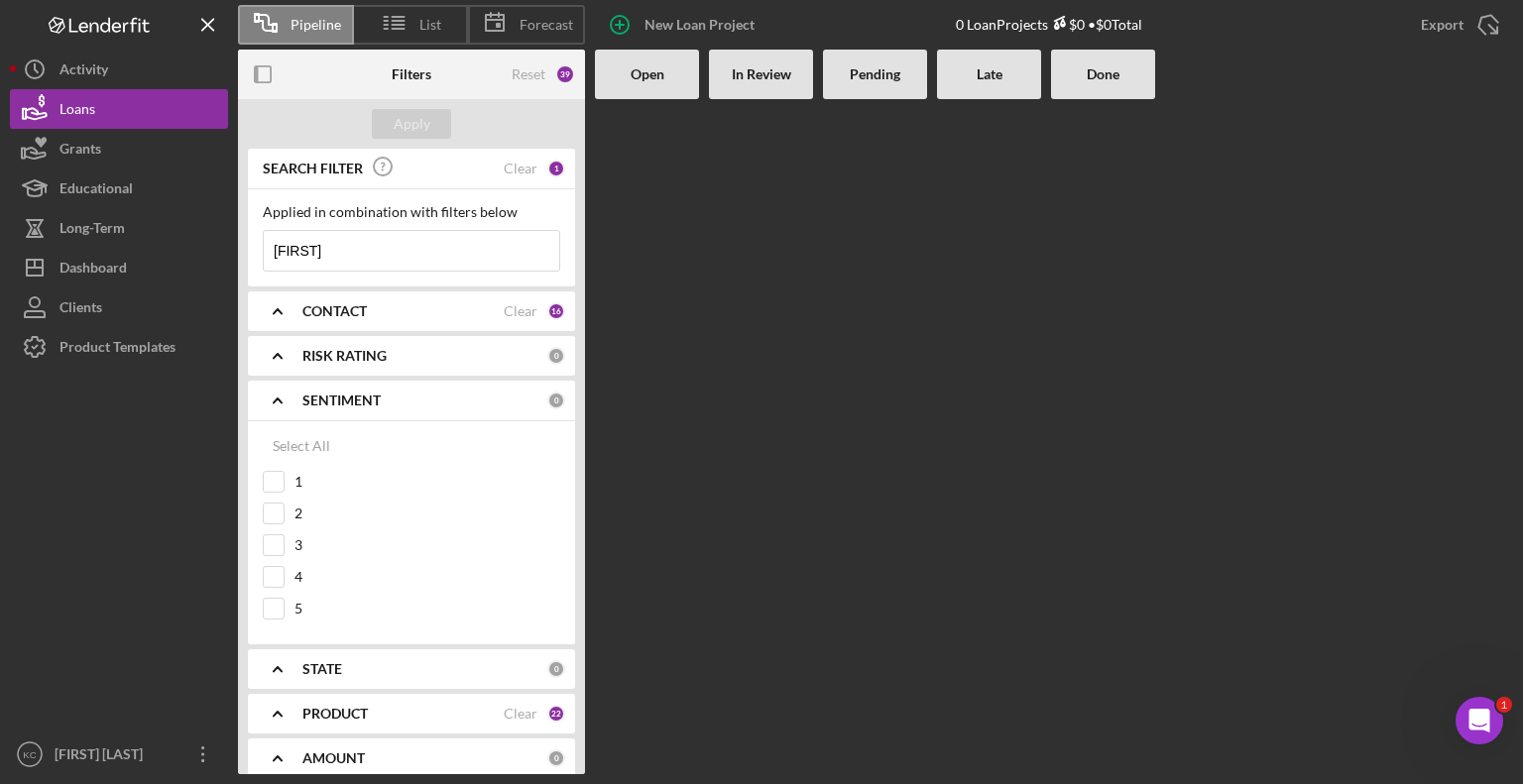 click on "SENTIMENT" at bounding box center (341, 400) 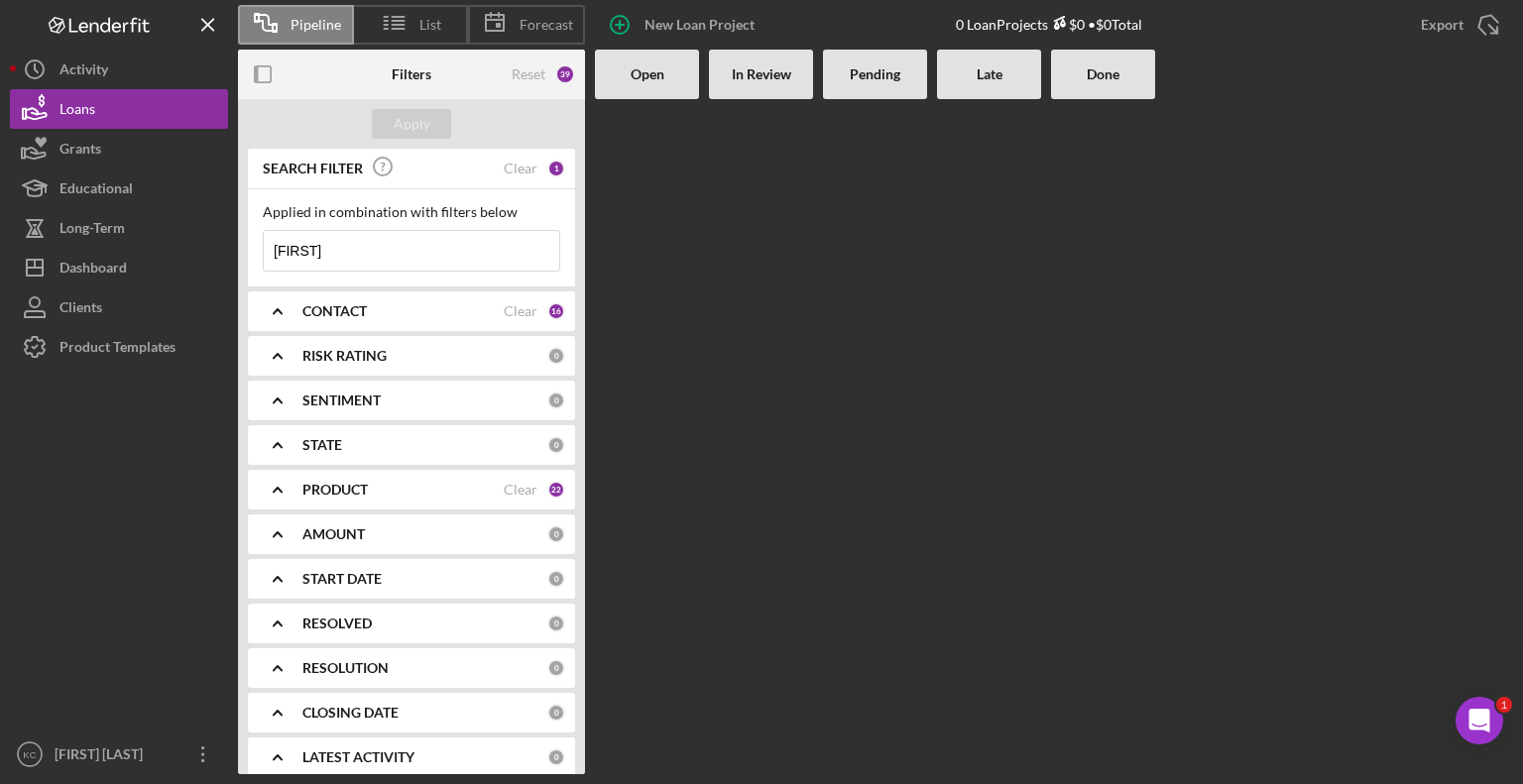 click on "STATE" at bounding box center [424, 445] 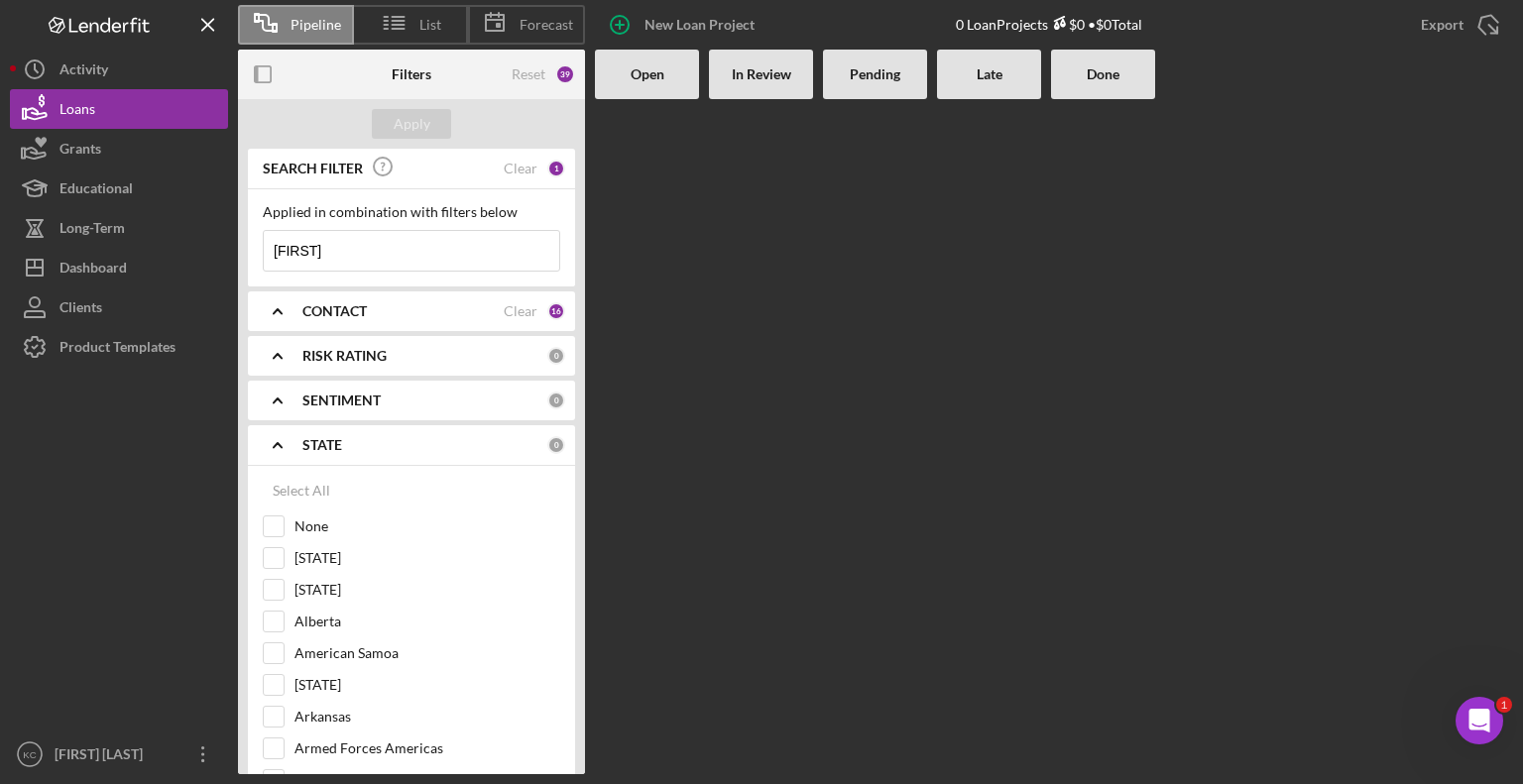click on "STATE" at bounding box center (424, 445) 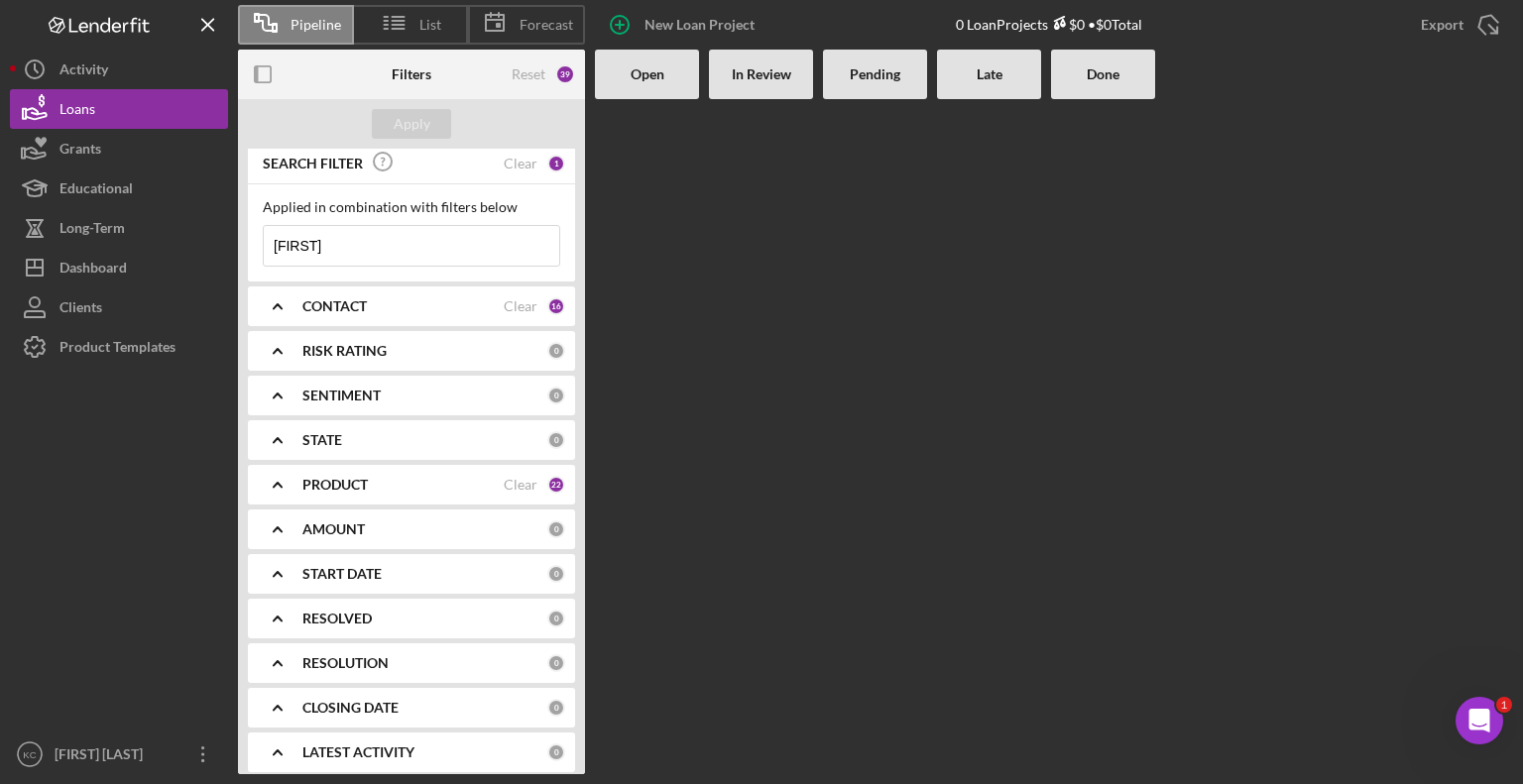 scroll, scrollTop: 0, scrollLeft: 0, axis: both 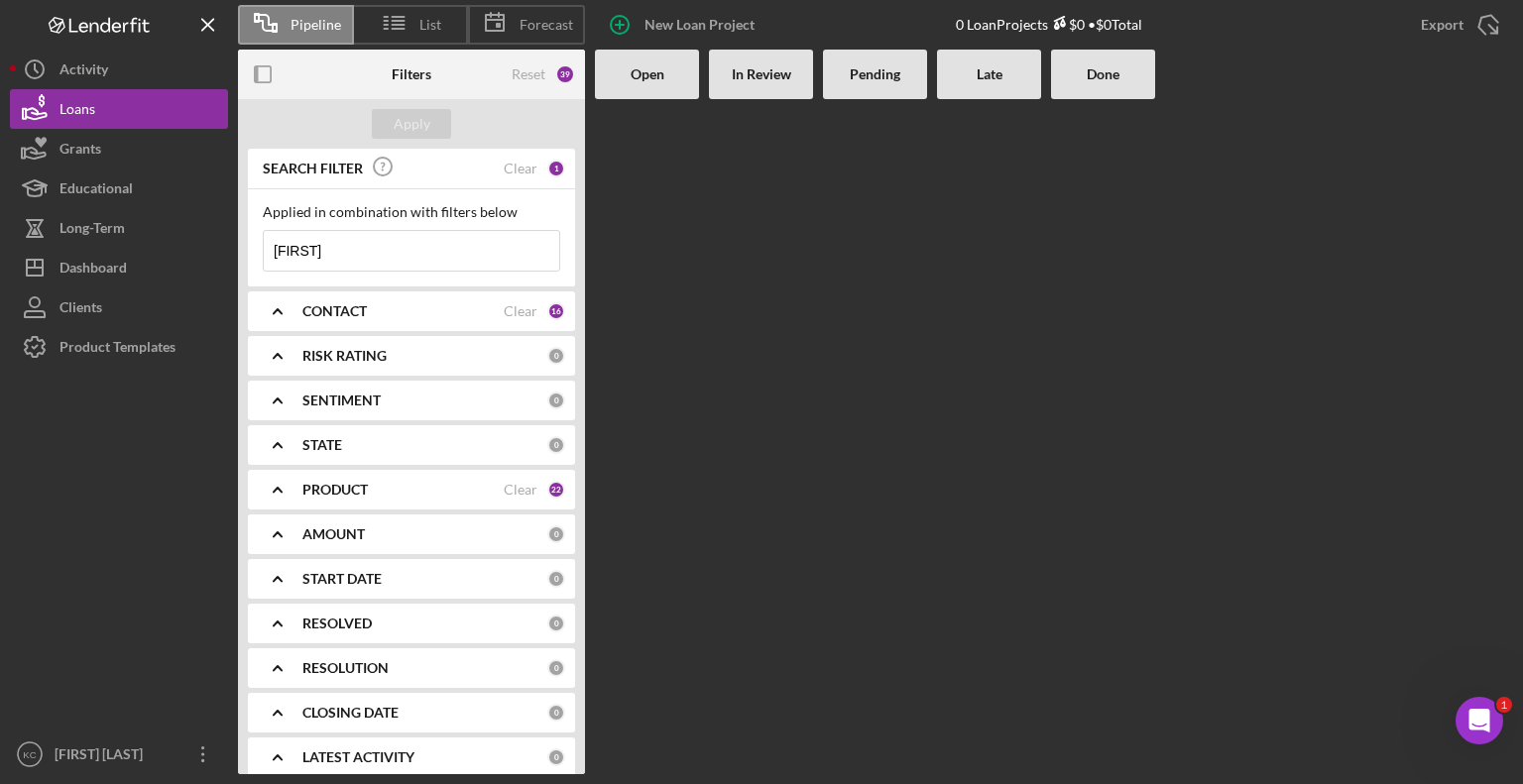 click on "CONTACT   Clear 16" at bounding box center (433, 311) 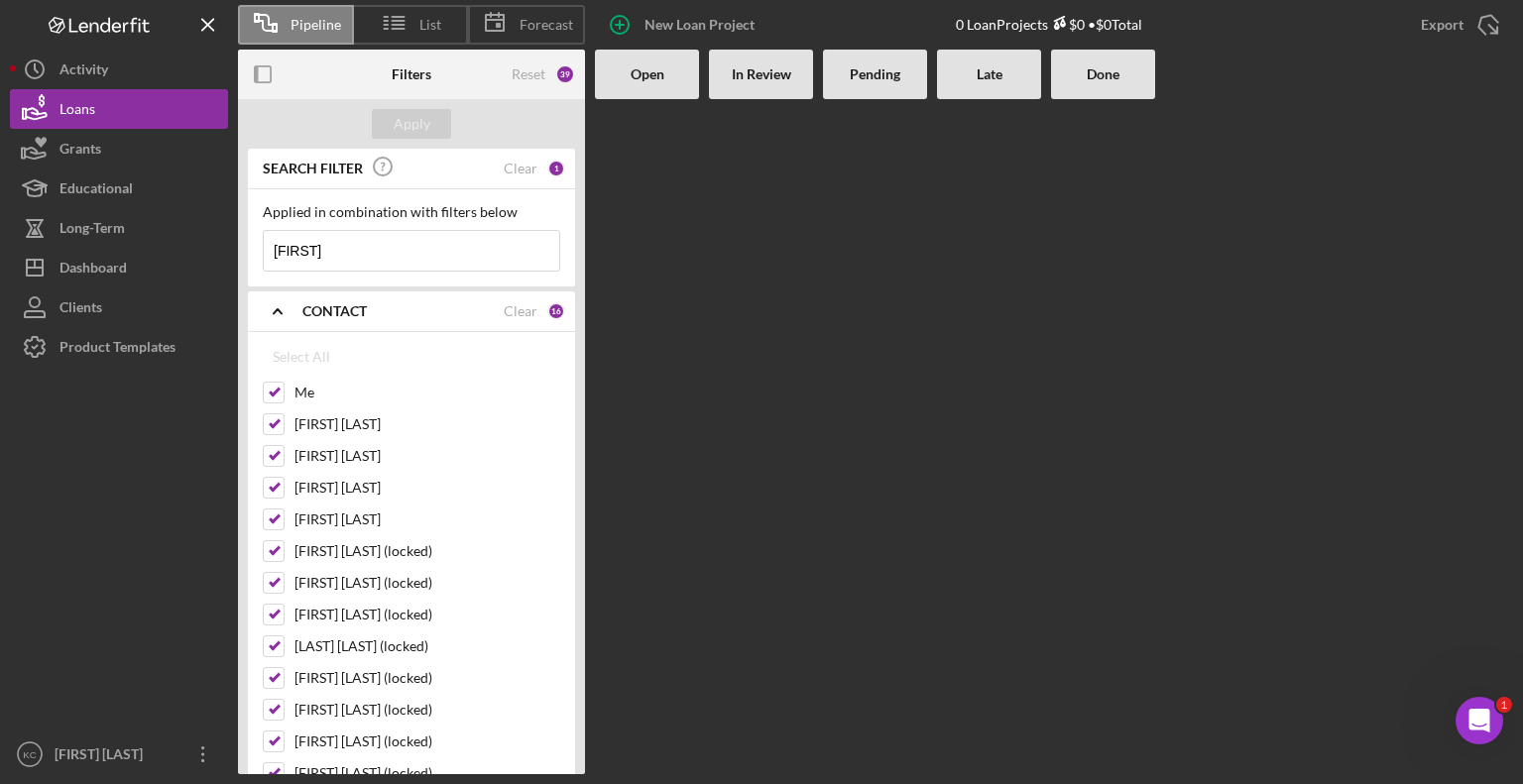 click on "CONTACT   Clear 16" at bounding box center (433, 311) 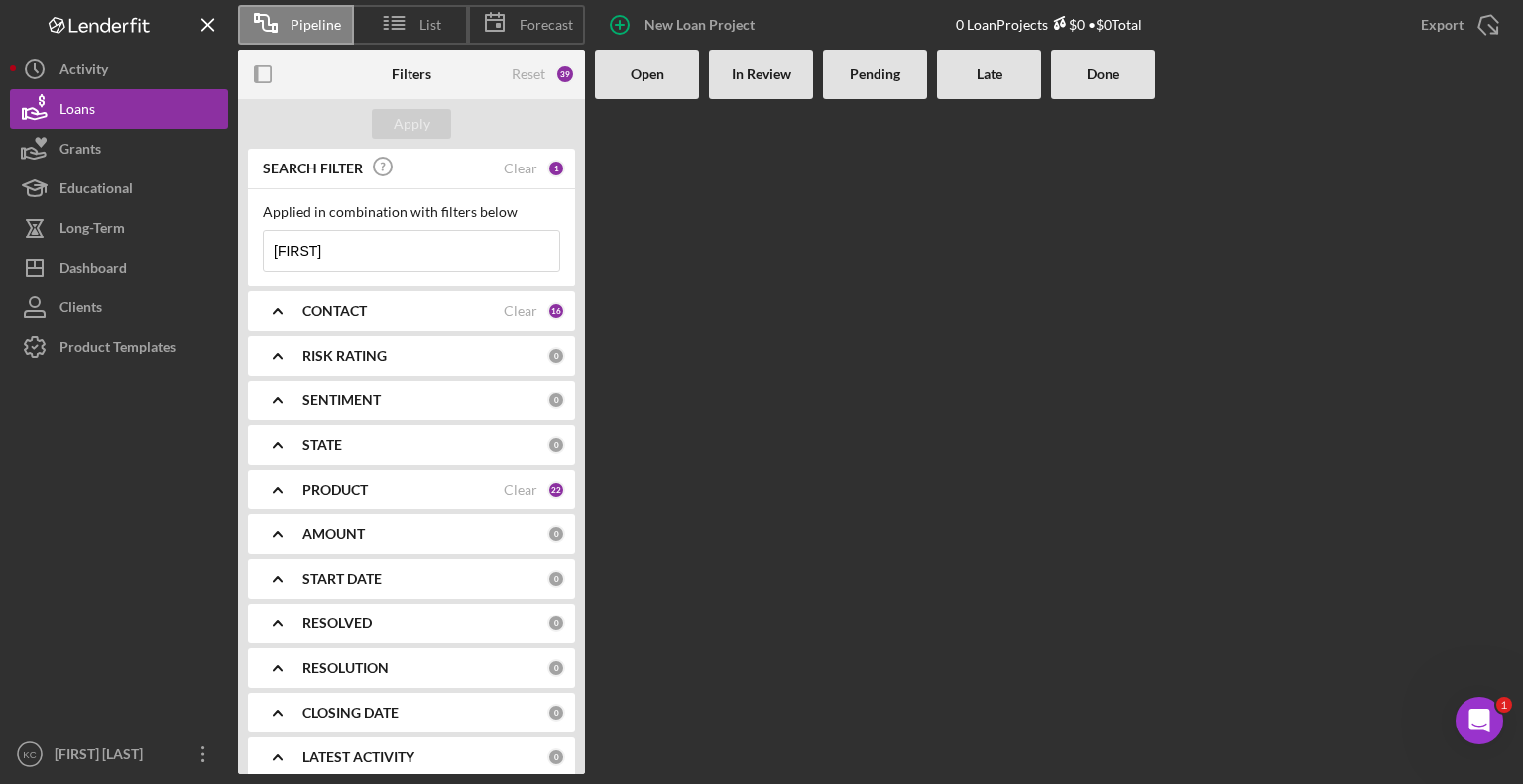 click on "RISK RATING" at bounding box center [424, 356] 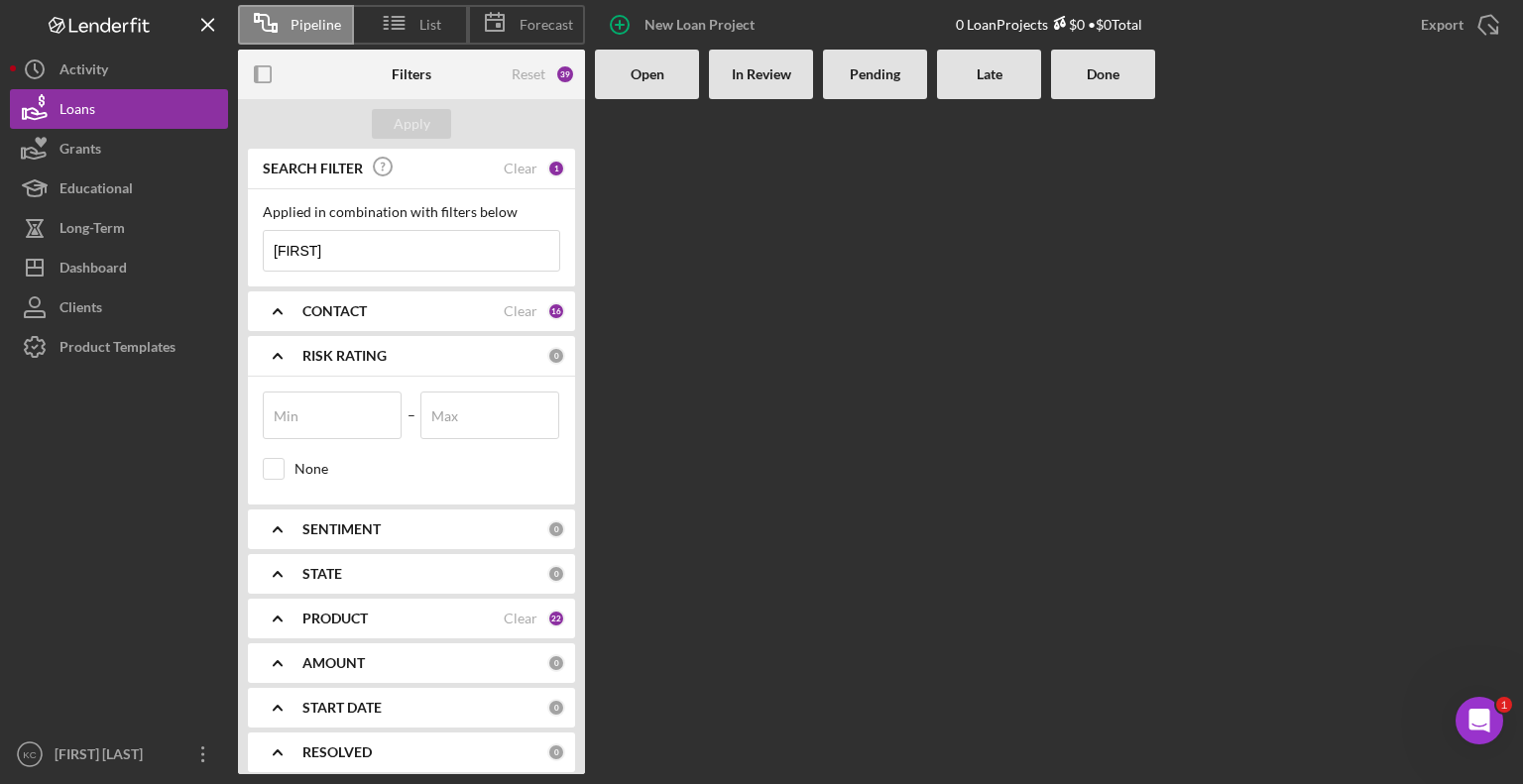 click on "RISK RATING" at bounding box center (424, 356) 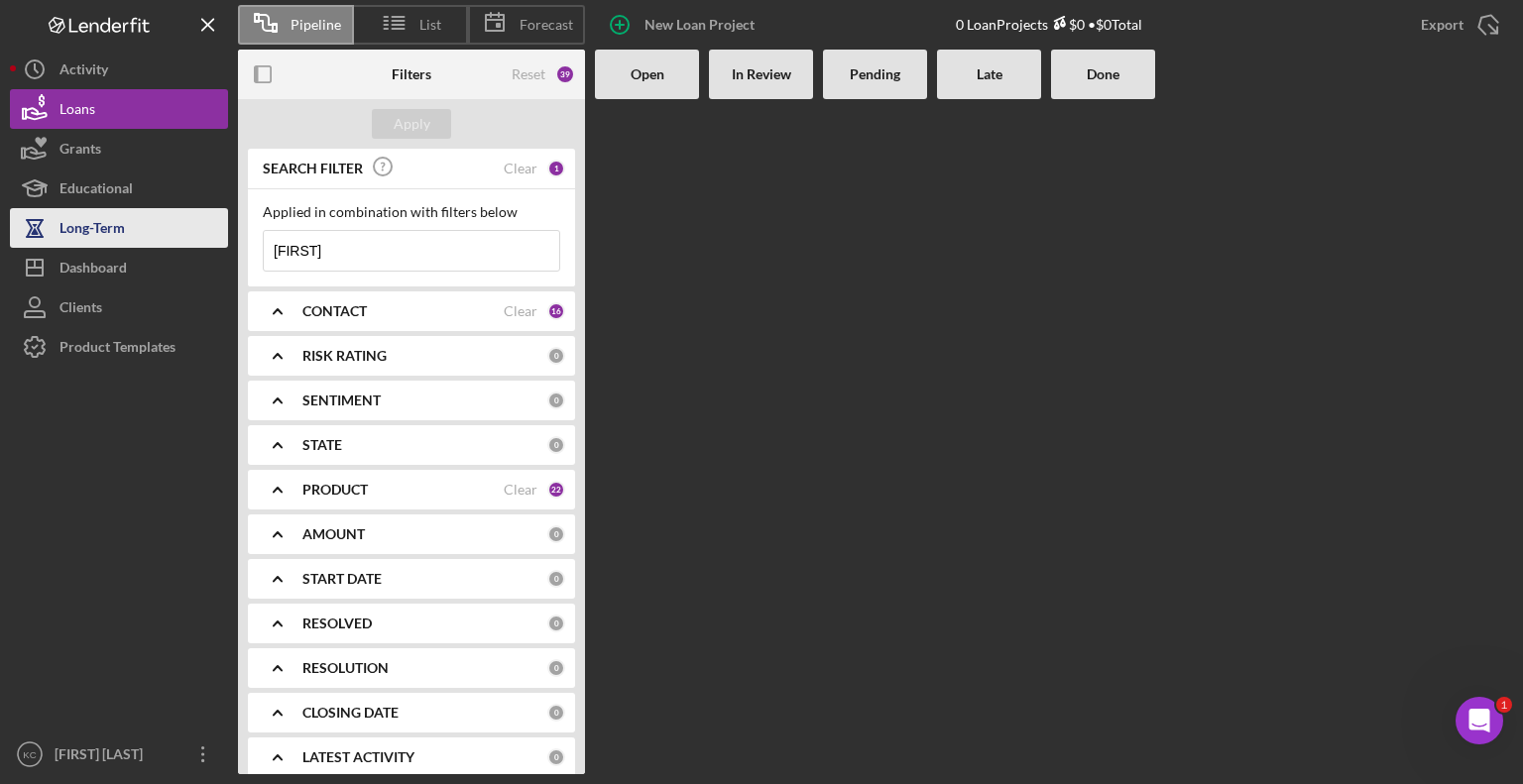 drag, startPoint x: 329, startPoint y: 254, endPoint x: 142, endPoint y: 214, distance: 191.23023 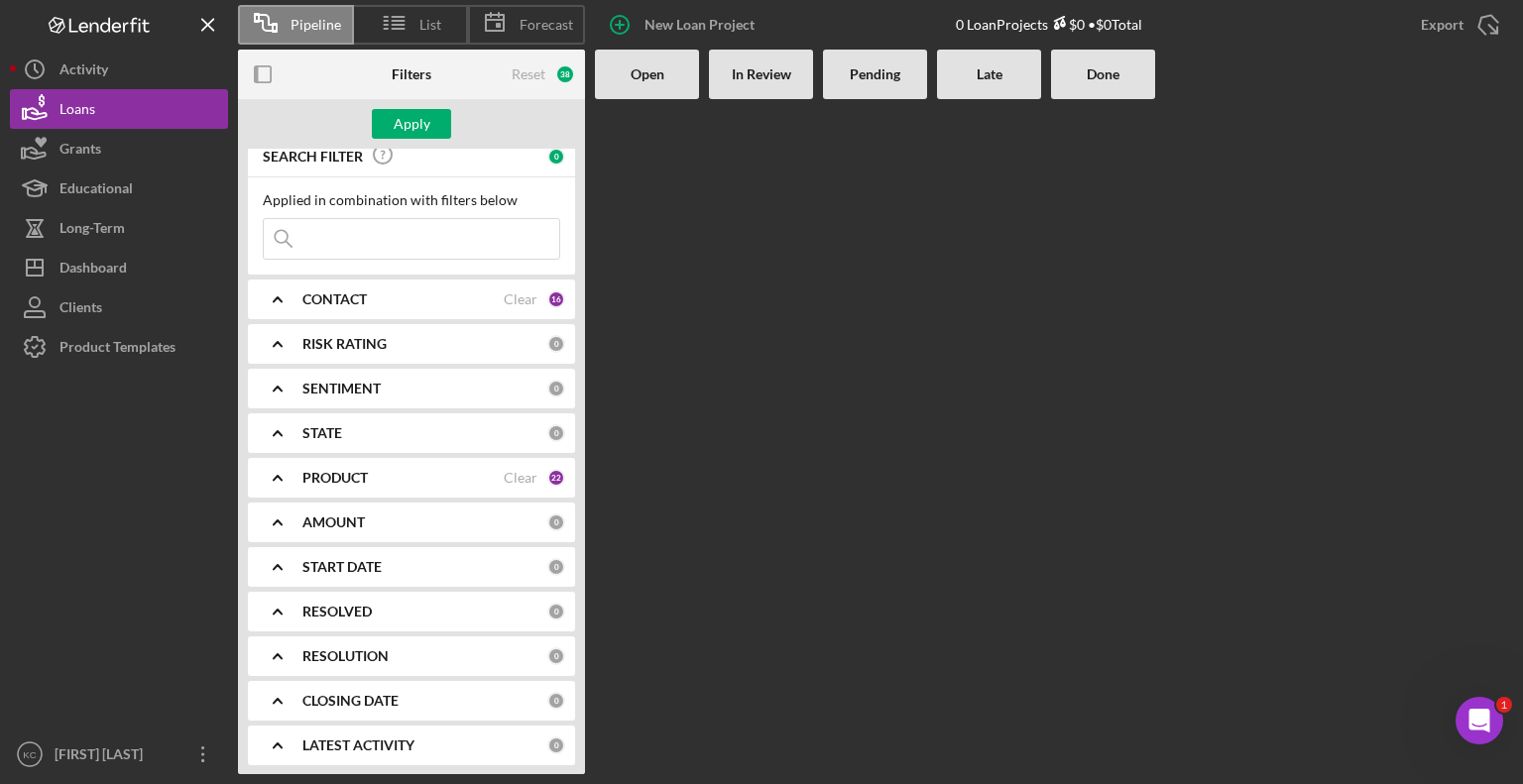 scroll, scrollTop: 16, scrollLeft: 0, axis: vertical 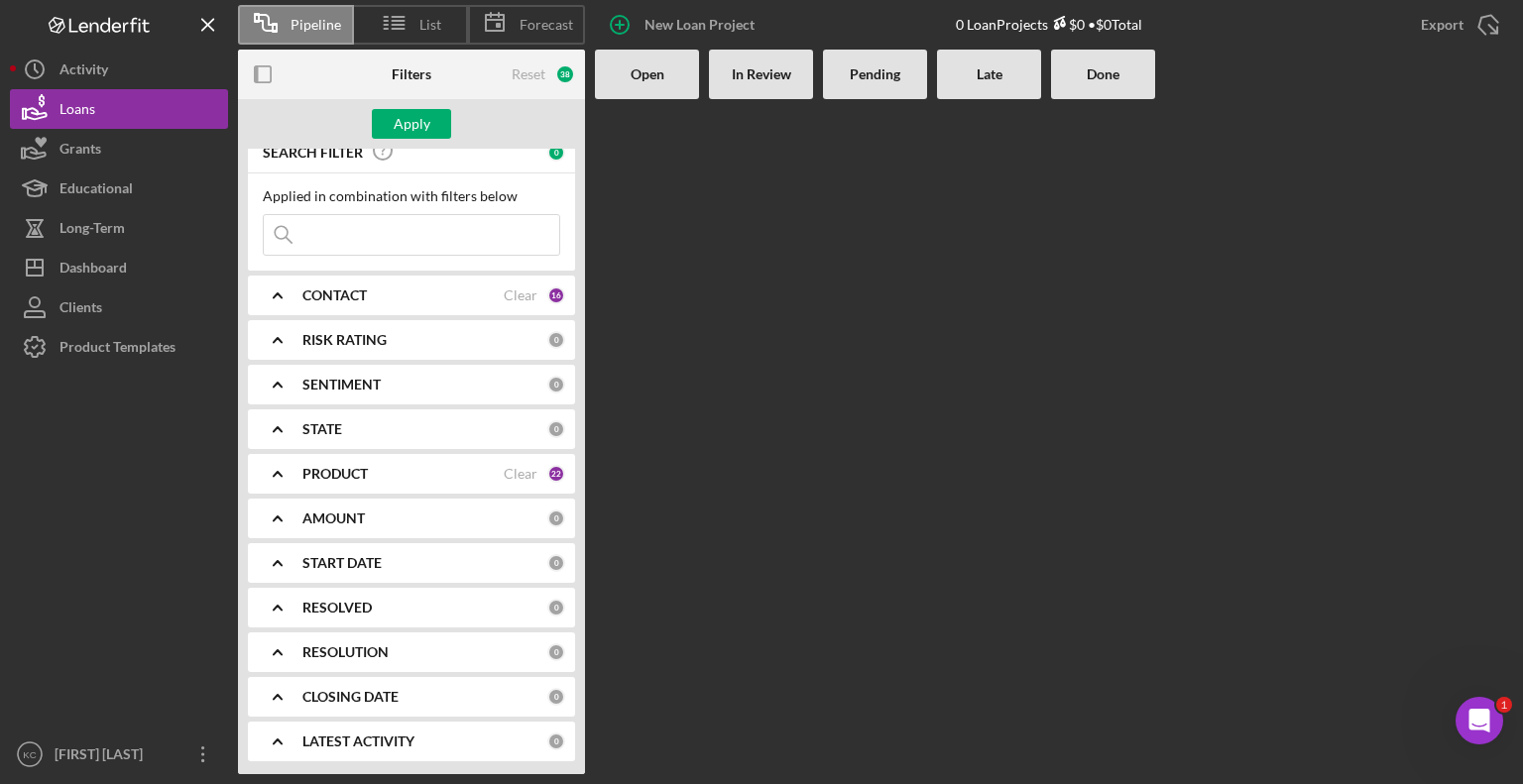 type 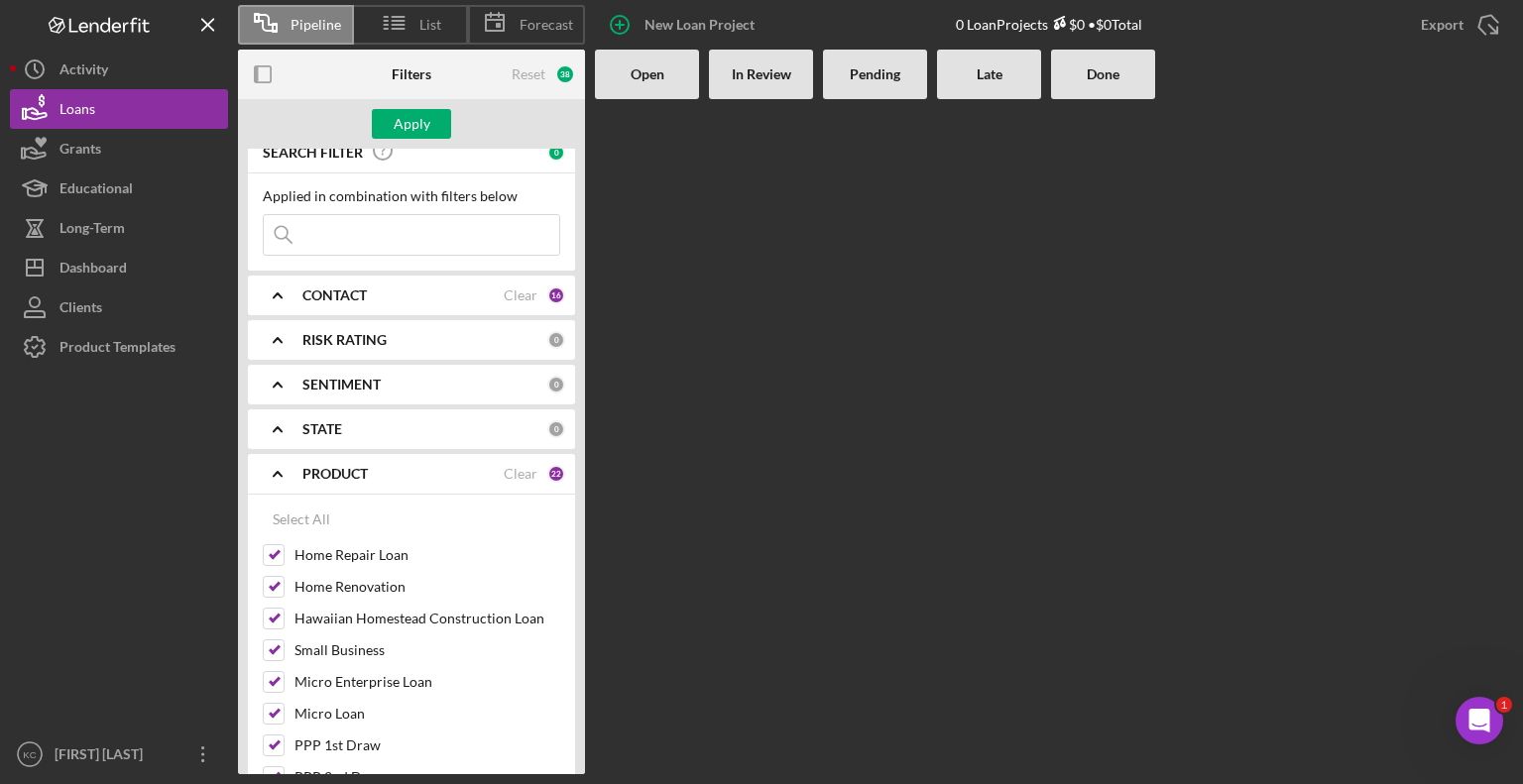 click on "PRODUCT" at bounding box center [403, 474] 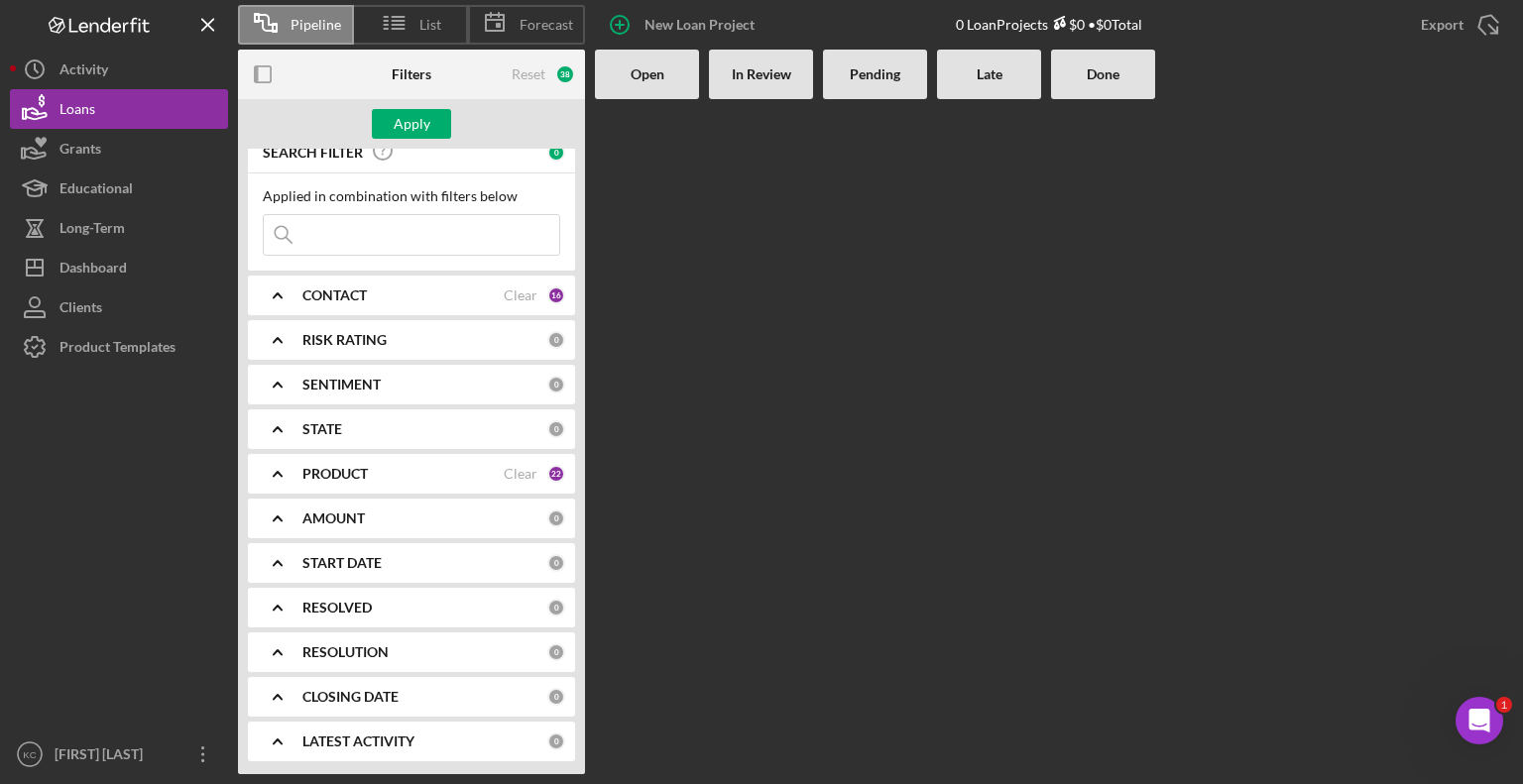 click on "START DATE" at bounding box center [424, 563] 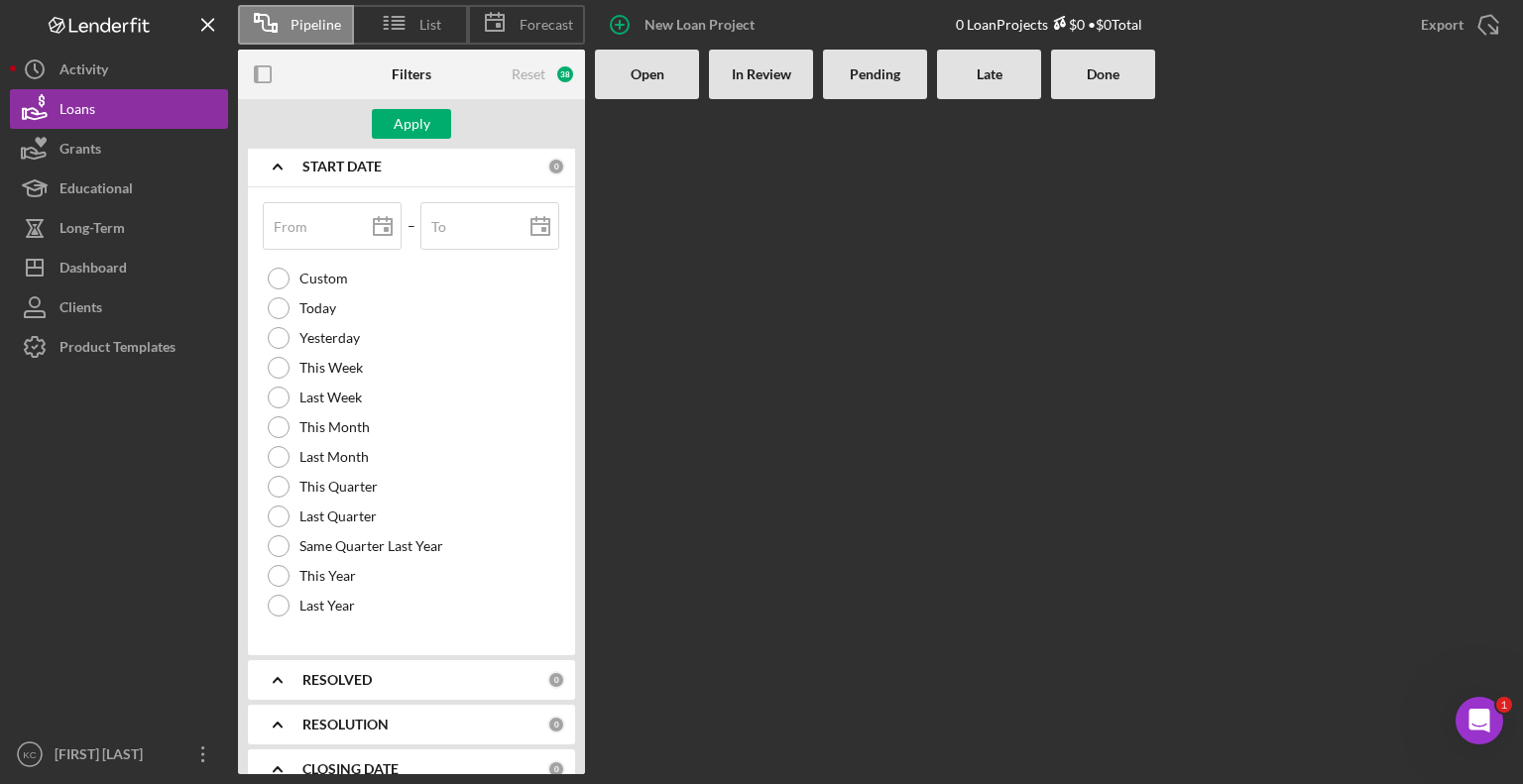 scroll, scrollTop: 485, scrollLeft: 0, axis: vertical 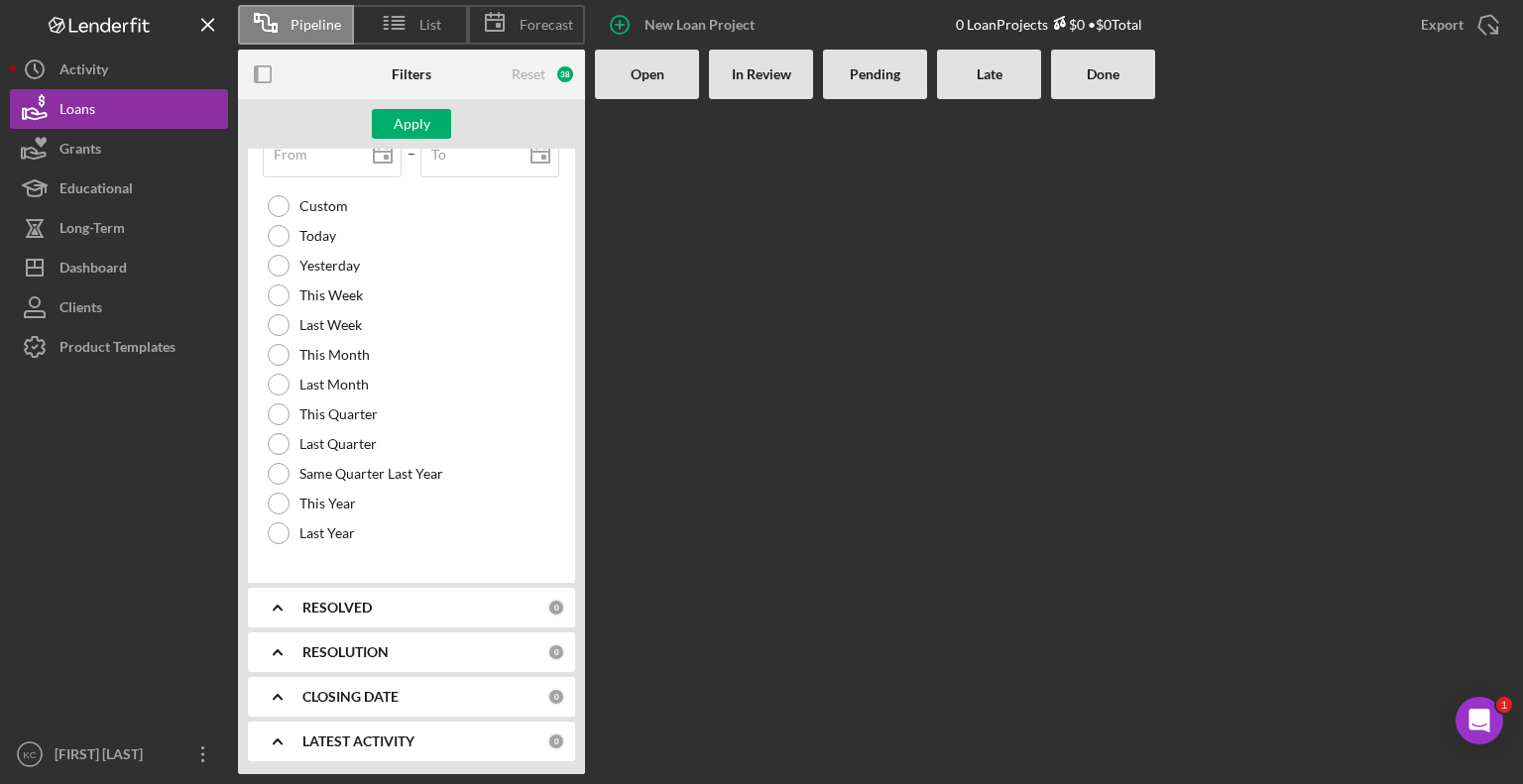 type 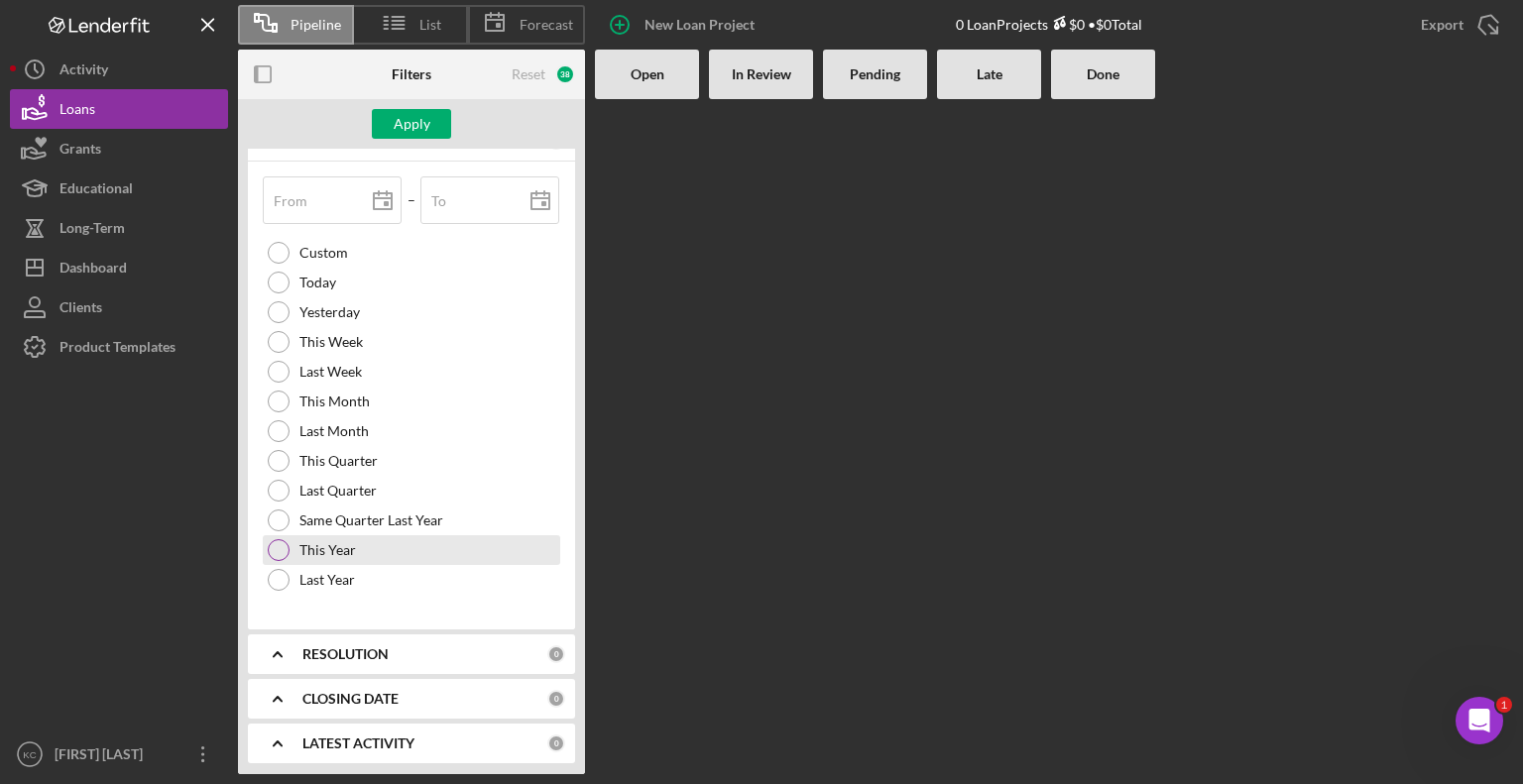 scroll, scrollTop: 953, scrollLeft: 0, axis: vertical 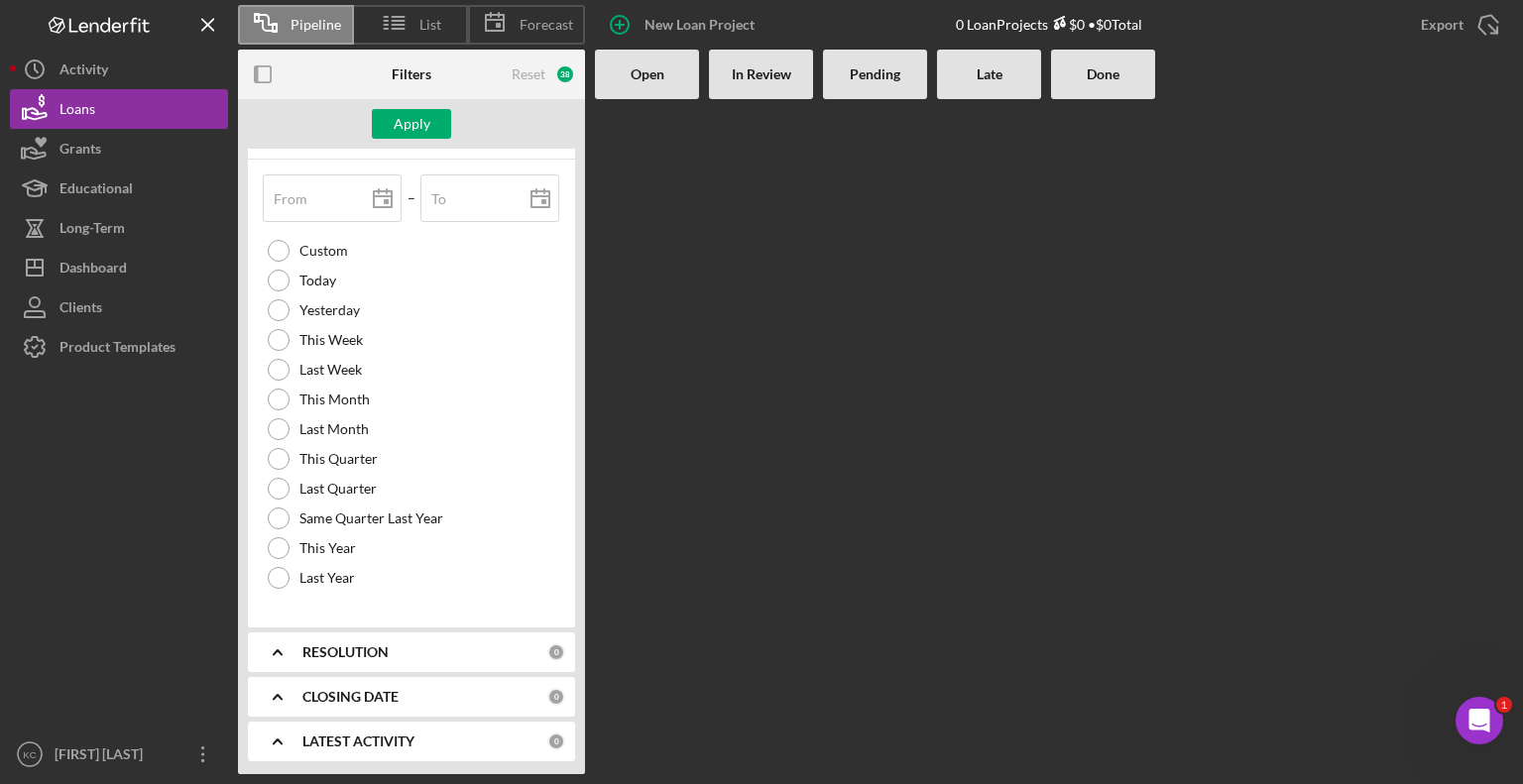 type 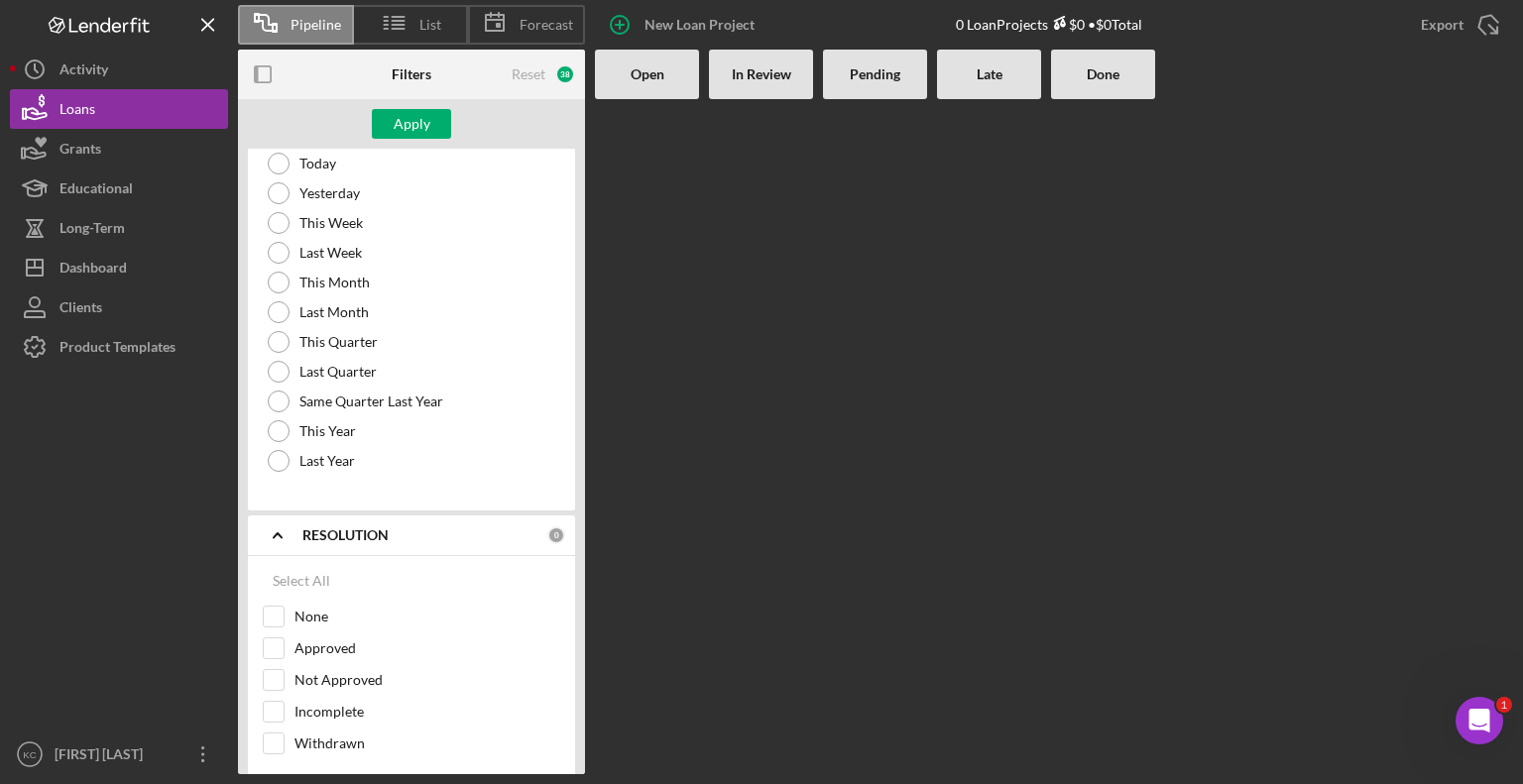 scroll, scrollTop: 1176, scrollLeft: 0, axis: vertical 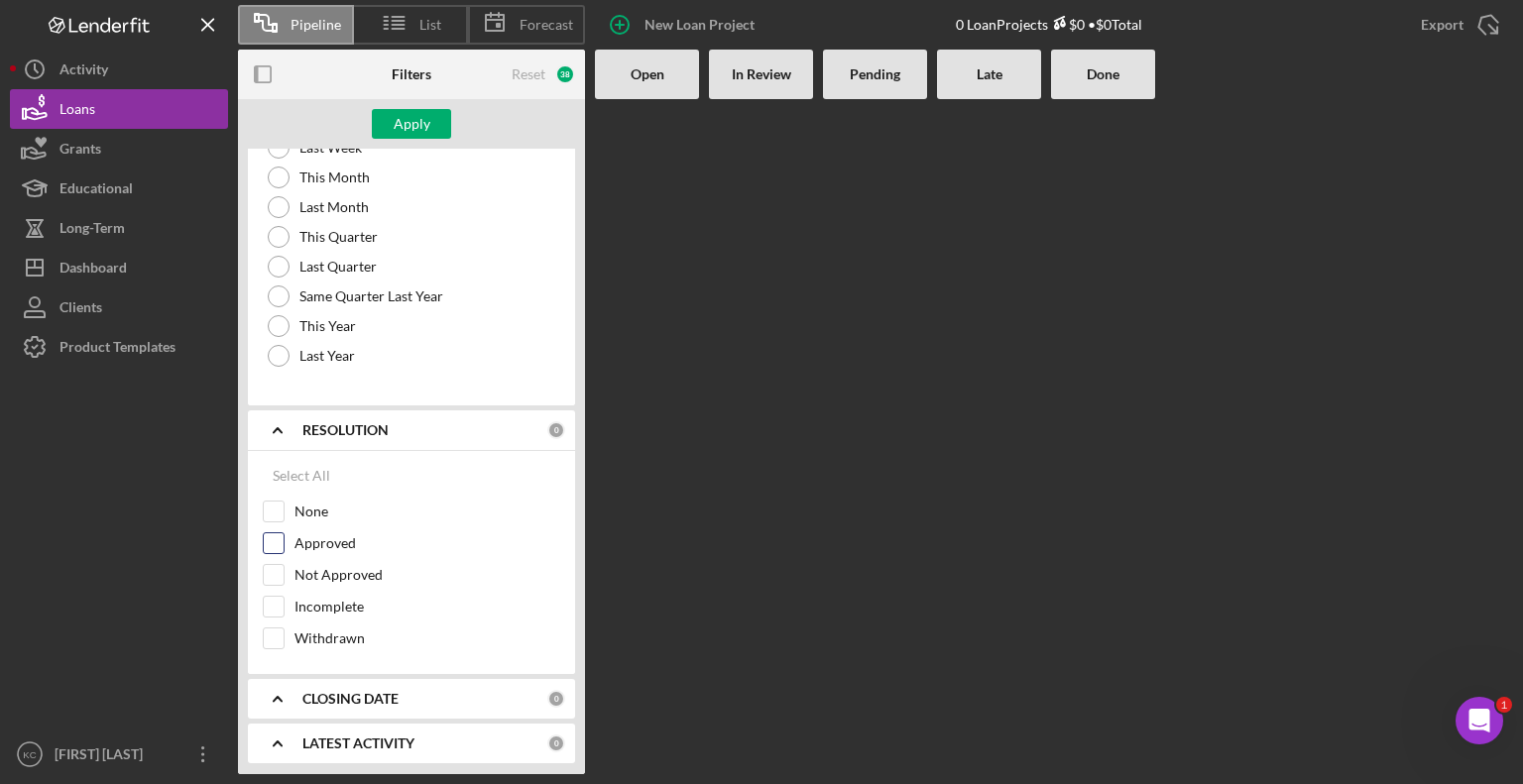 type 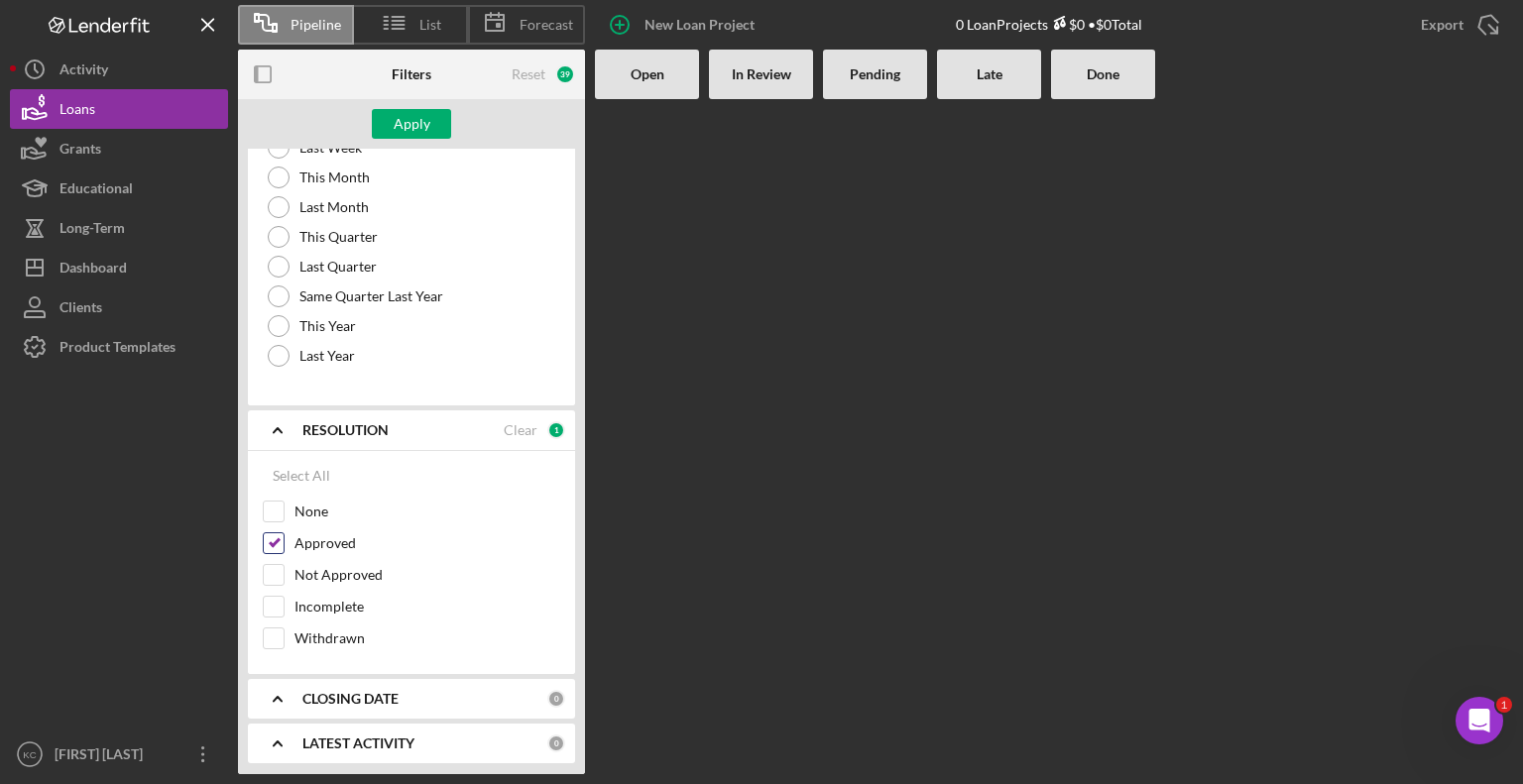type 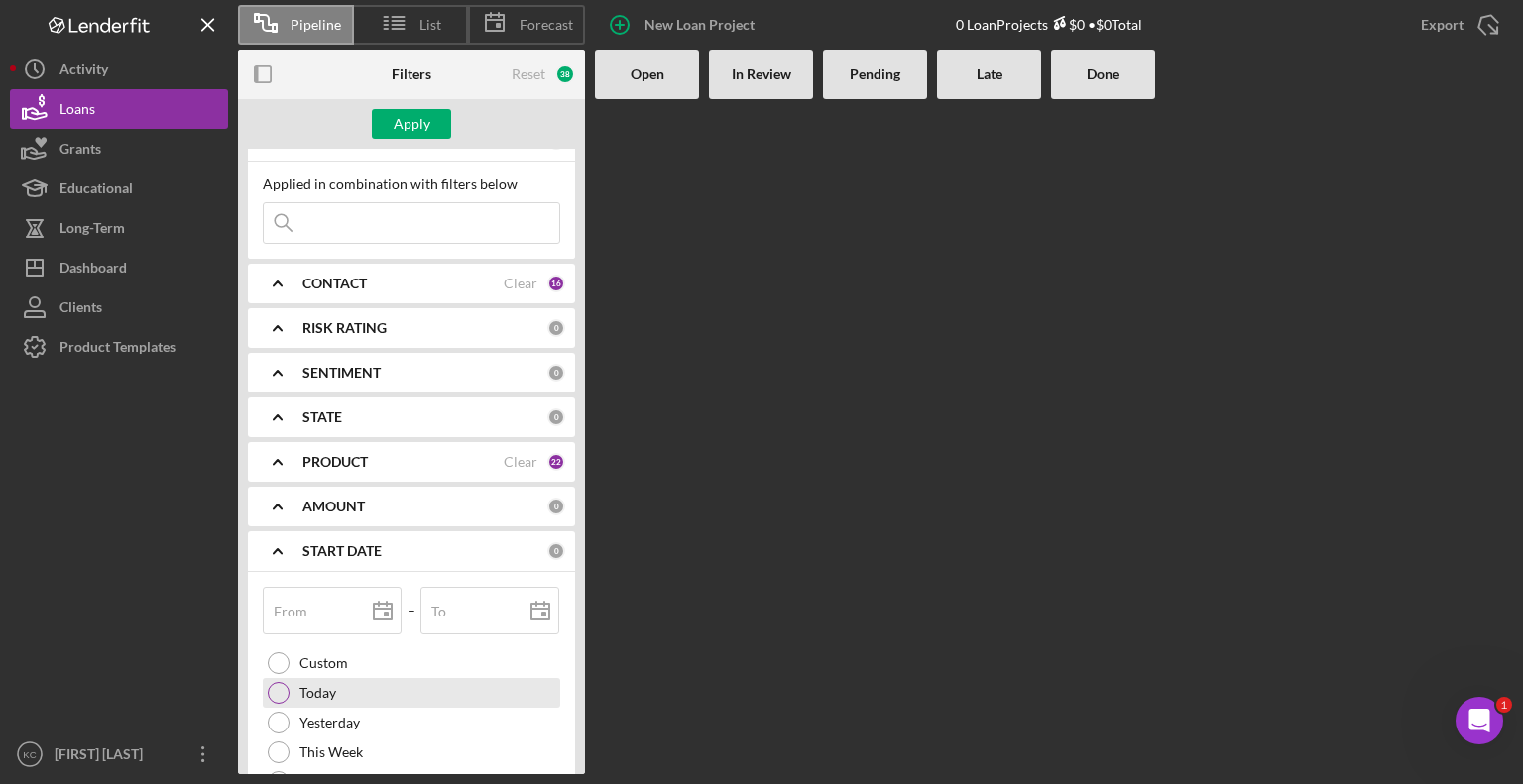 scroll, scrollTop: 0, scrollLeft: 0, axis: both 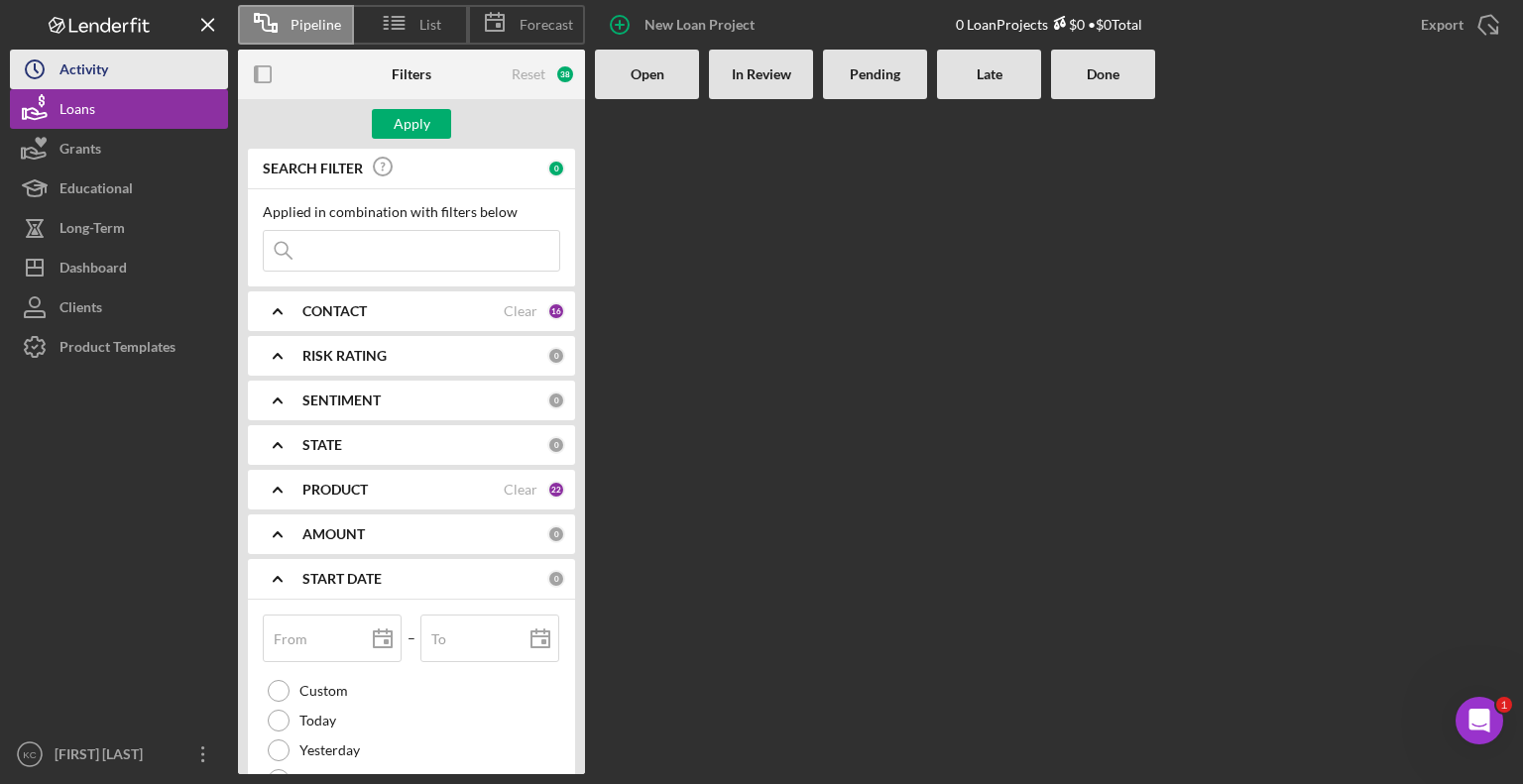 type 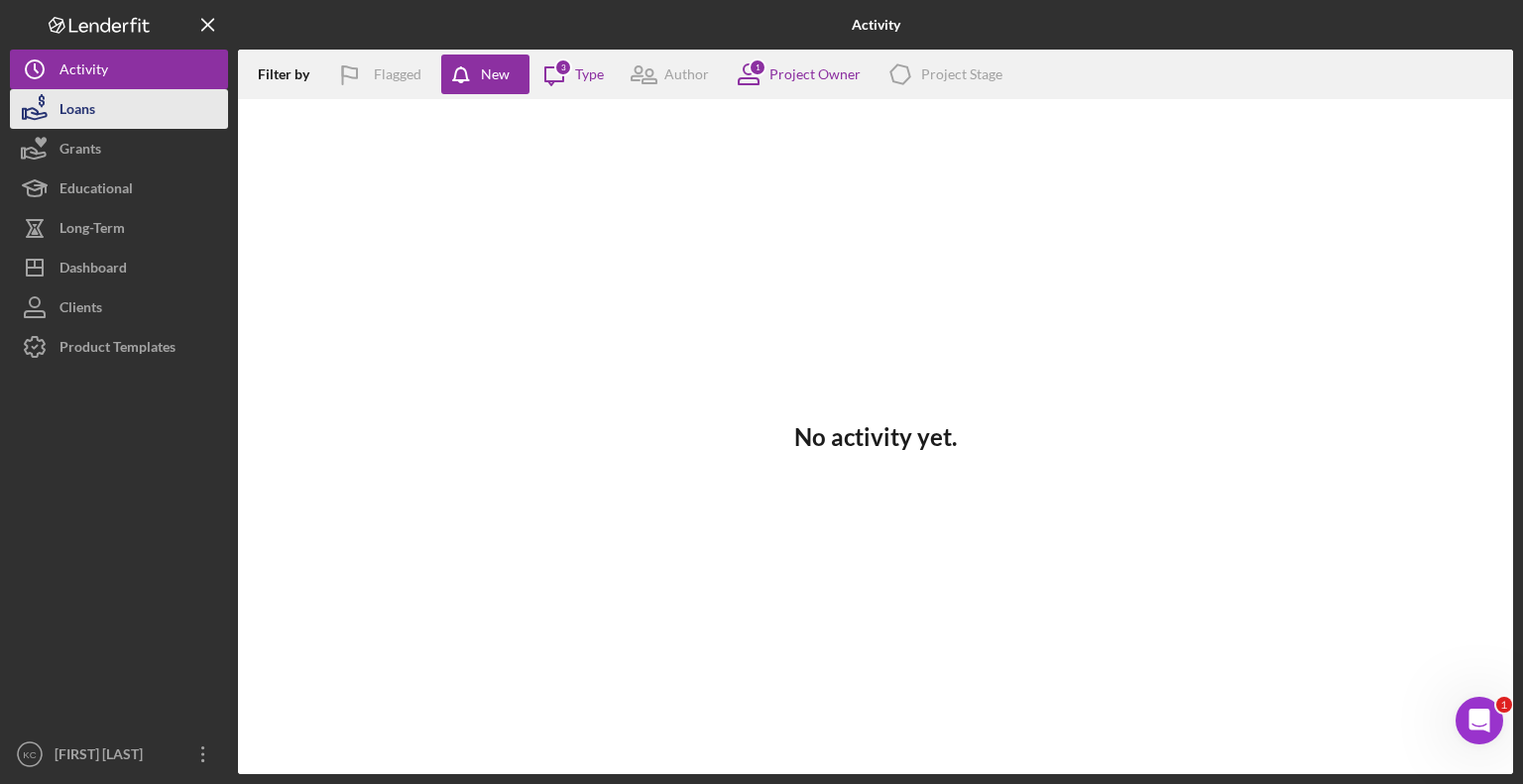 click on "Loans" at bounding box center (119, 109) 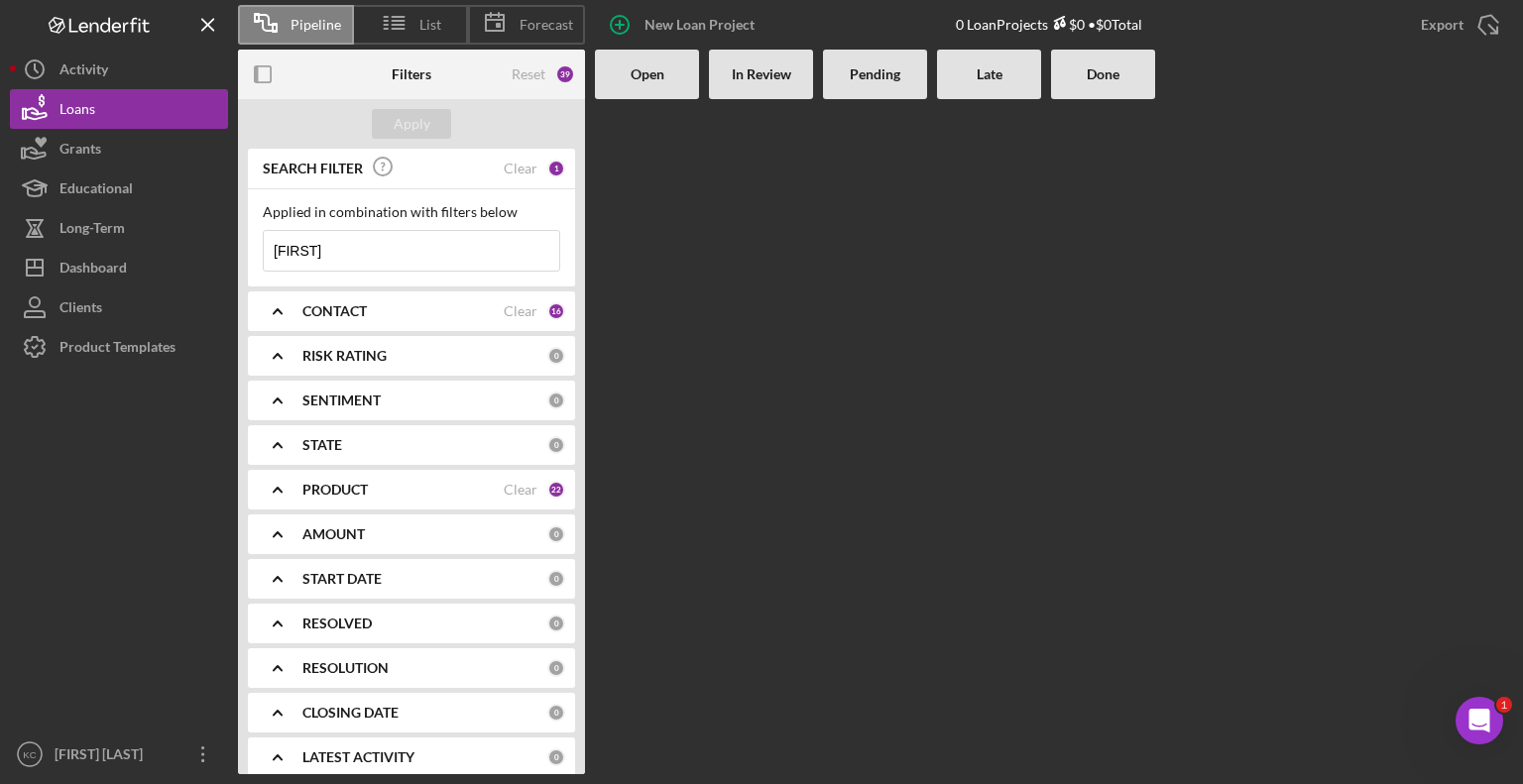 drag, startPoint x: 385, startPoint y: 261, endPoint x: 250, endPoint y: 257, distance: 135.0592 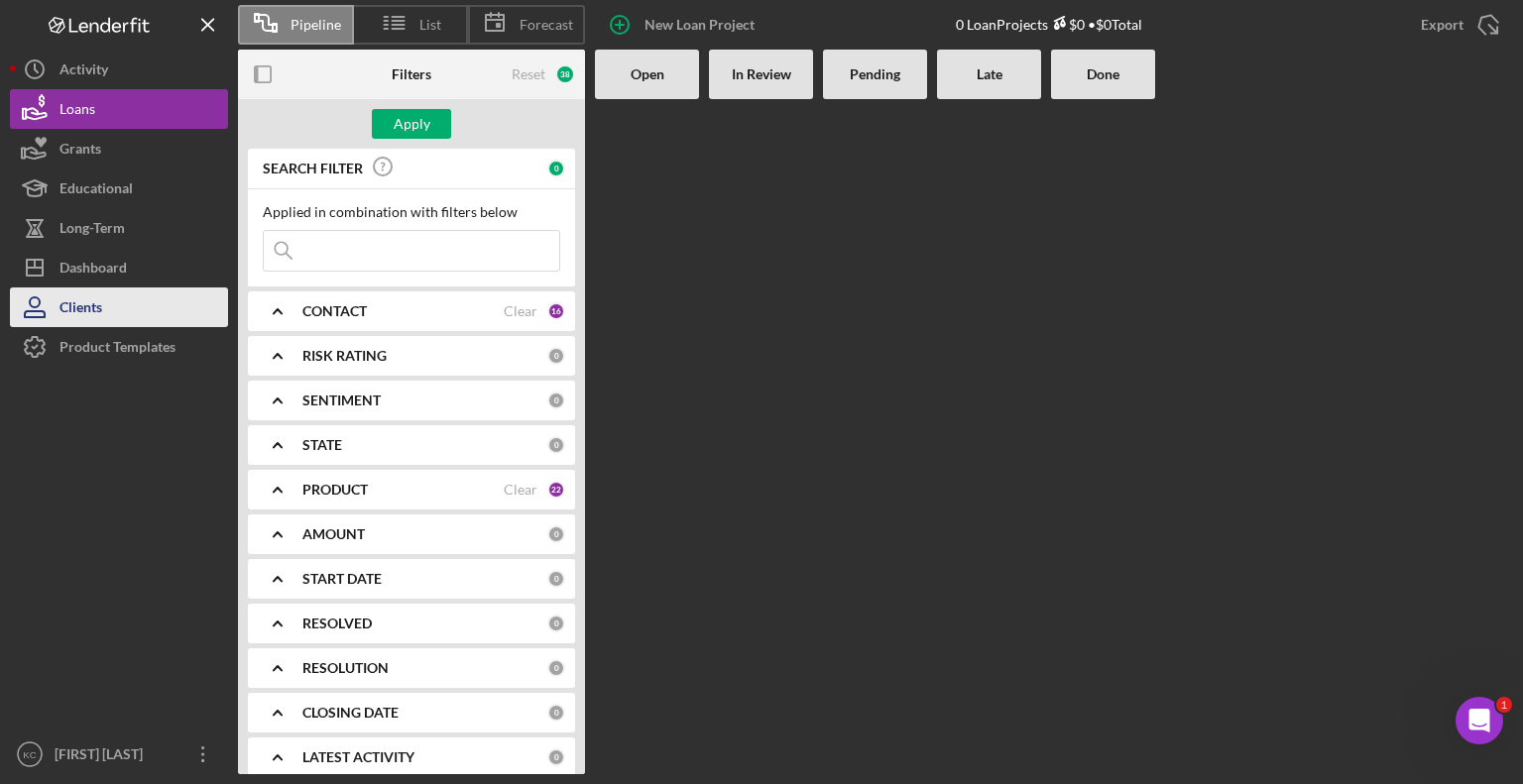 type 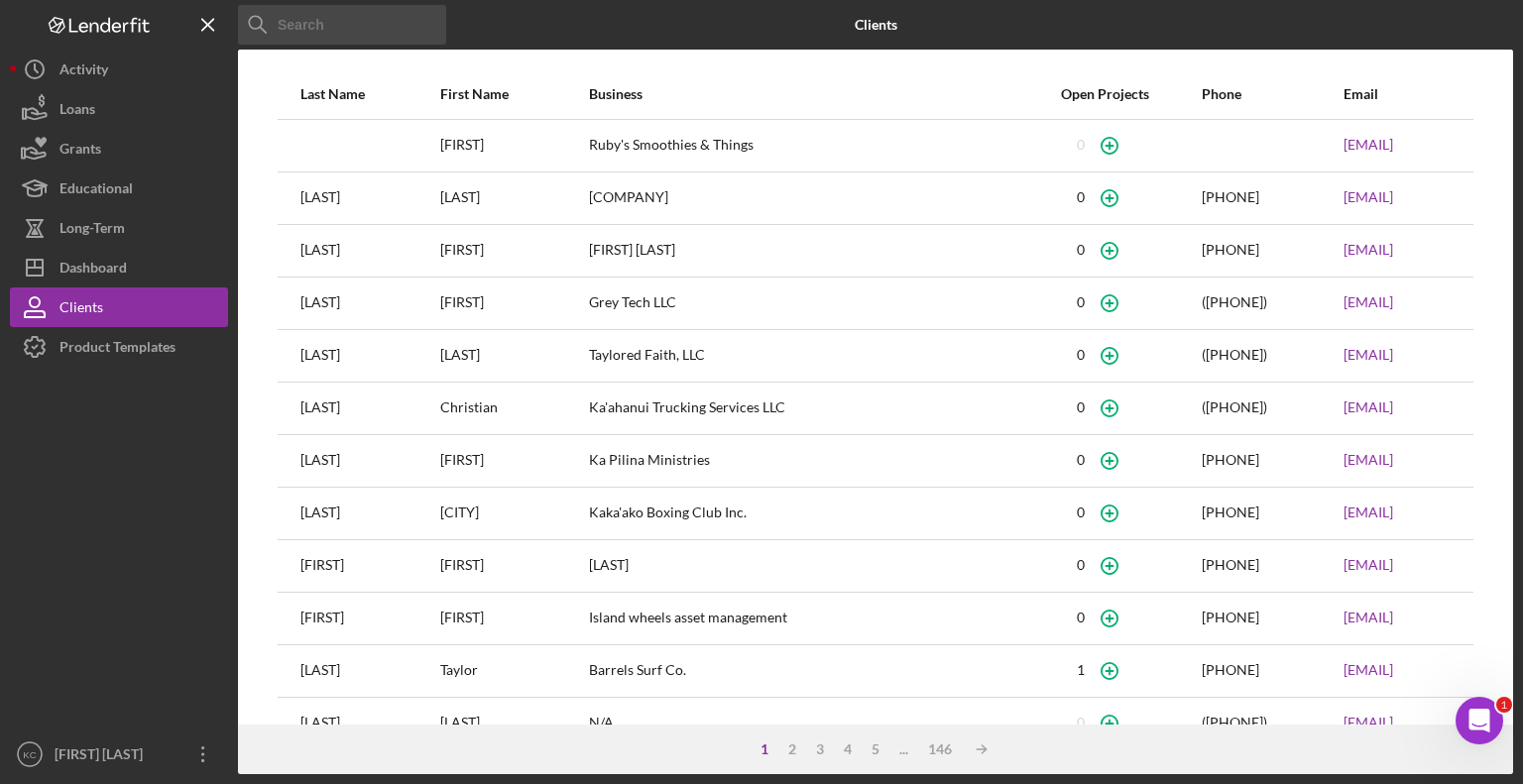 click at bounding box center [342, 25] 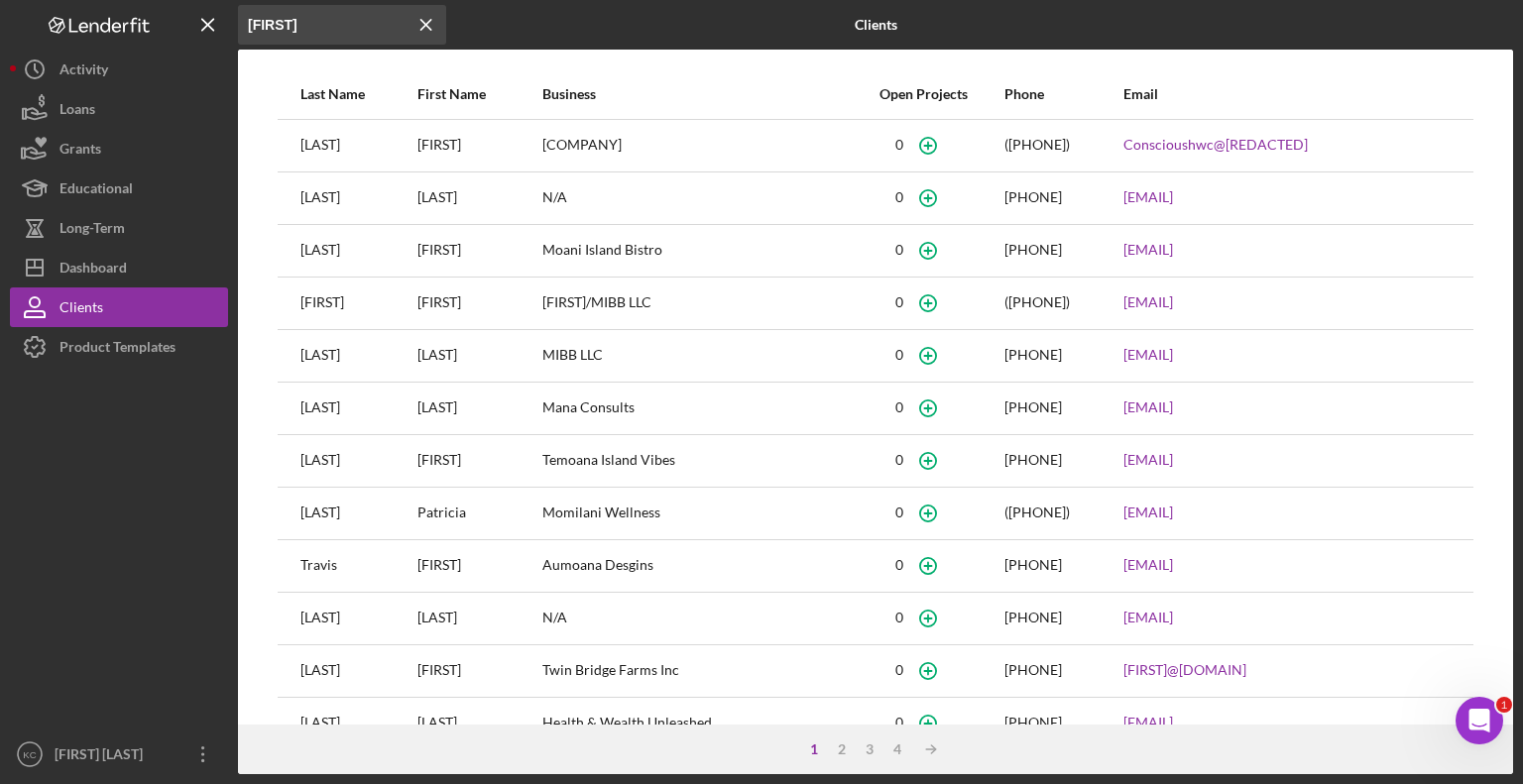 type on "[FIRST]" 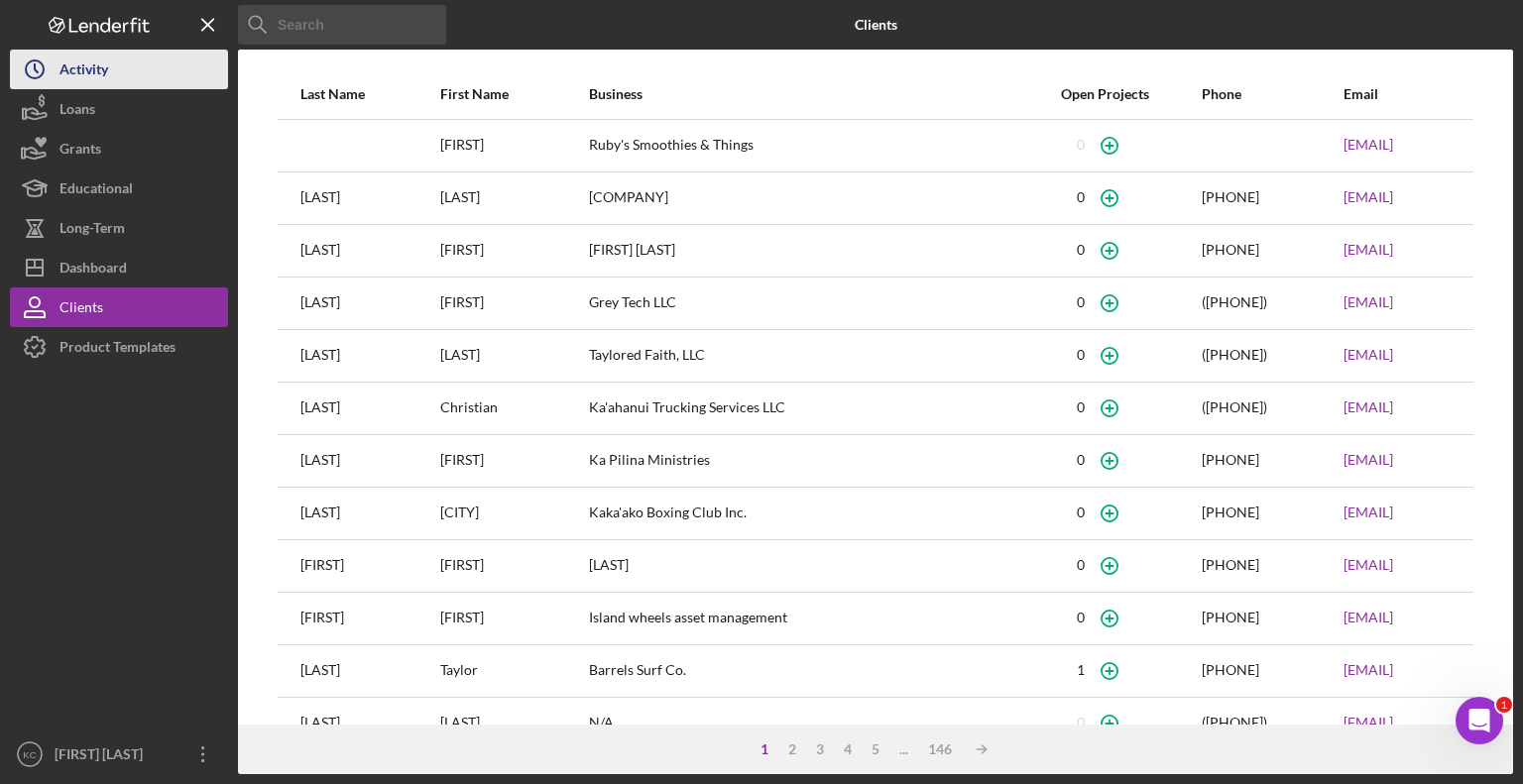 click on "Activity" at bounding box center (83, 71) 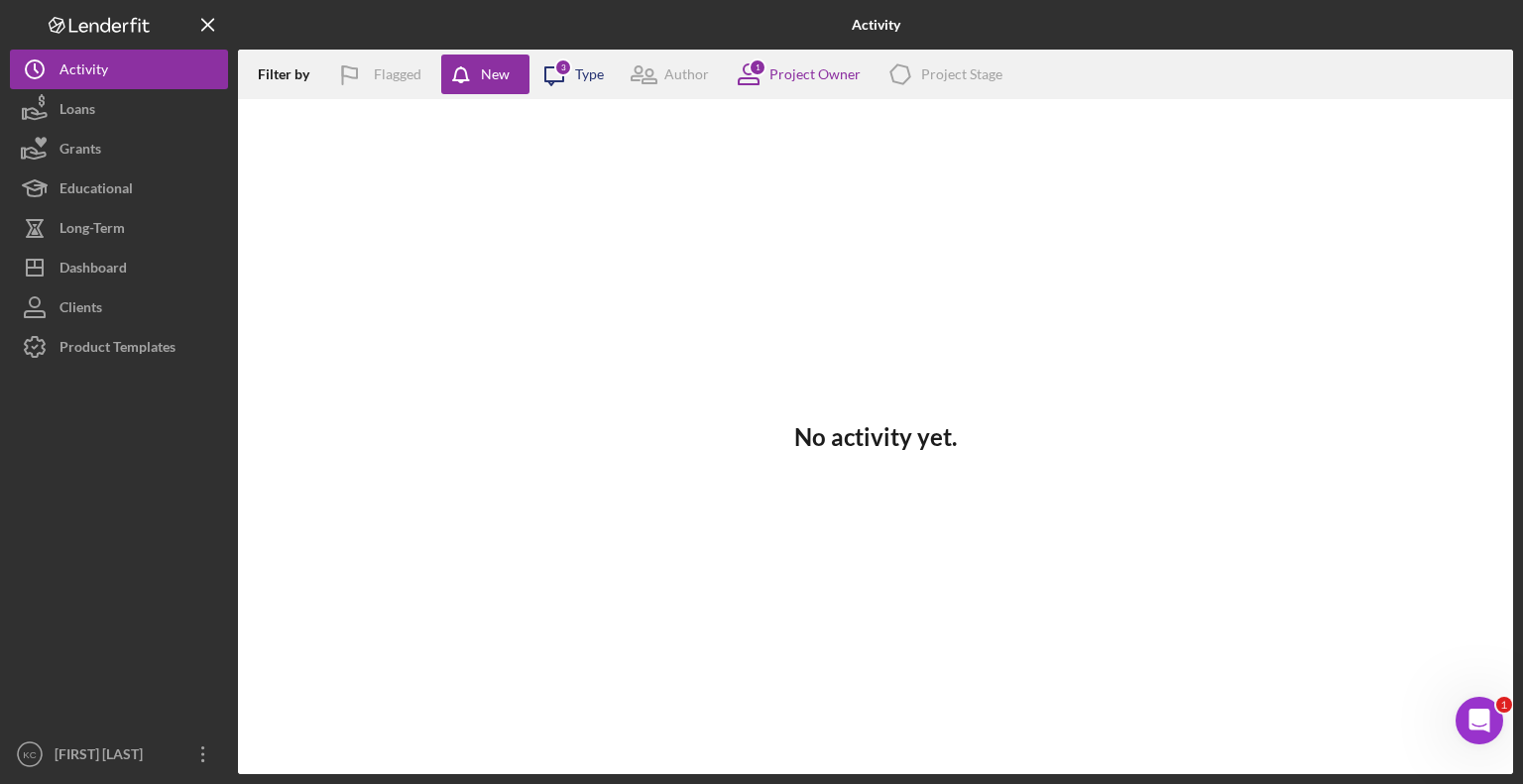 click on "3" at bounding box center [563, 67] 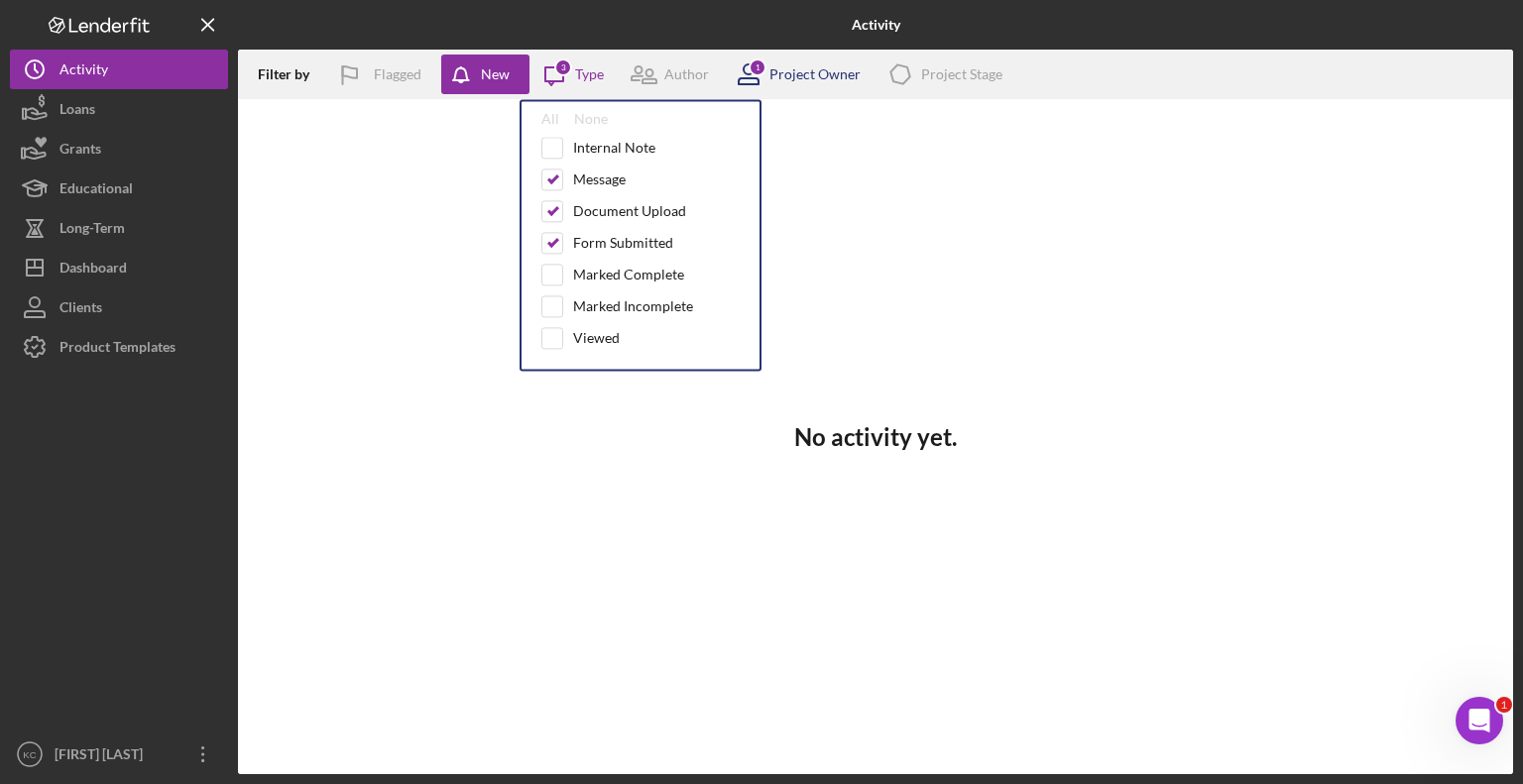 click 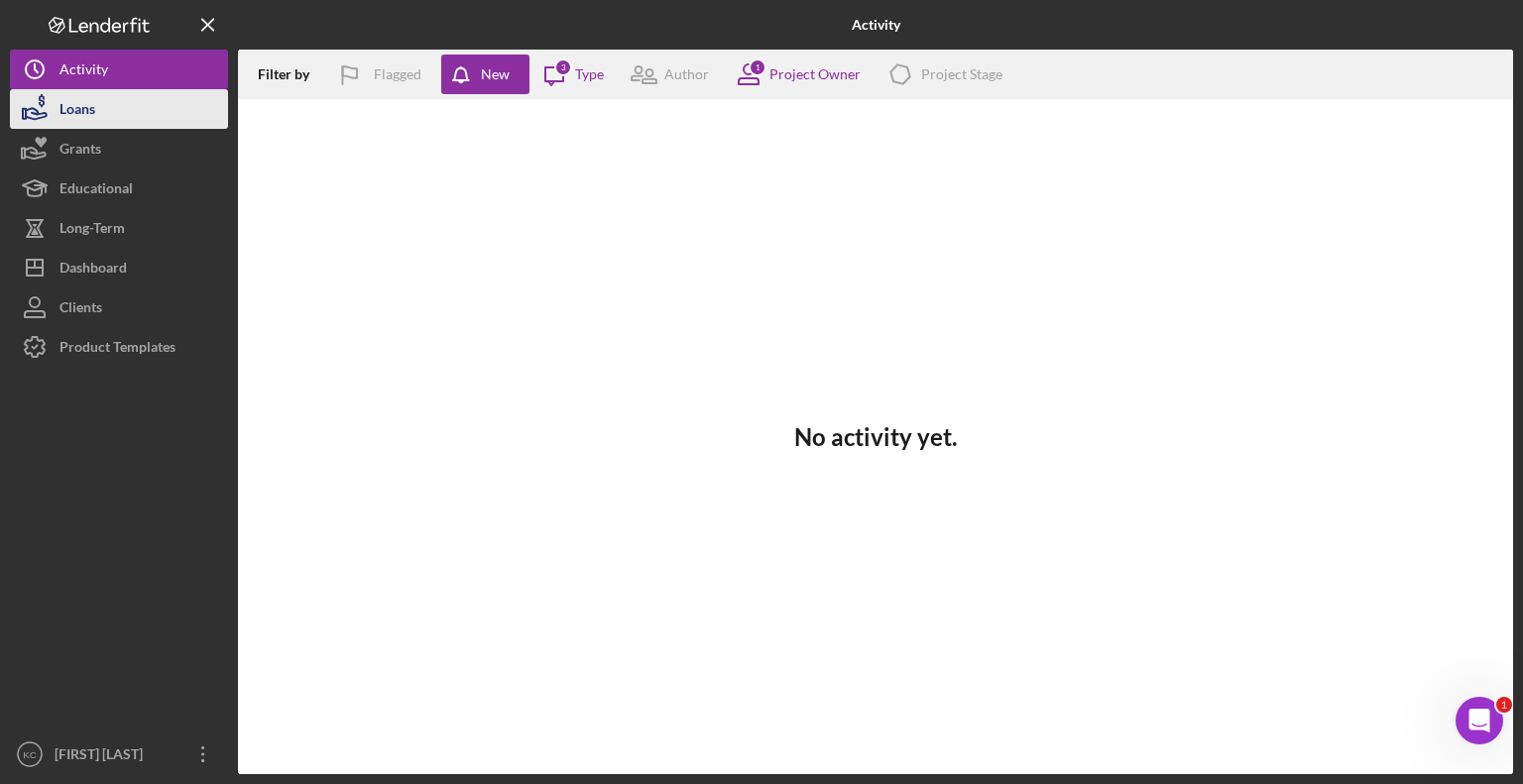 click on "Loans" at bounding box center (77, 111) 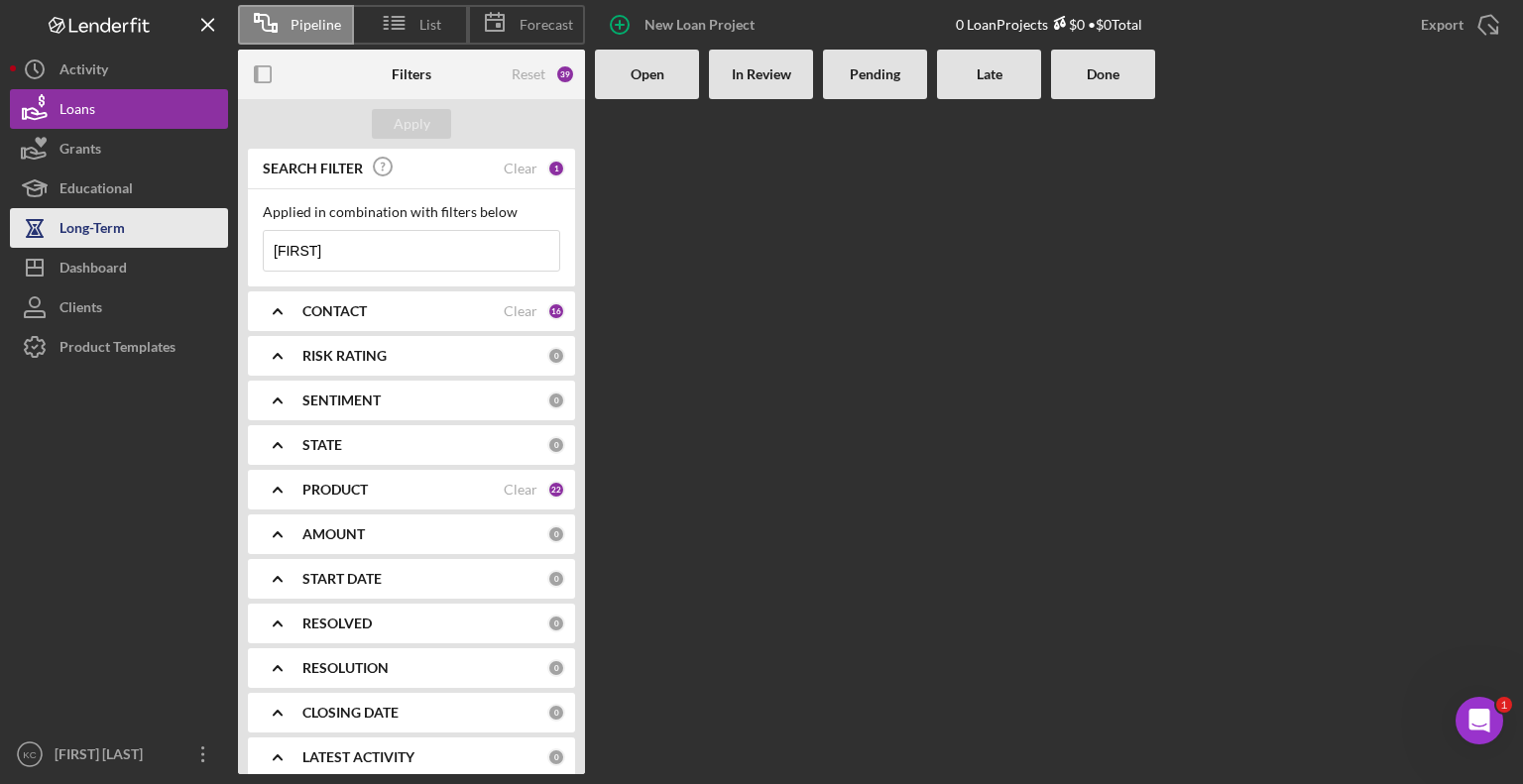 drag, startPoint x: 405, startPoint y: 252, endPoint x: 112, endPoint y: 243, distance: 293.13819 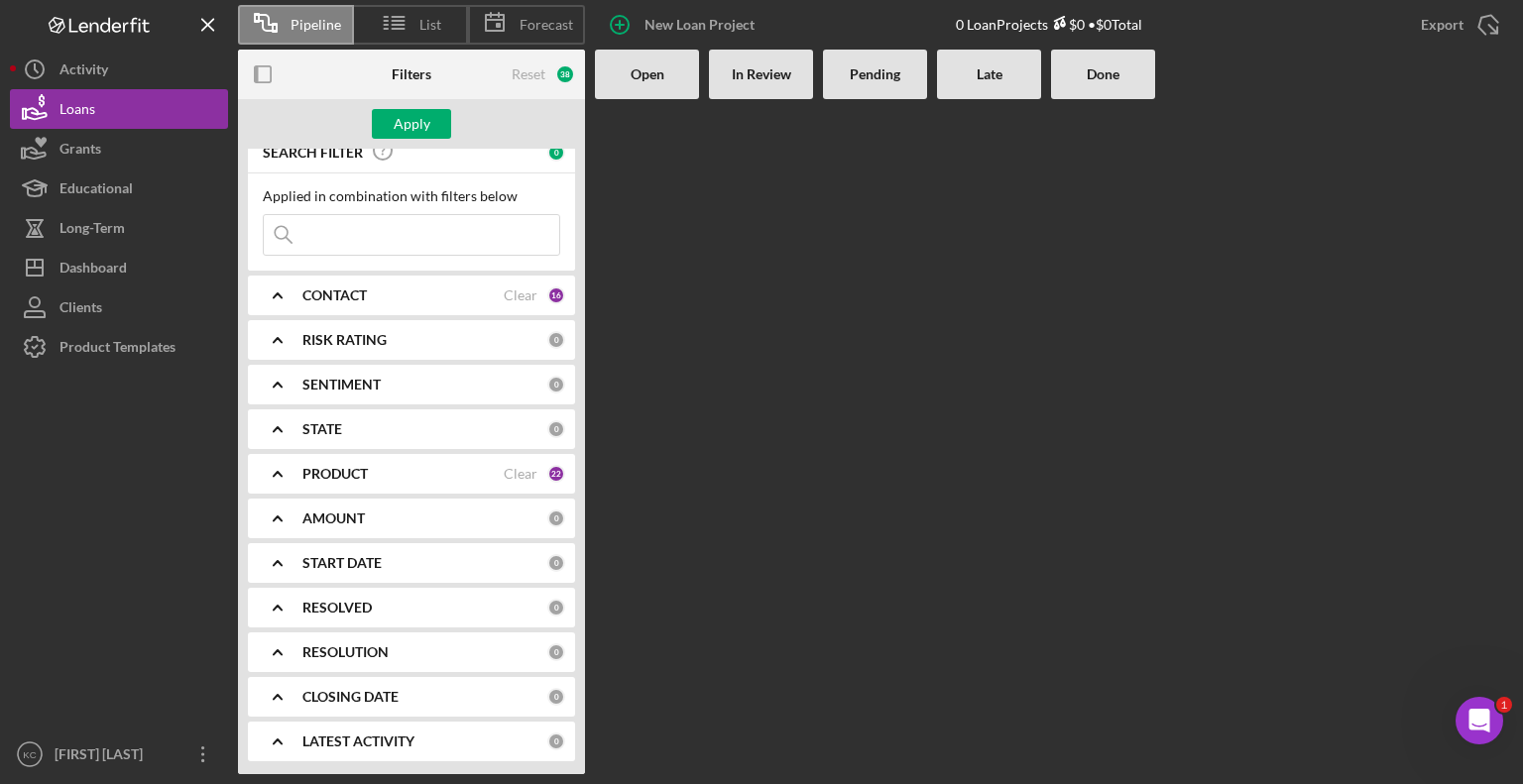 scroll, scrollTop: 0, scrollLeft: 0, axis: both 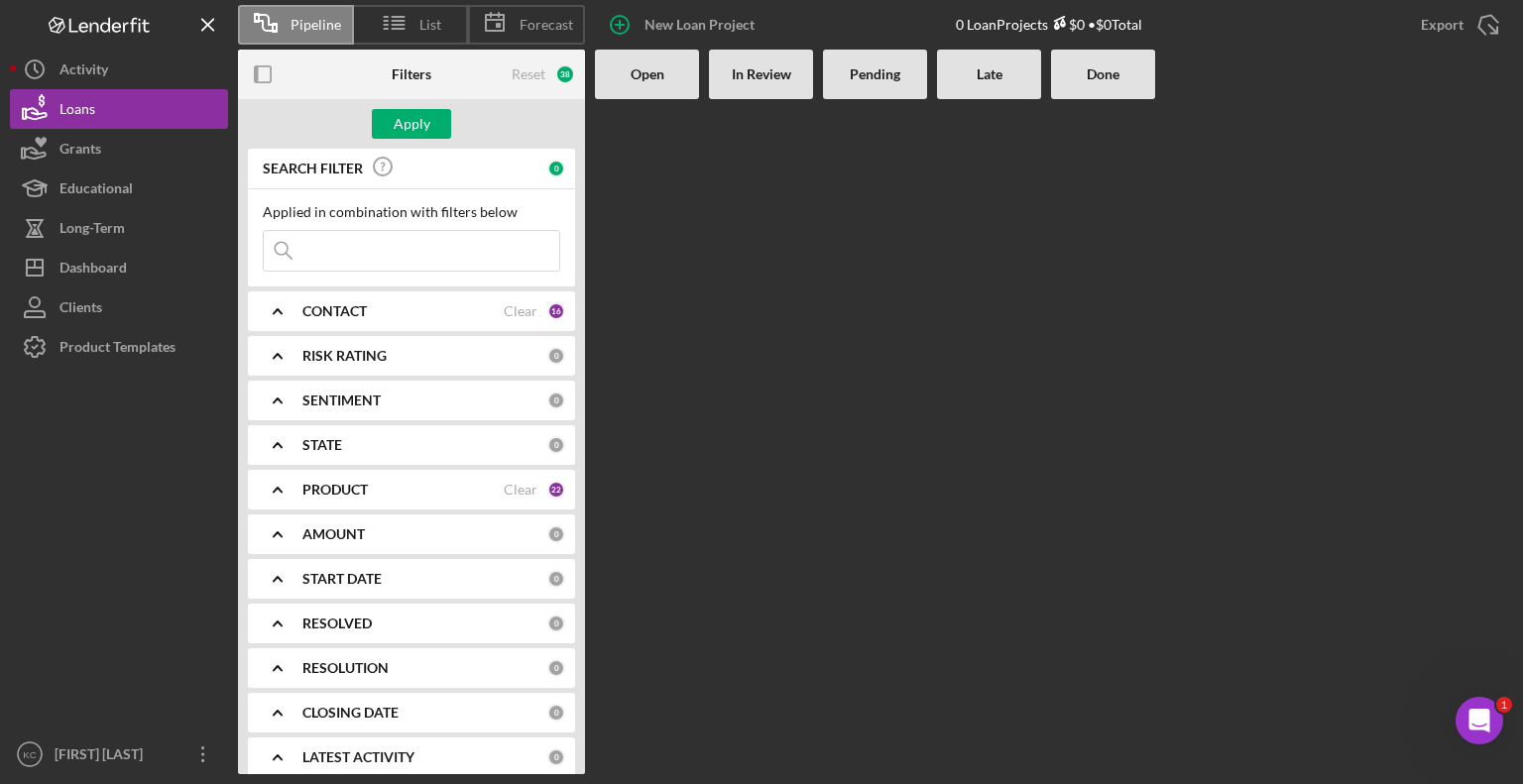 type 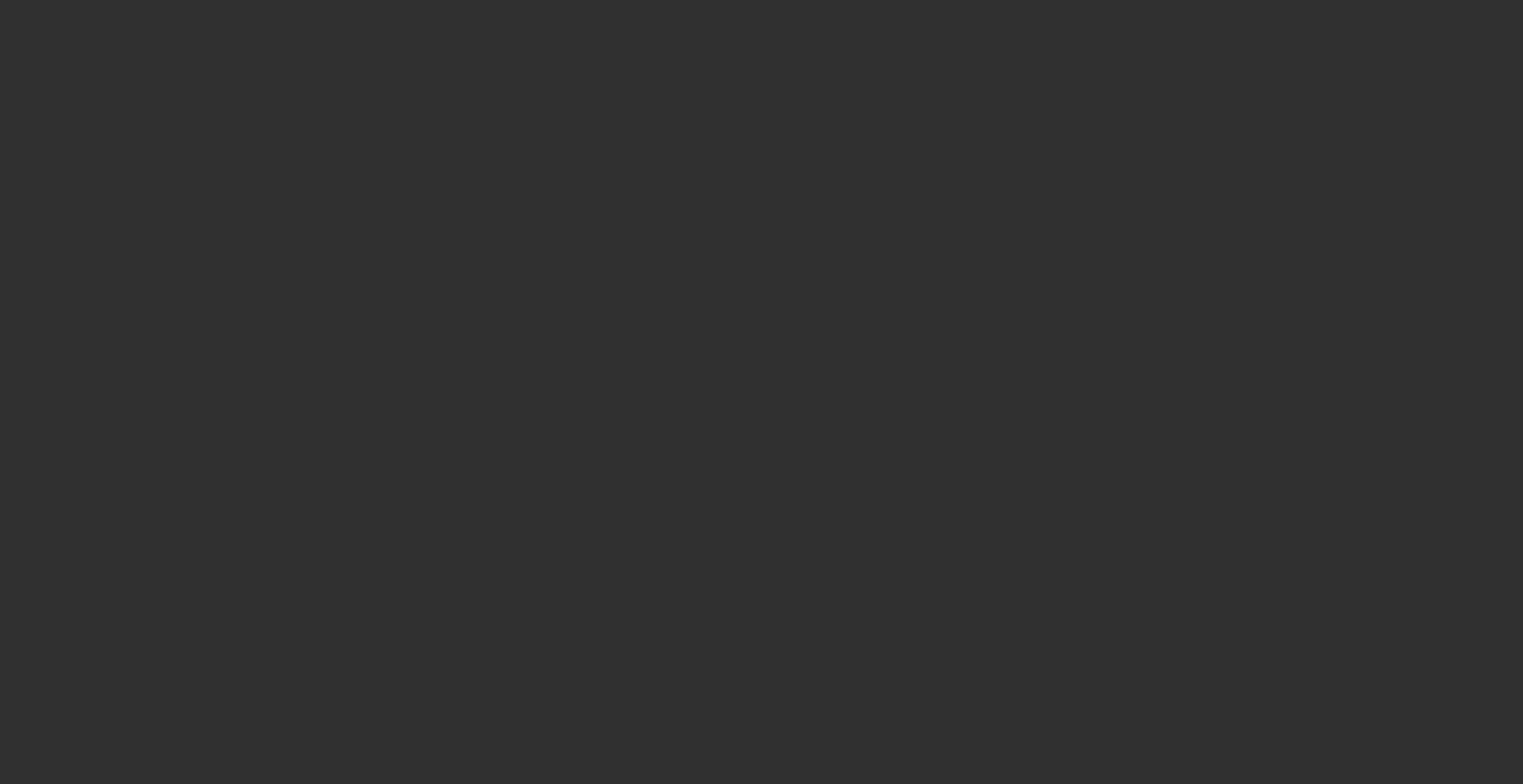 scroll, scrollTop: 0, scrollLeft: 0, axis: both 